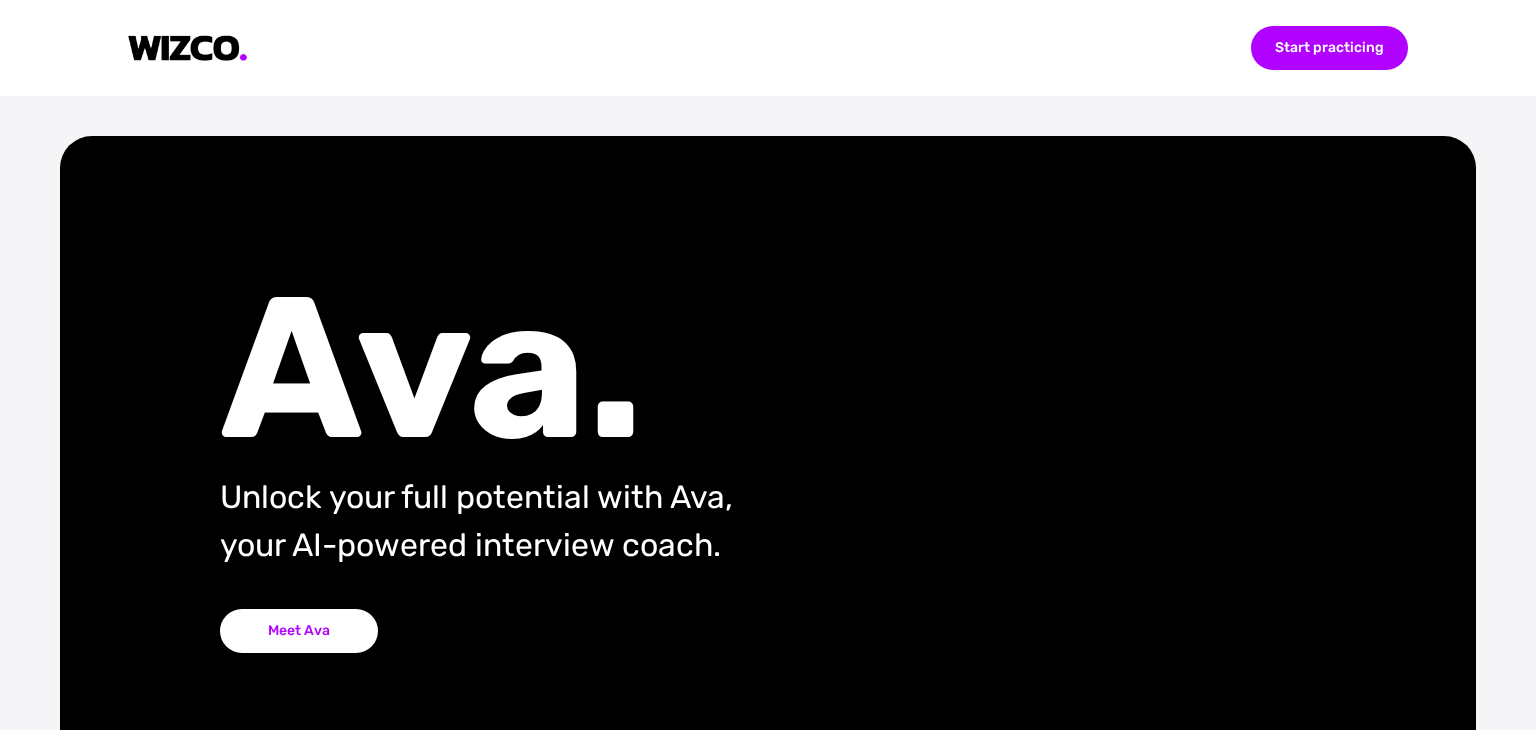 scroll, scrollTop: 0, scrollLeft: 0, axis: both 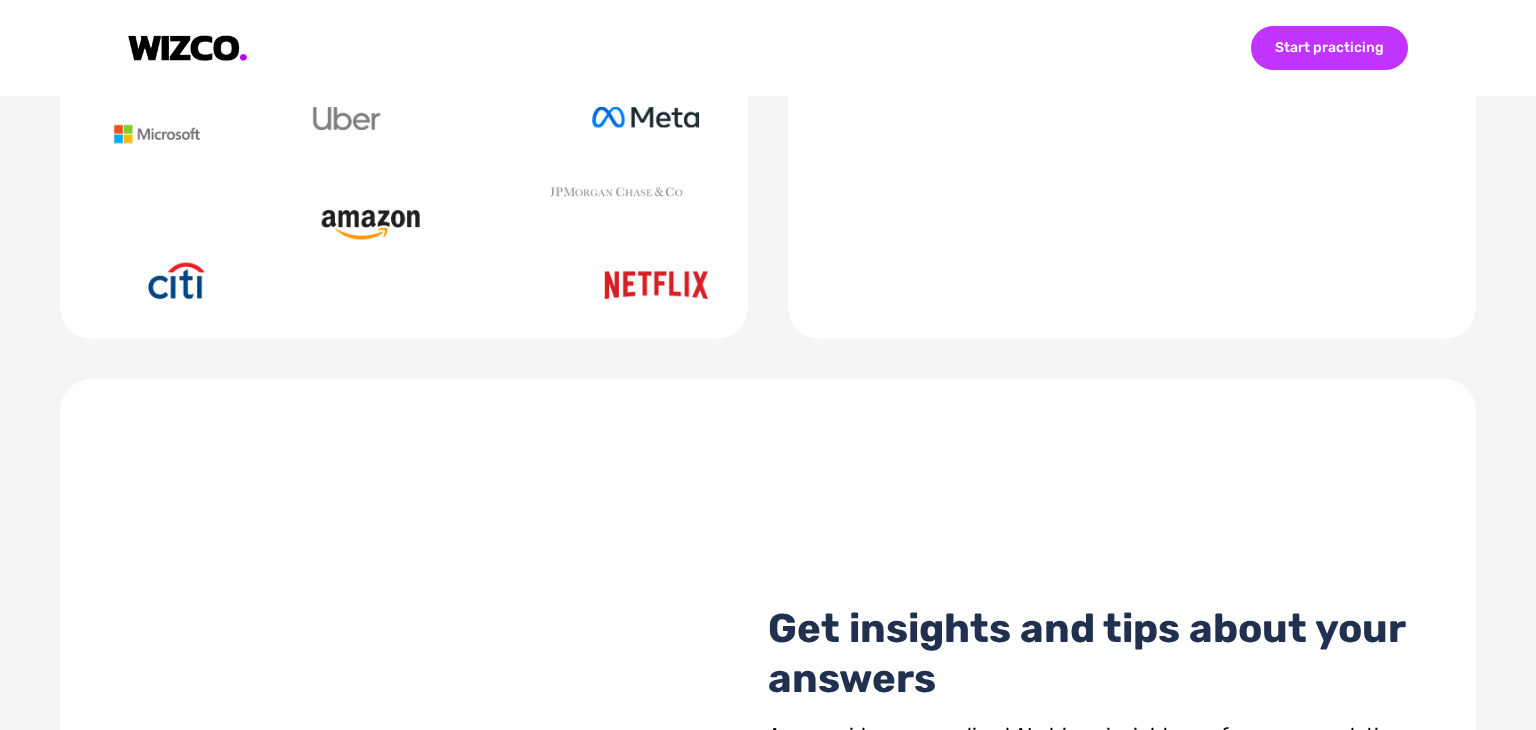 click on "Start practicing" at bounding box center [1329, 48] 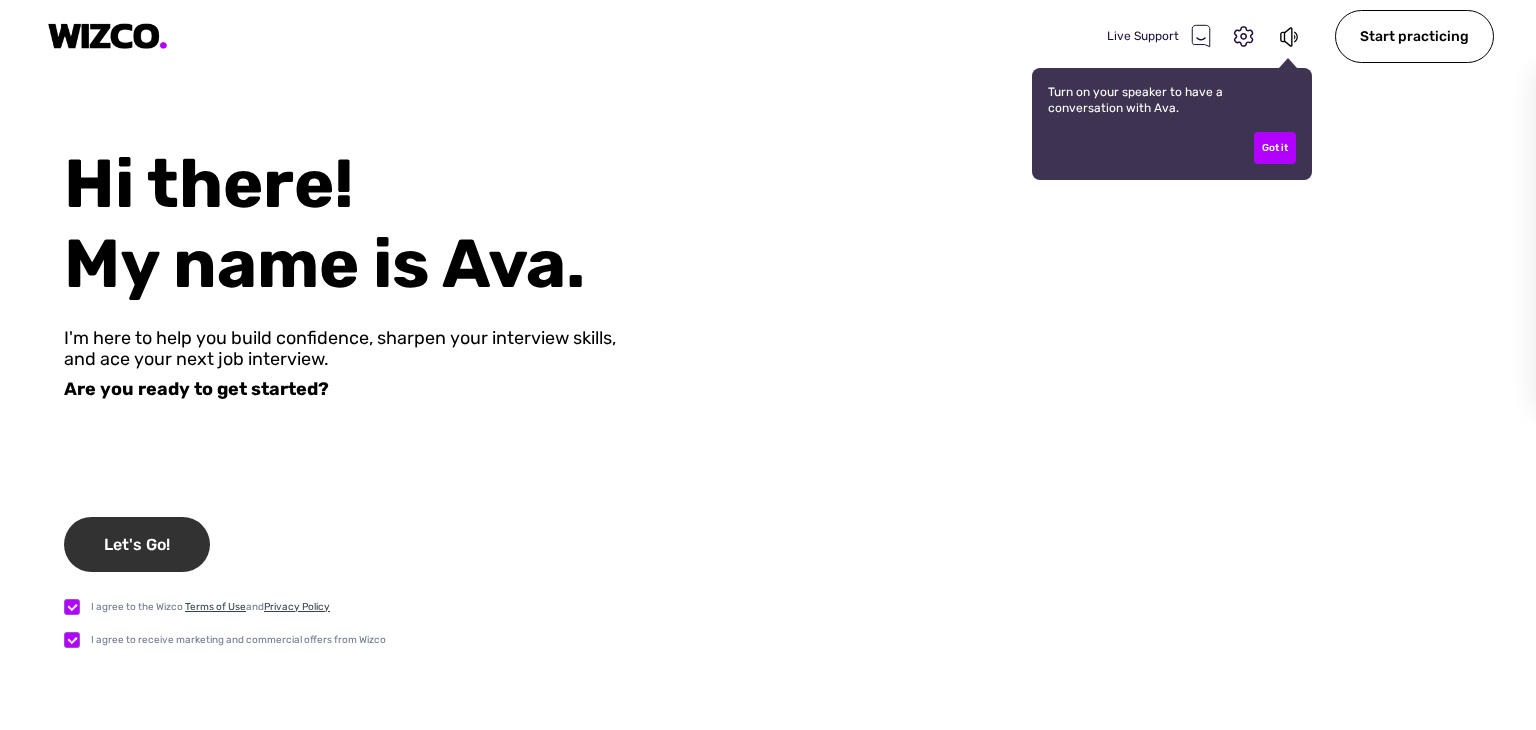 click on "Let's Go!" at bounding box center (137, 544) 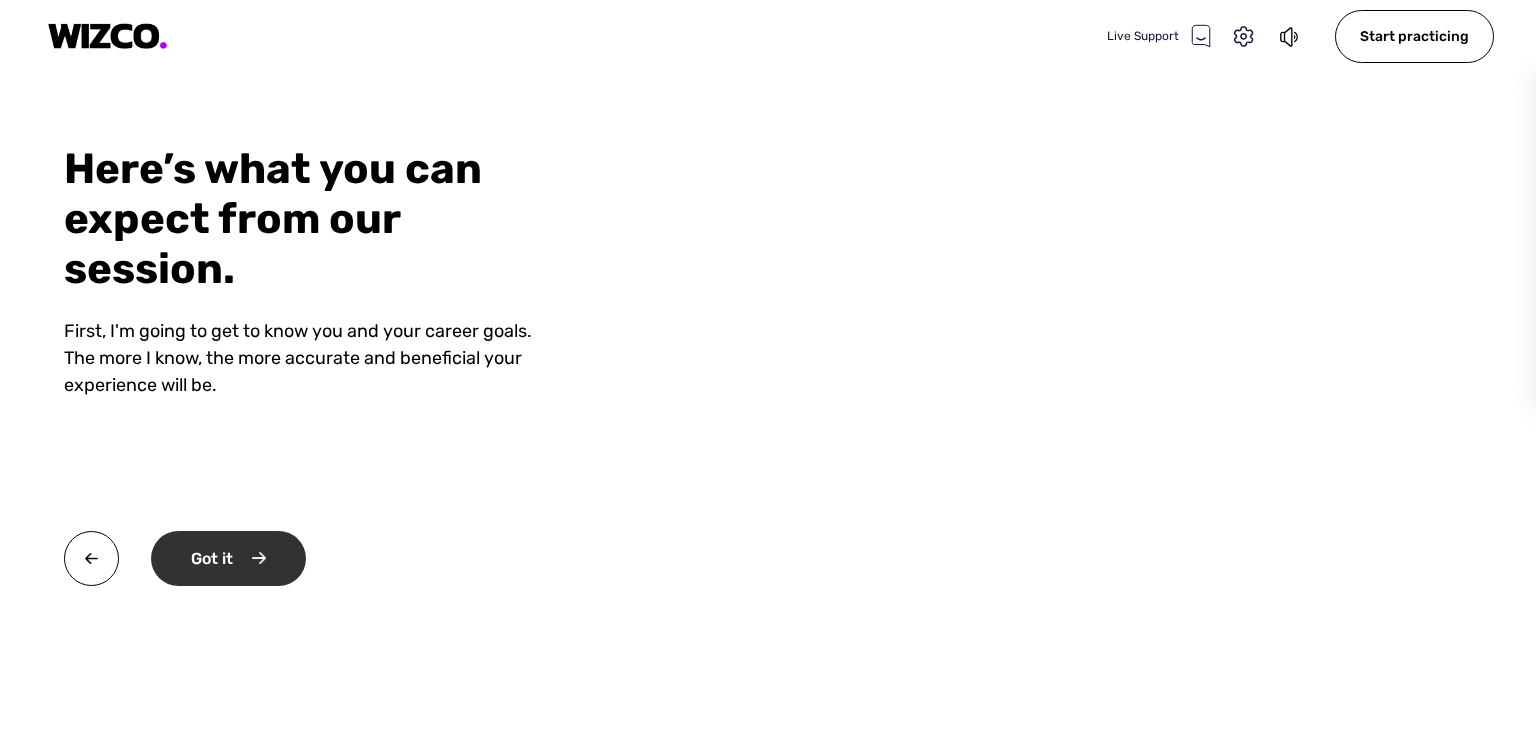 click on "Got it" at bounding box center (228, 558) 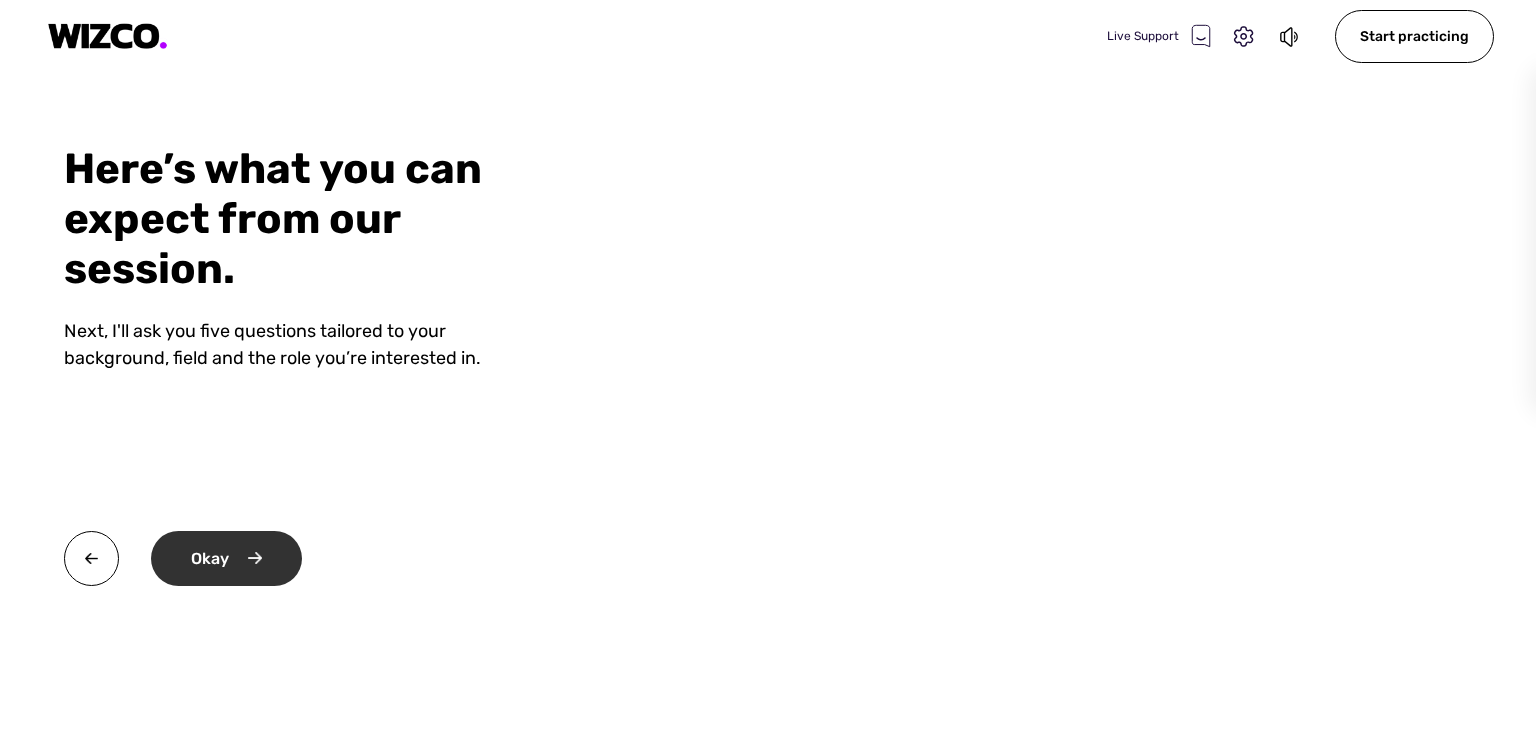 click on "Okay" at bounding box center (226, 558) 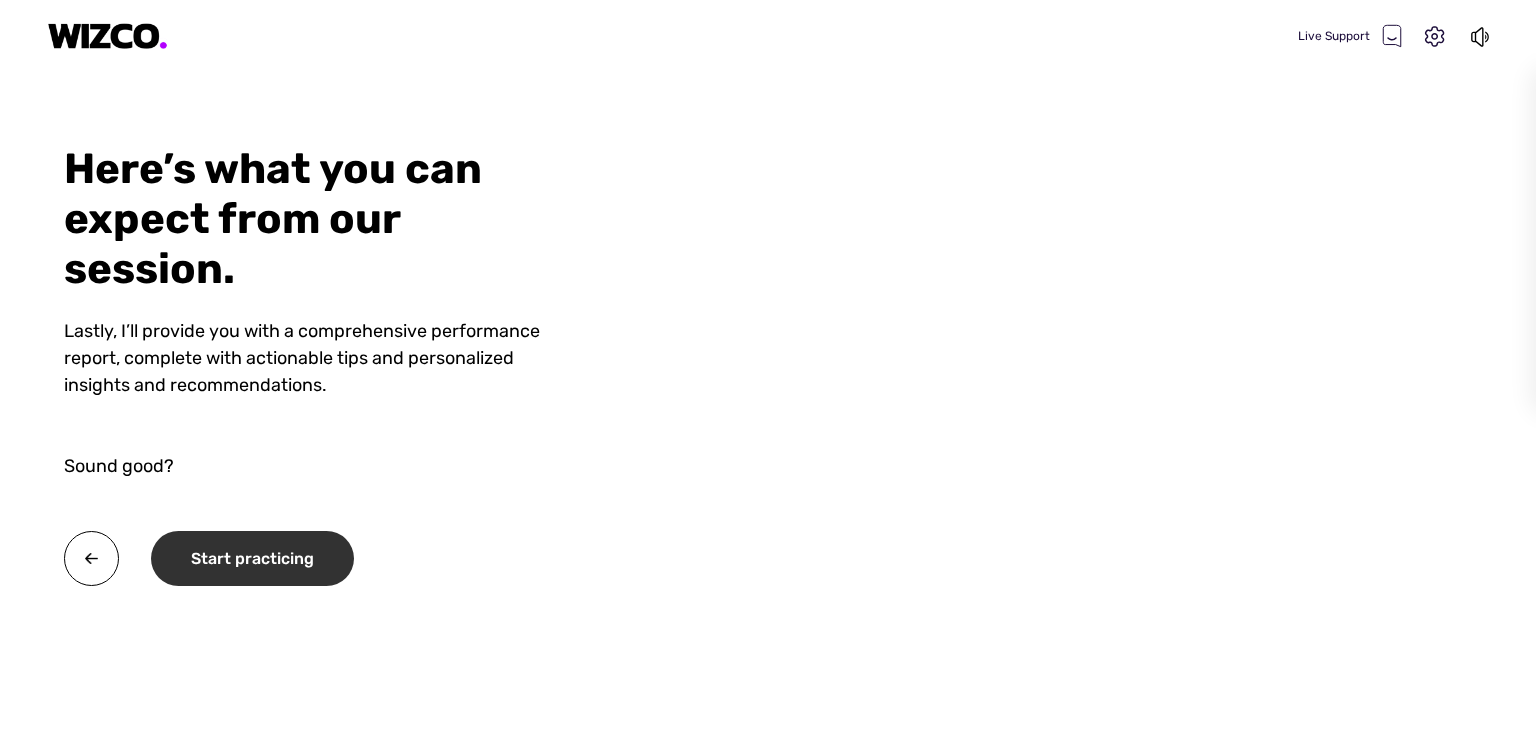 click on "Start practicing" at bounding box center [252, 558] 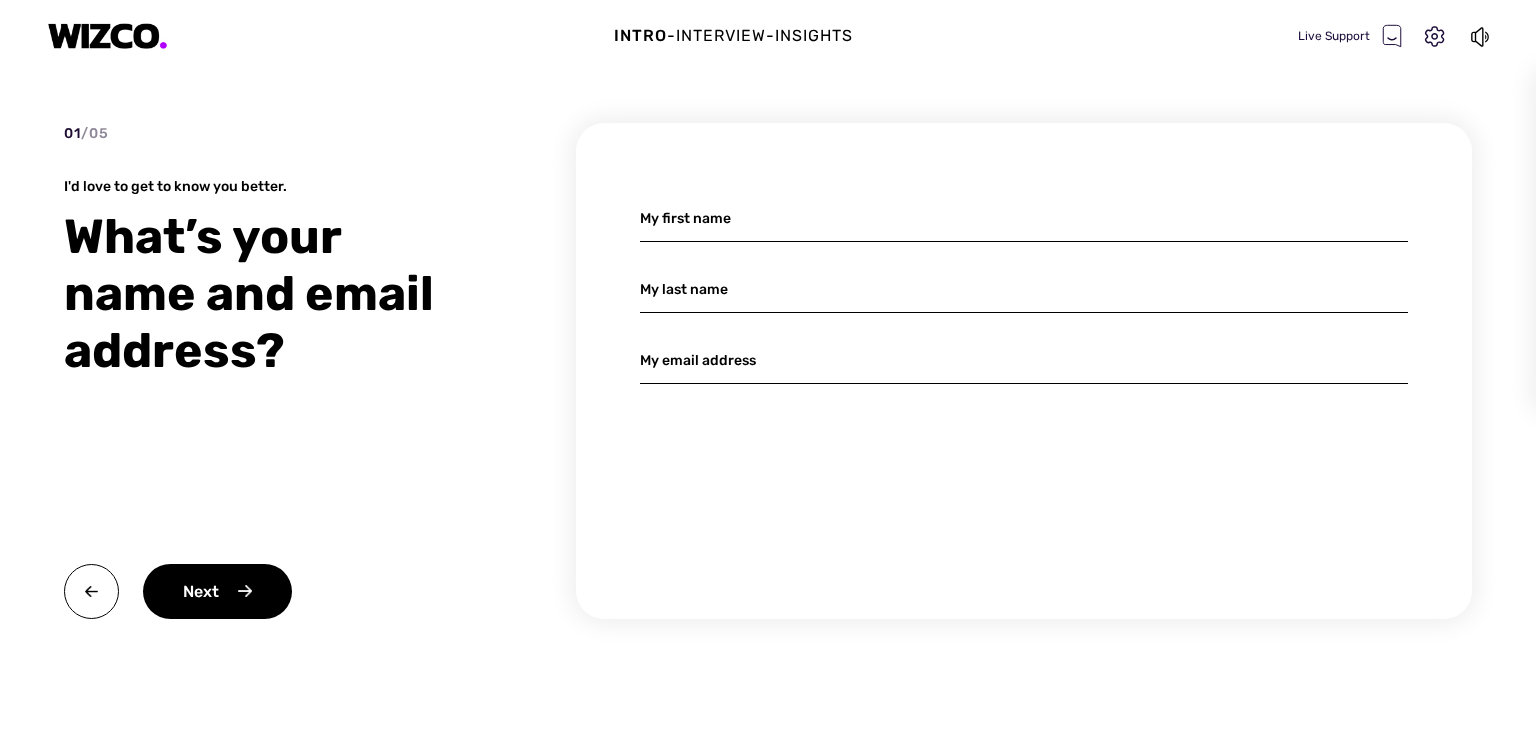 click at bounding box center [1024, 218] 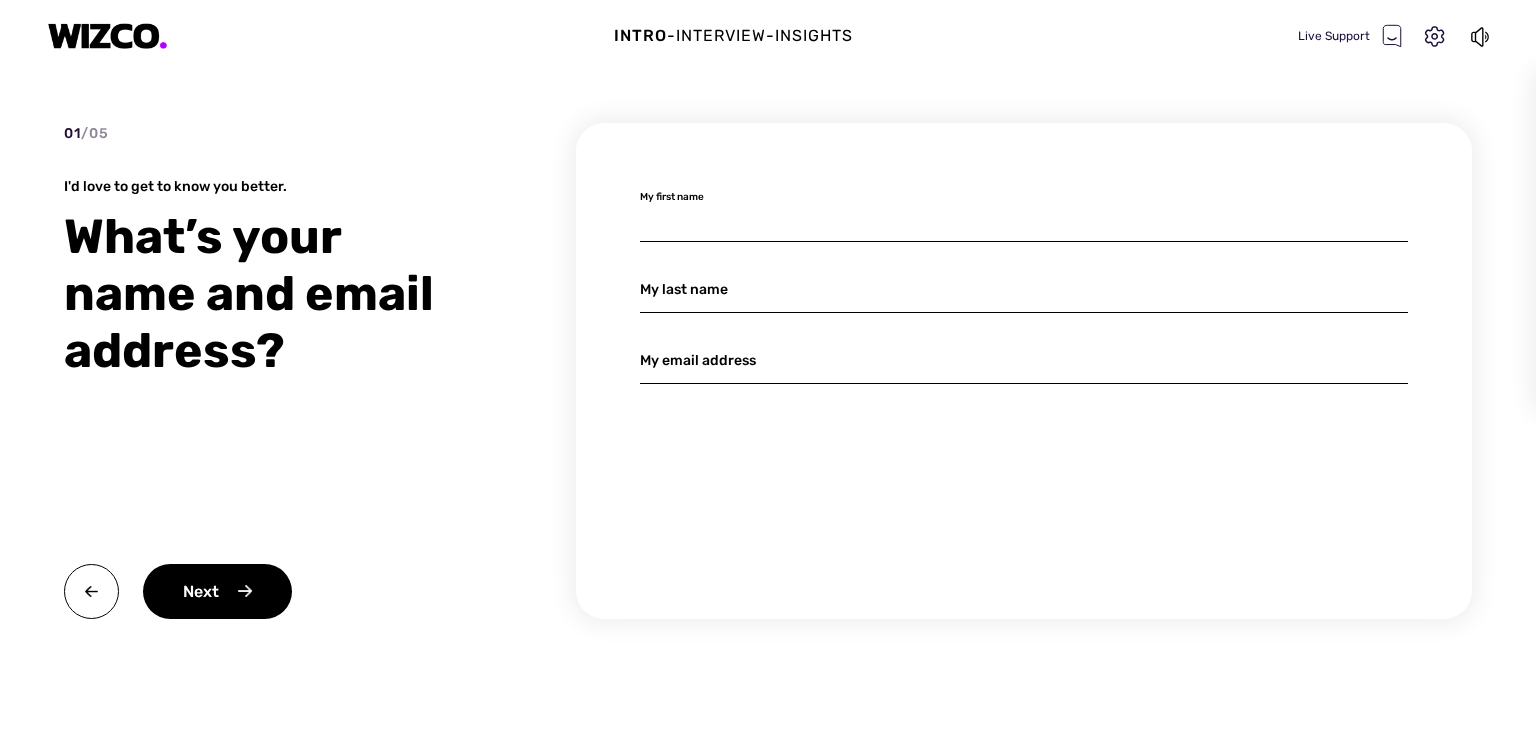 type on "[FIRST]" 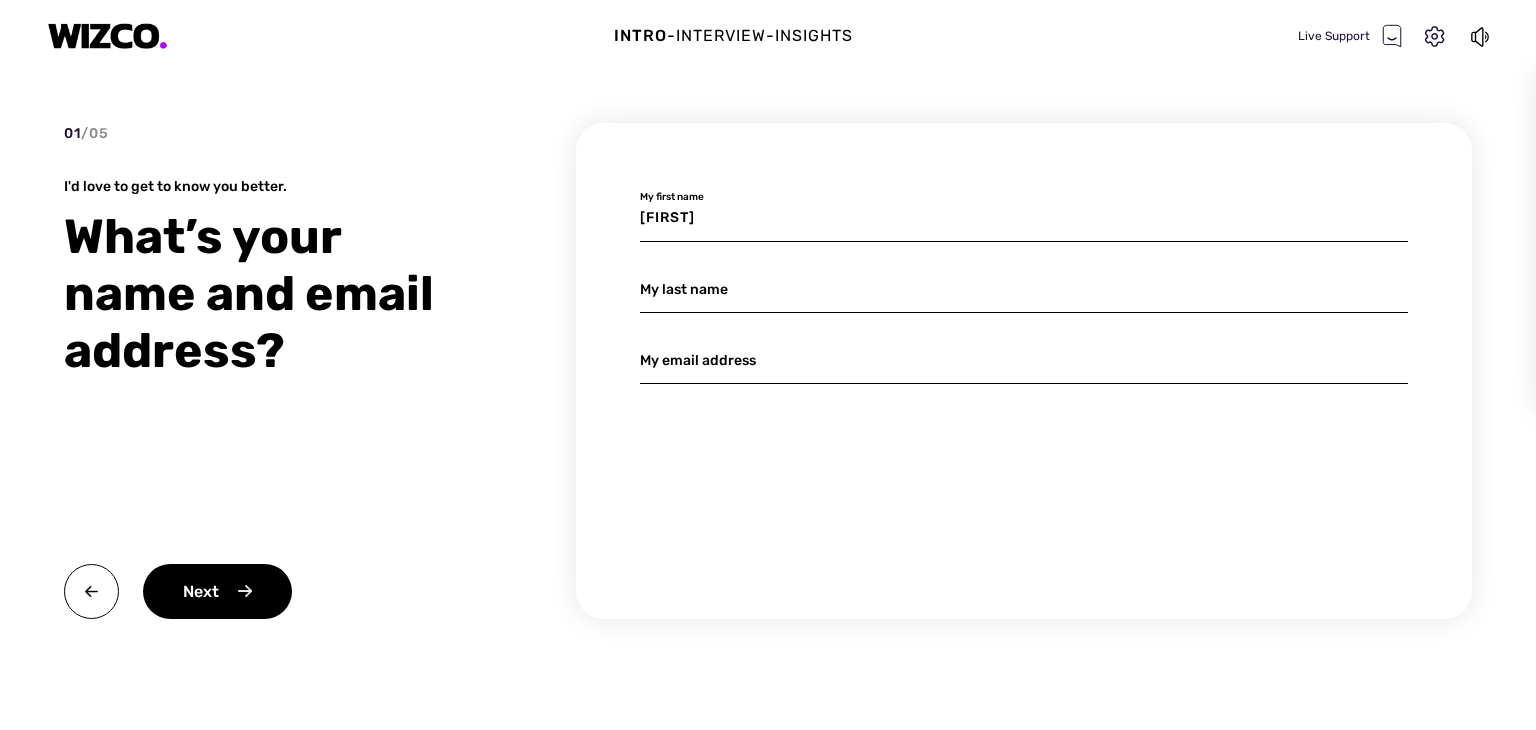 type on "[FIRST]" 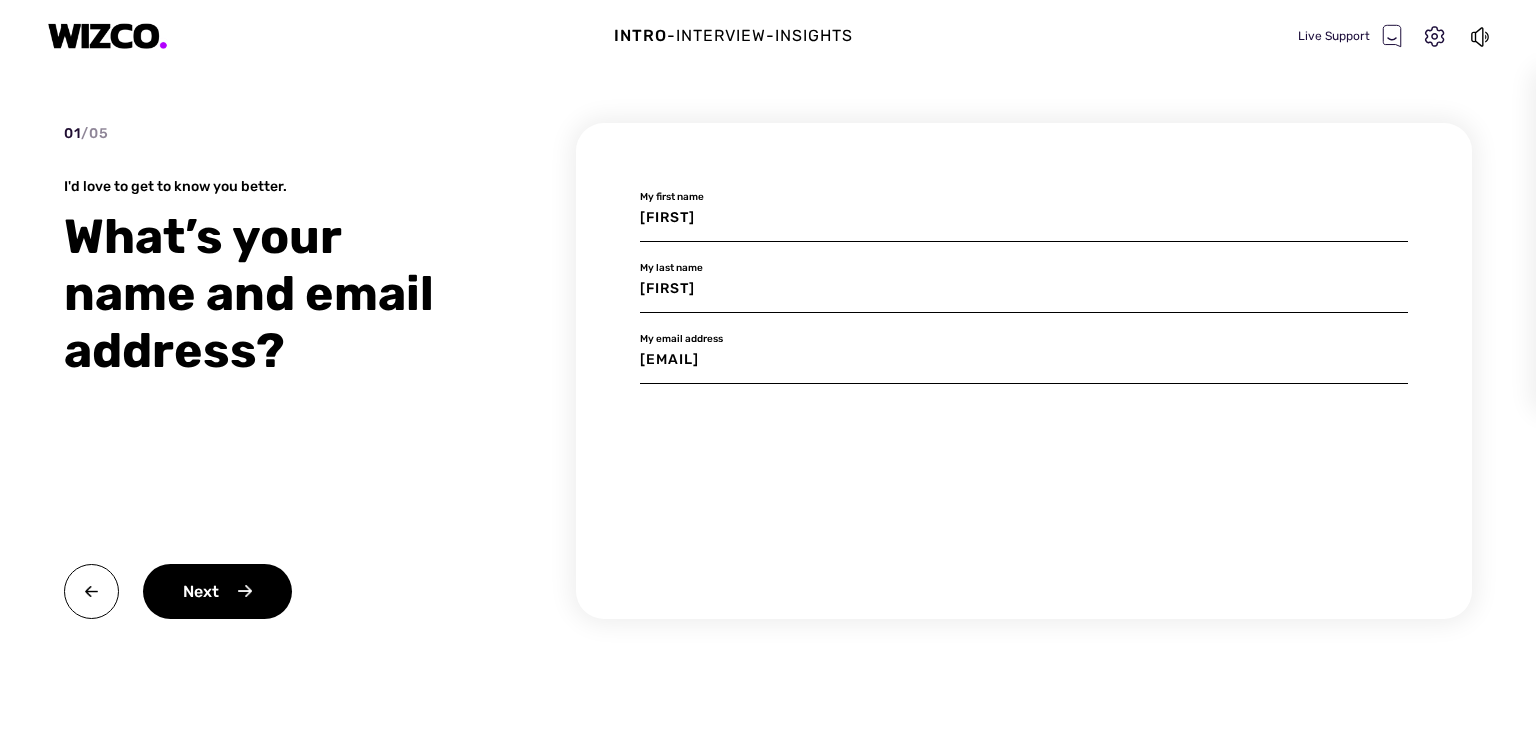drag, startPoint x: 826, startPoint y: 367, endPoint x: 635, endPoint y: 368, distance: 191.00262 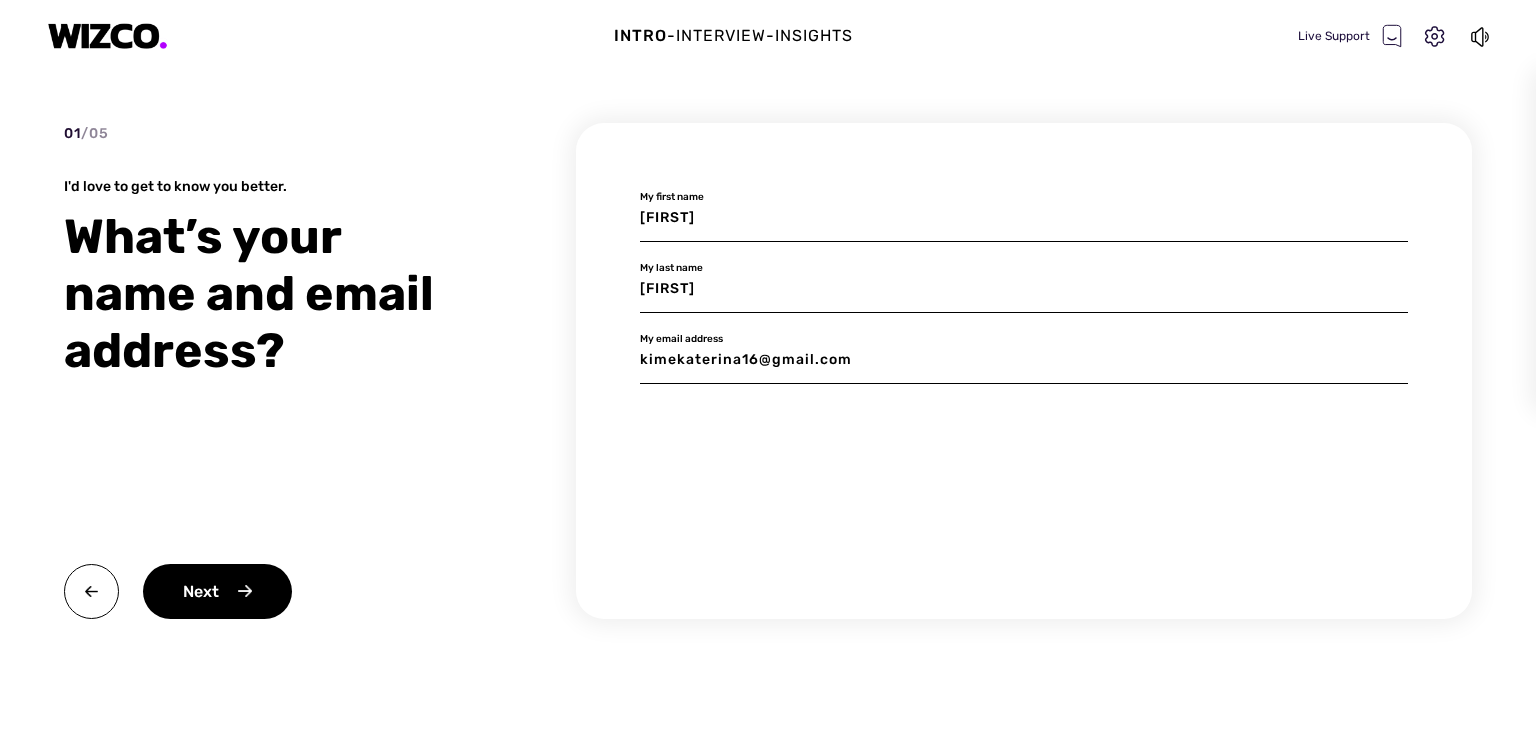 type on "kimekaterina16@gmail.com" 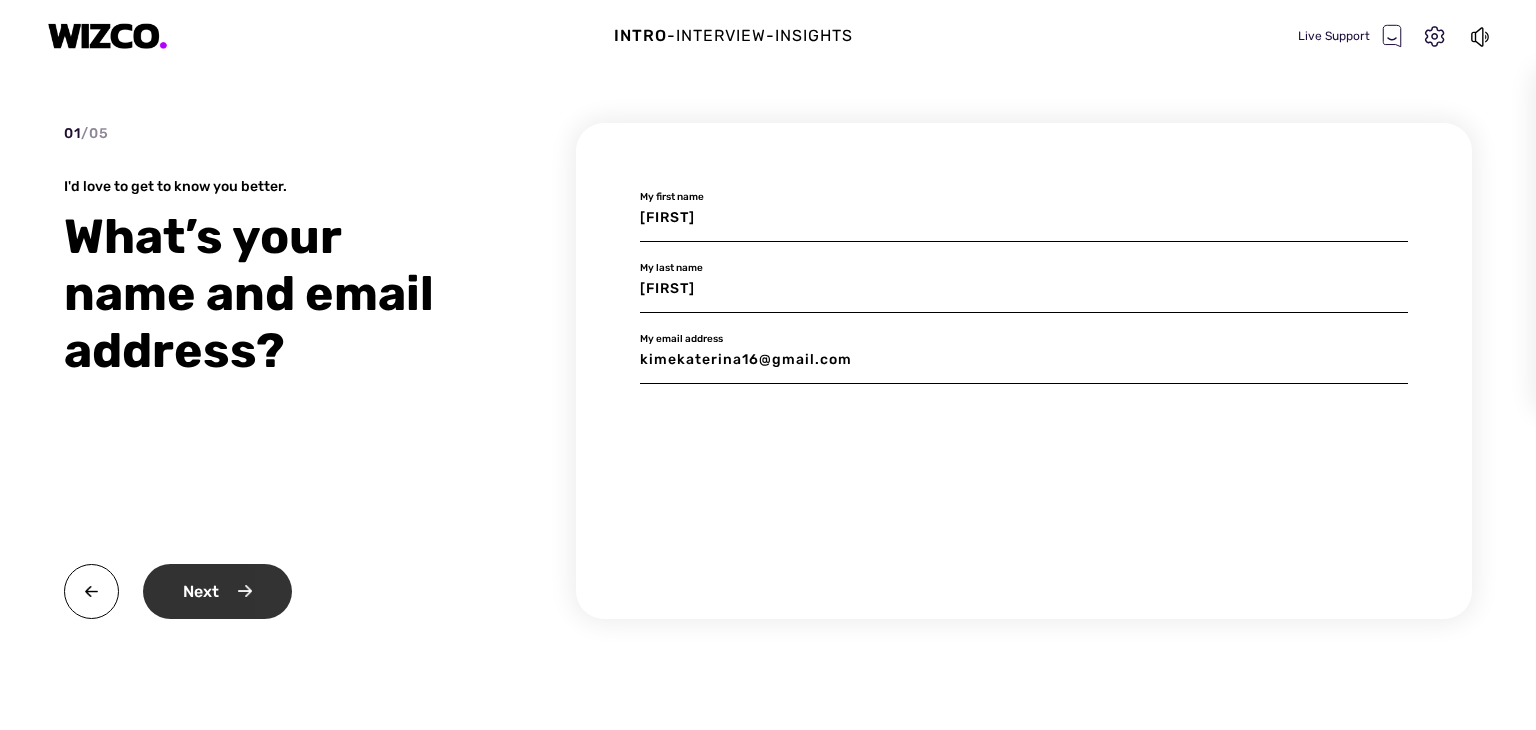 click on "Next" at bounding box center [217, 591] 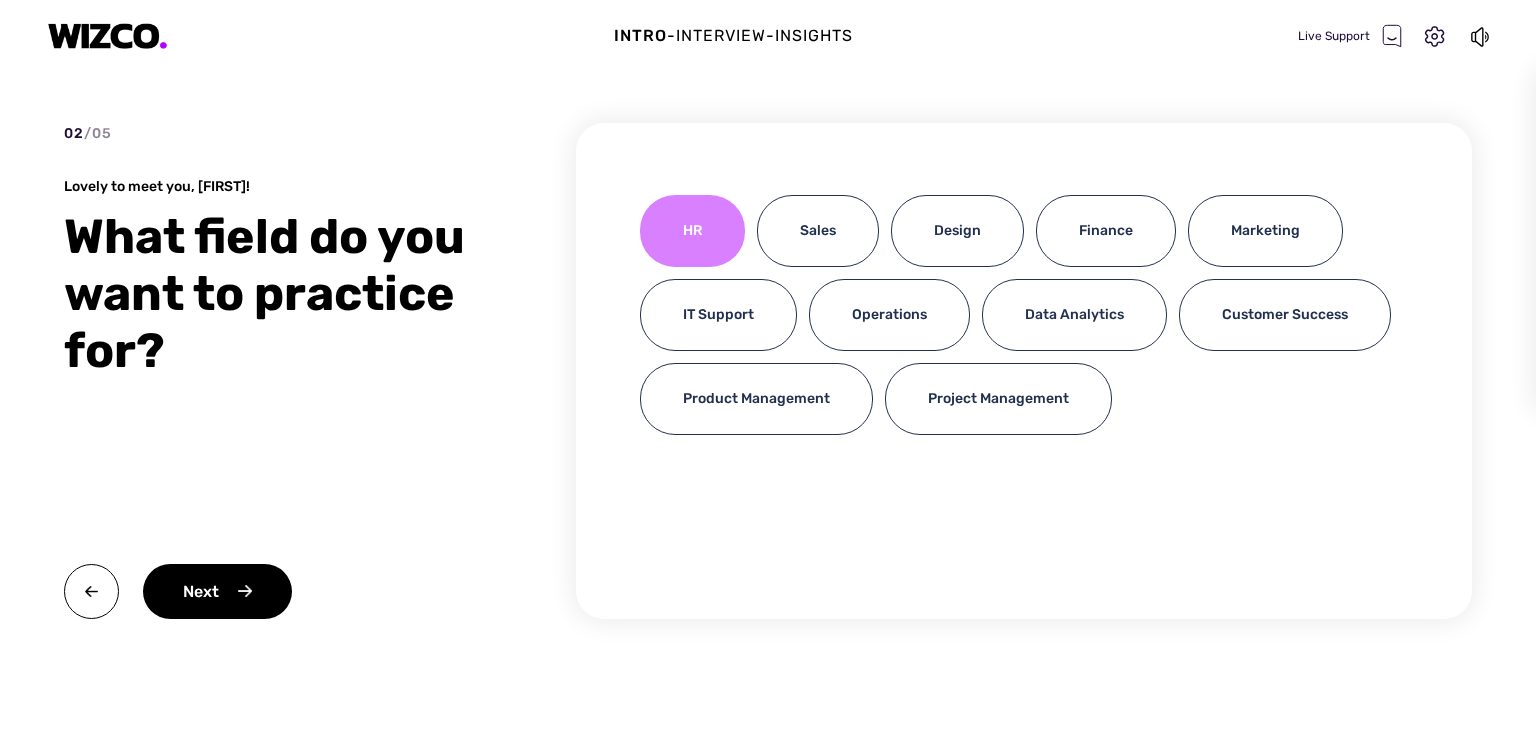 click on "HR" at bounding box center [692, 231] 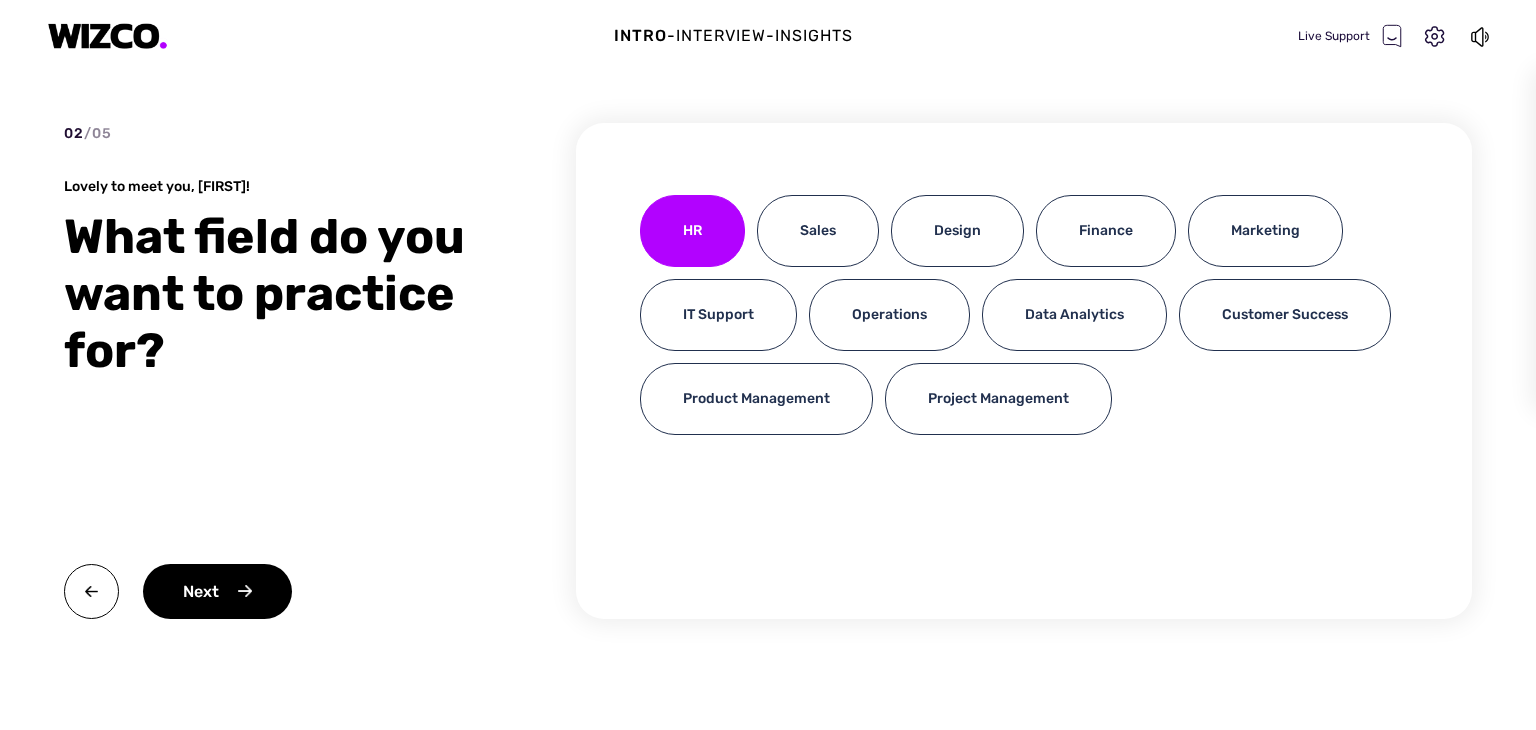 click on "[DATE] [DATE] Lovely to meet you, [FIRST]! What field do you want to practice for? Next" at bounding box center (274, 371) 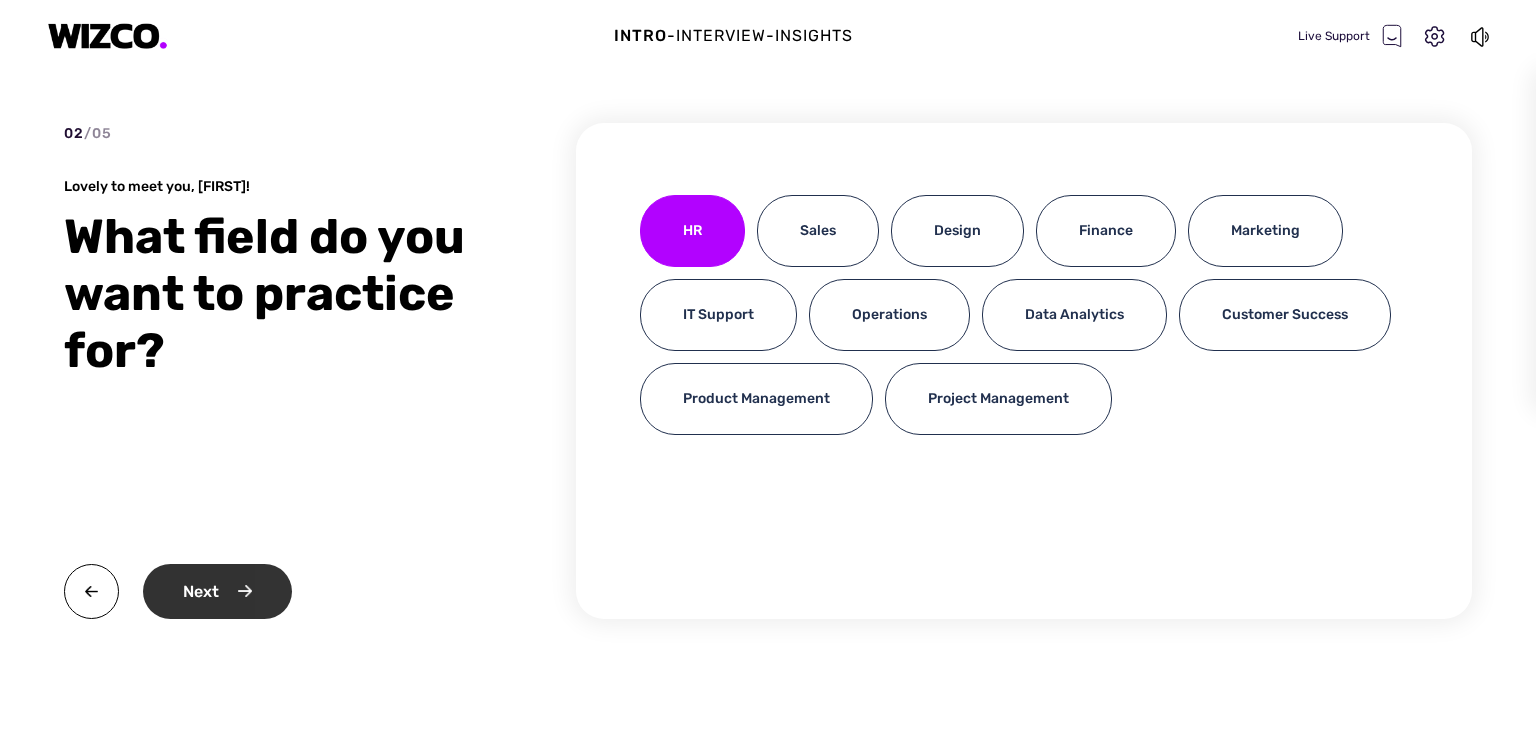 click on "Next" at bounding box center (217, 591) 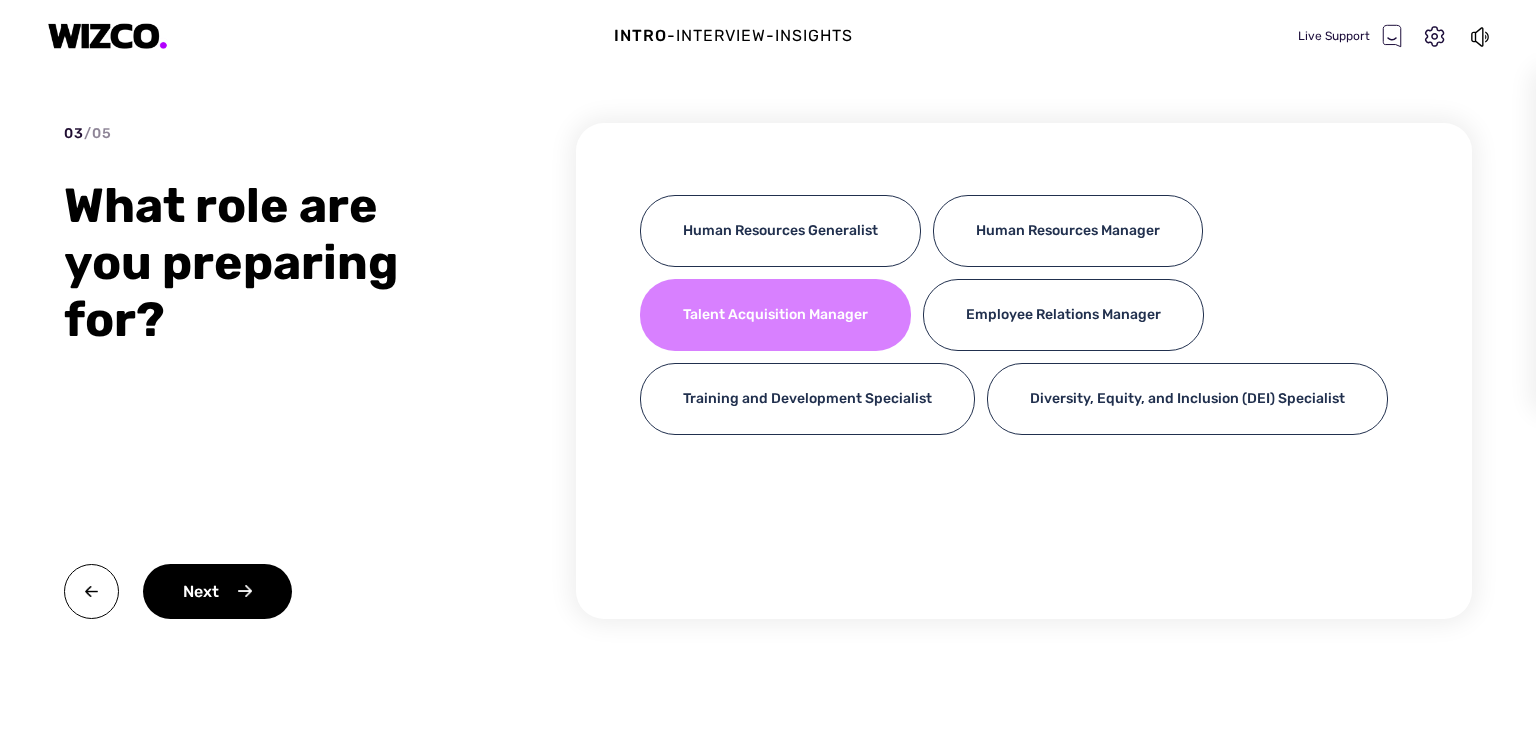 click on "Talent Acquisition Manager" at bounding box center [775, 315] 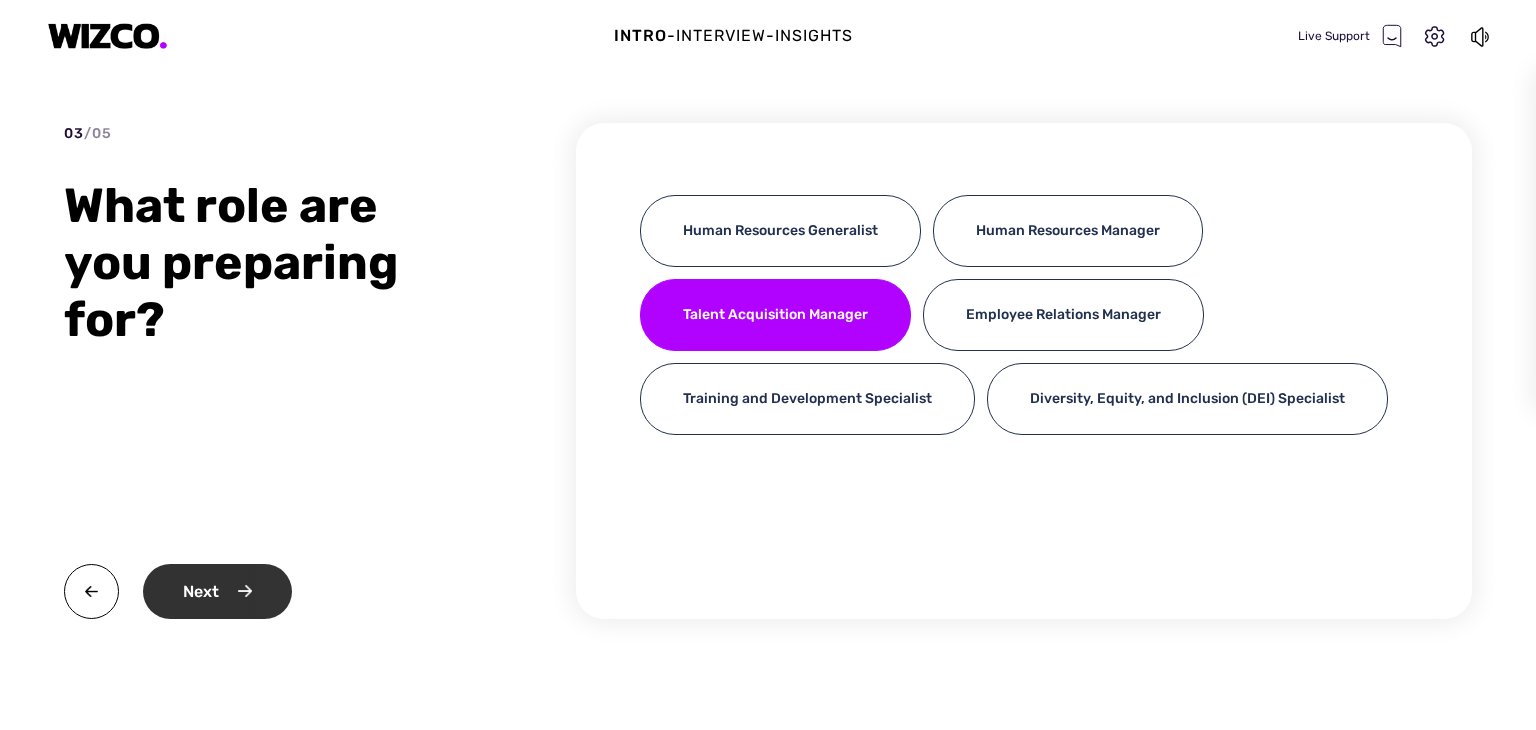 click on "Next" at bounding box center [217, 591] 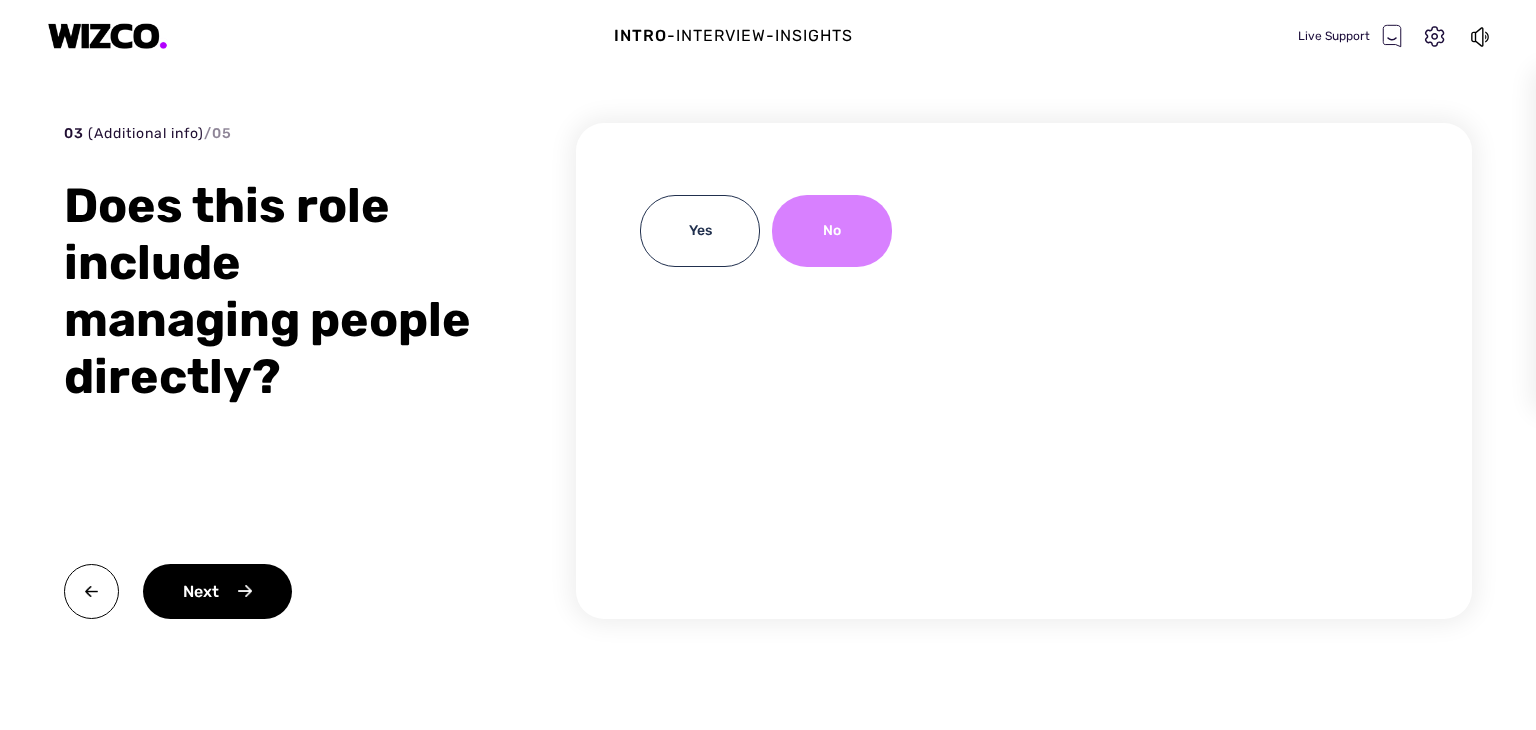 click on "No" at bounding box center [832, 231] 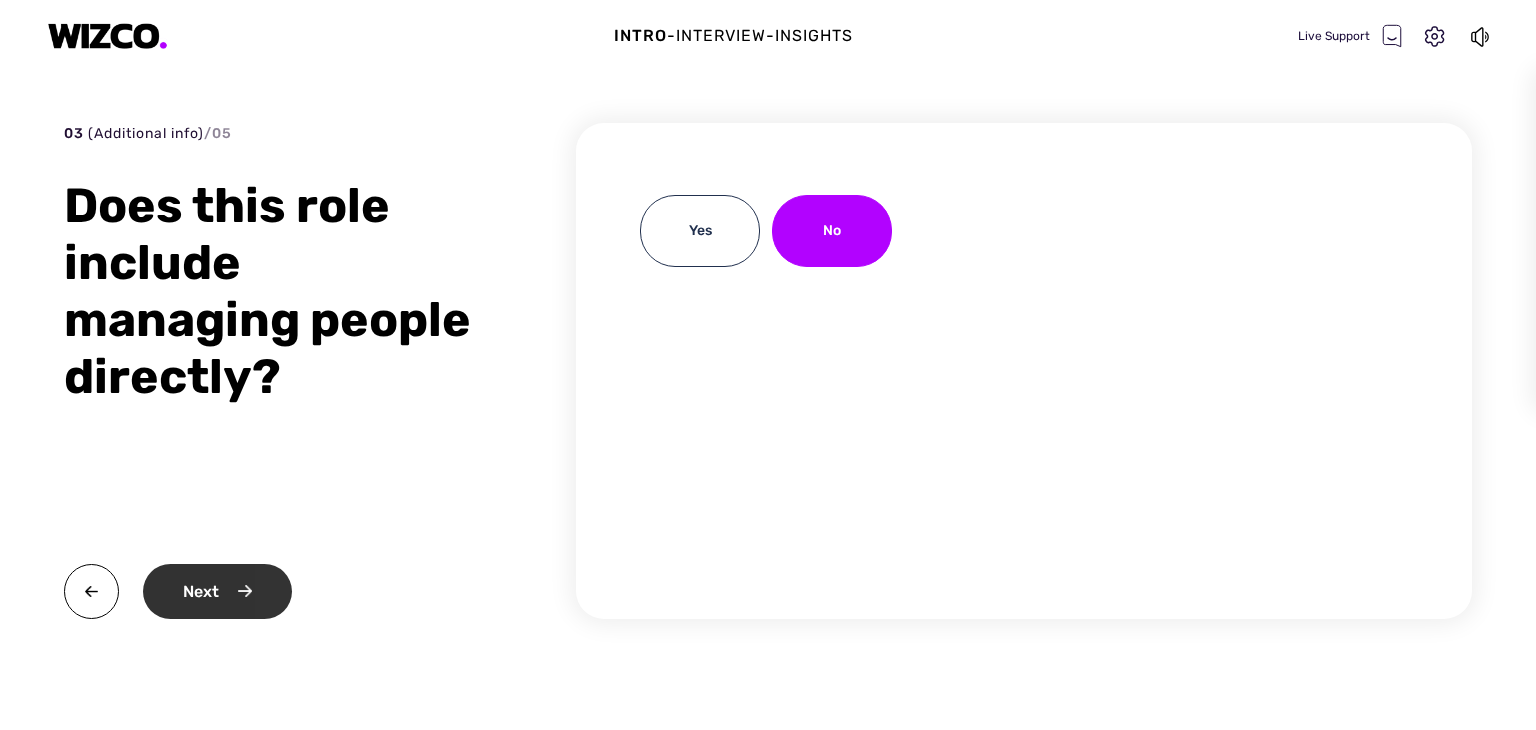 click on "Next" at bounding box center (217, 591) 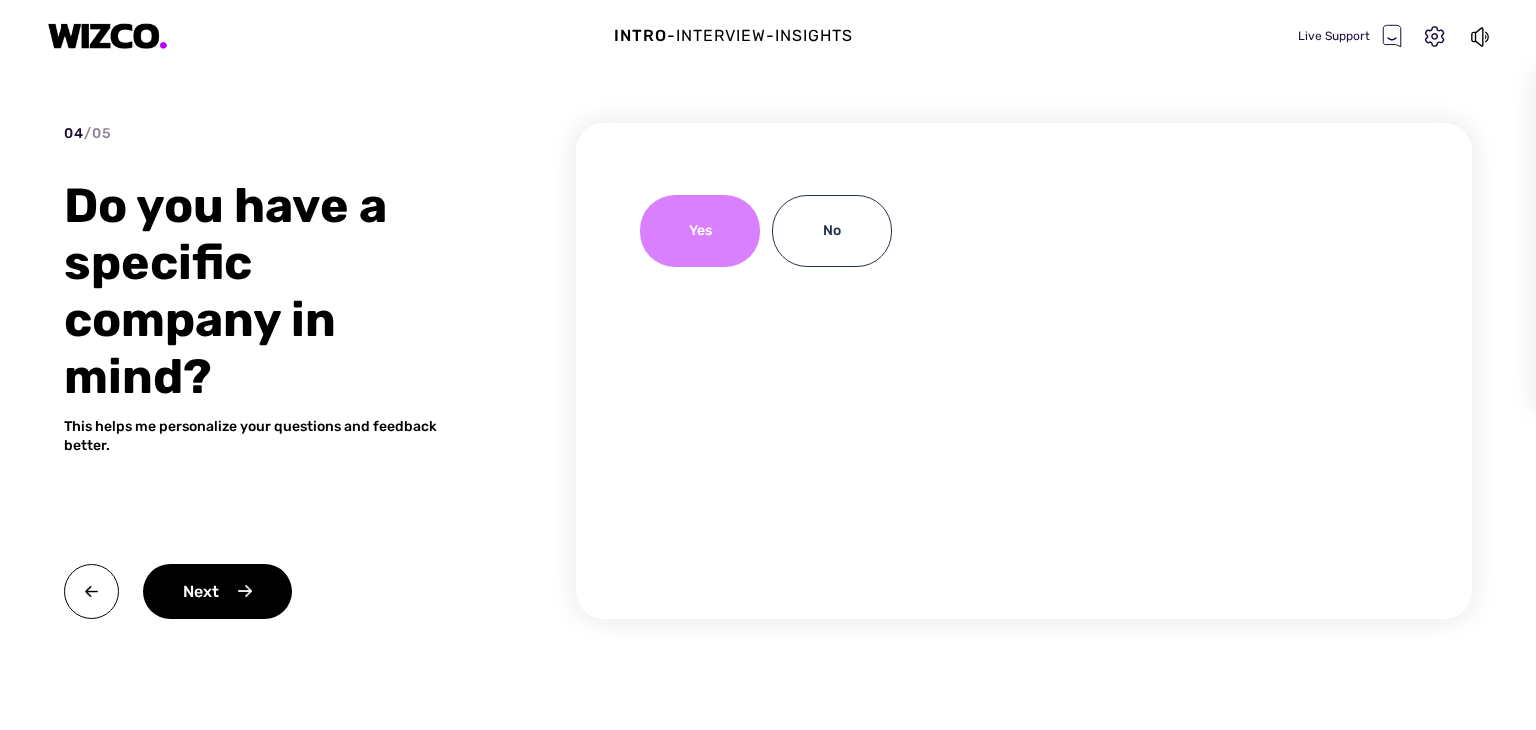 click on "Yes" at bounding box center [700, 231] 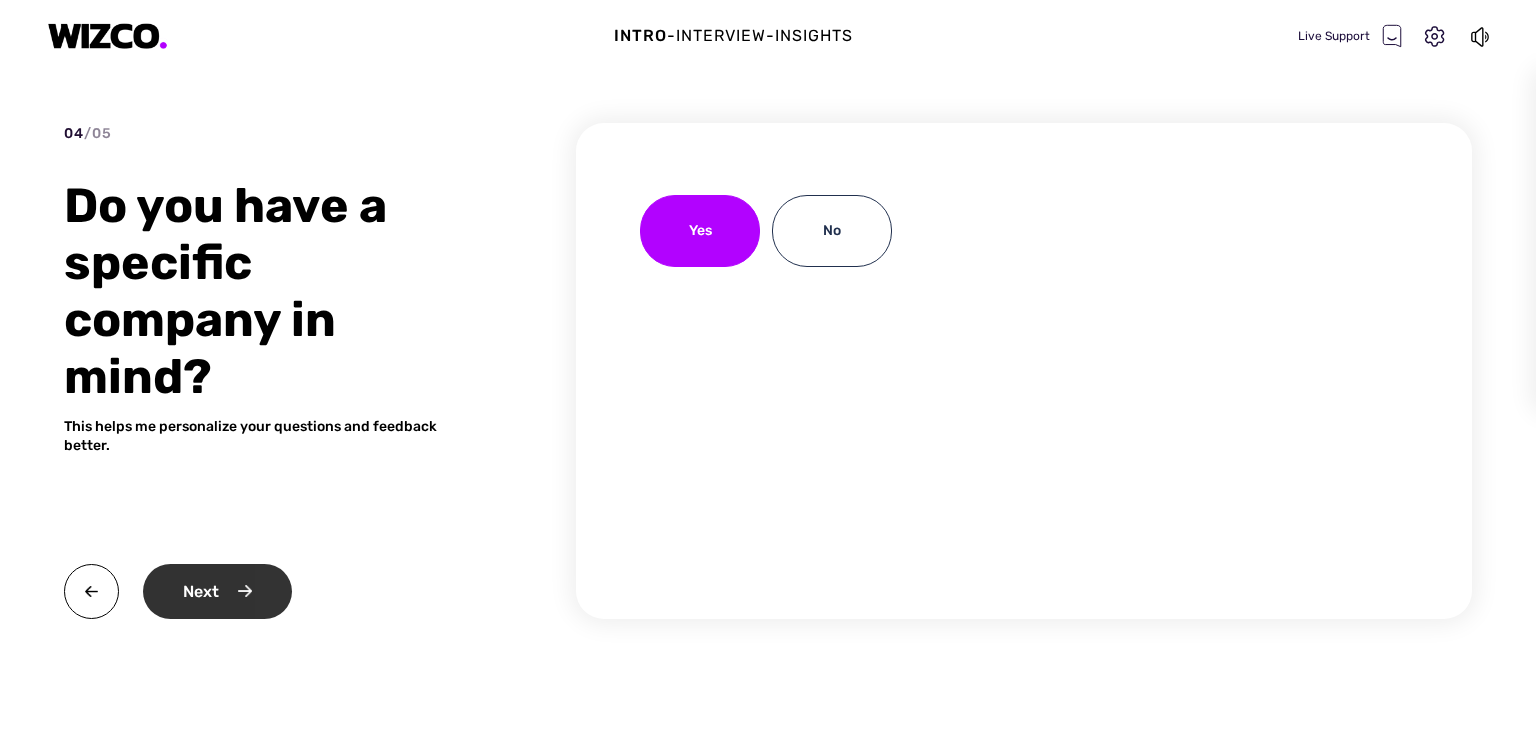 click on "Next" at bounding box center [217, 591] 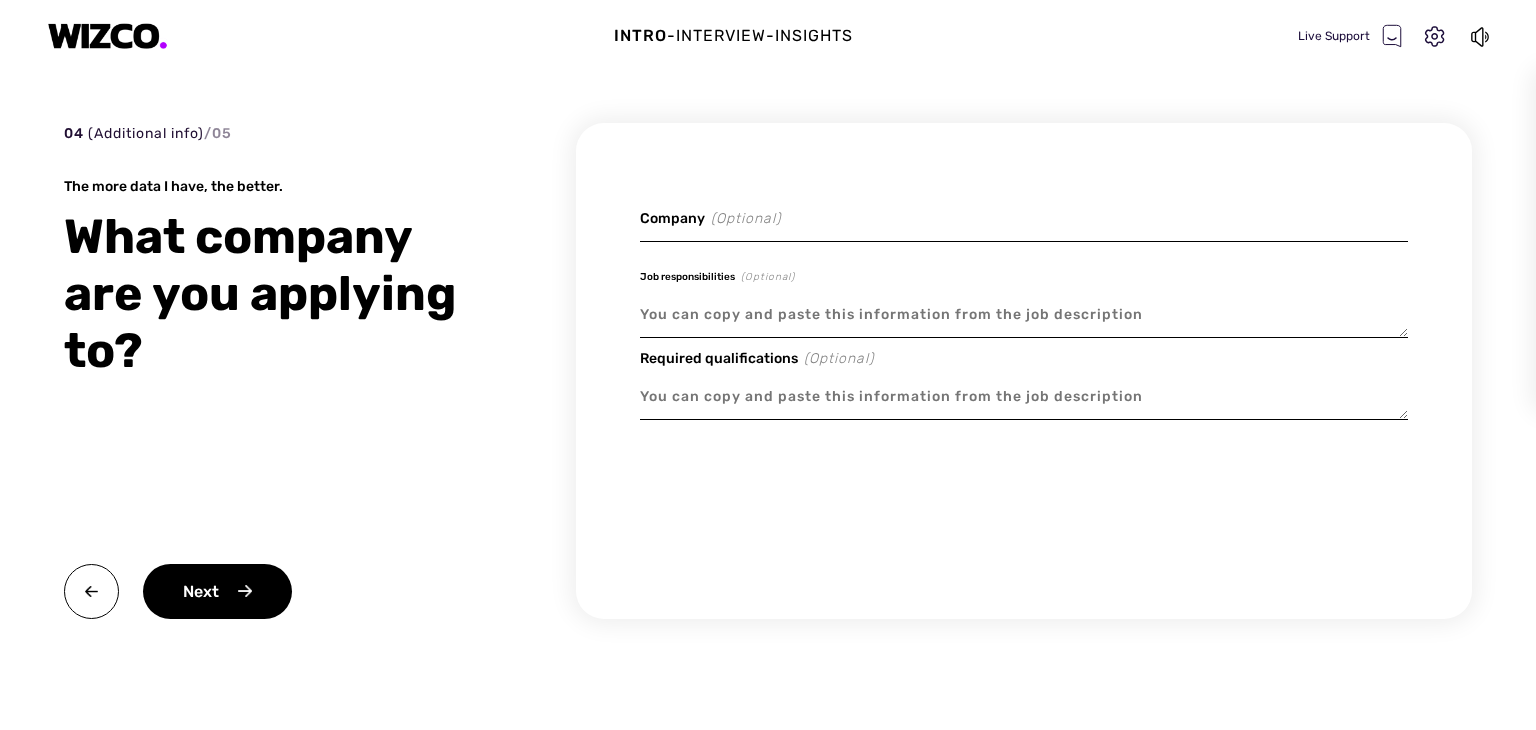 click at bounding box center (1024, 315) 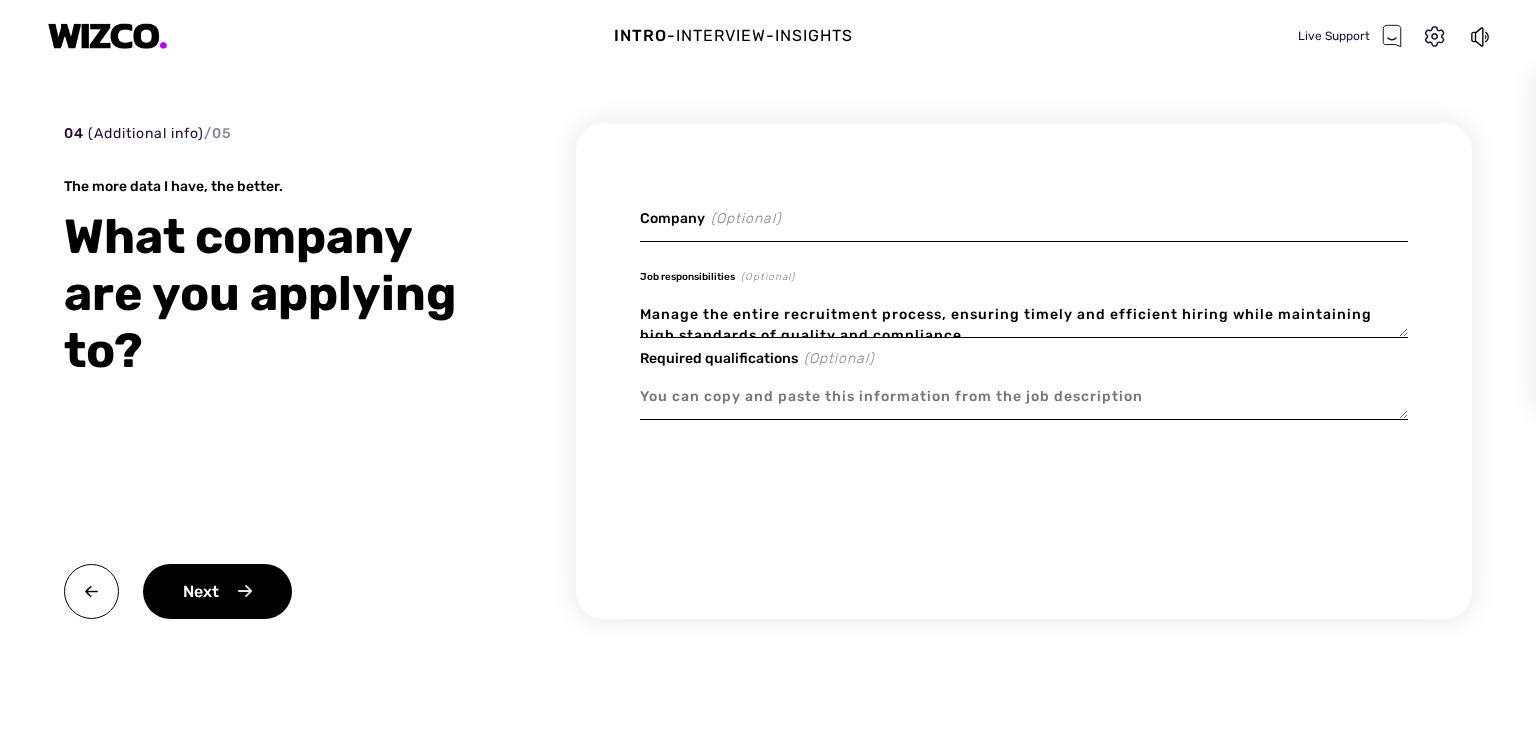 scroll, scrollTop: 130, scrollLeft: 0, axis: vertical 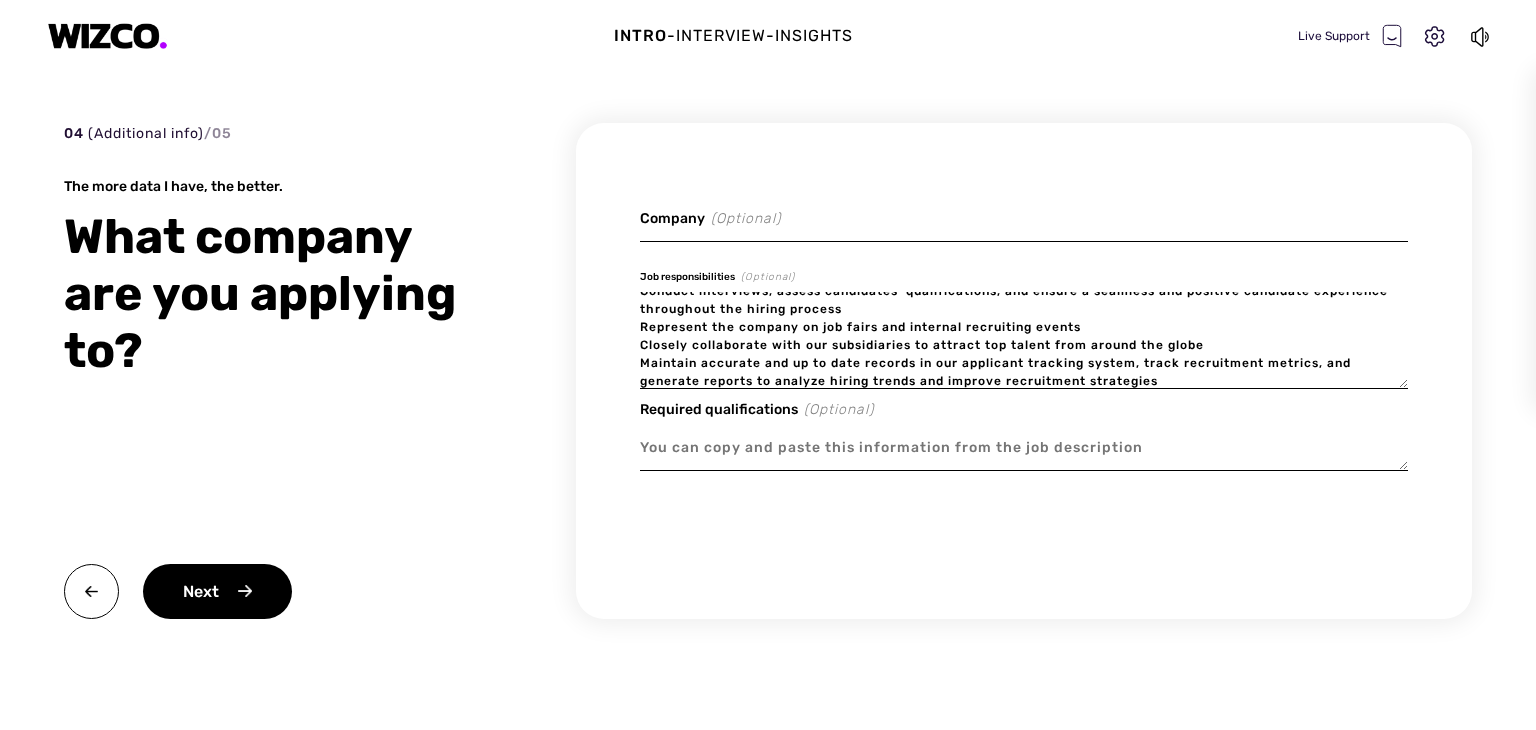 type on "Manage the entire recruitment process, ensuring timely and efficient hiring while maintaining high standards of quality and compliance
Partner with HR Business Partners, Hiring Managers and Department Heads to understand staffing needs, provide recruitment guidance, and advise on hiring best practices
Utilize a variety of sourcing techniques, including job boards, social media, networking events, and employee referrals, to build a robust pipeline of candidates
Conduct interviews, assess candidates’ qualifications, and ensure a seamless and positive candidate experience throughout the hiring process
Represent the company on job fairs and internal recruiting events
Closely collaborate with our subsidiaries to attract top talent from around the globe
Maintain accurate and up to date records in our applicant tracking system, track recruitment metrics, and generate reports to analyze hiring trends and improve recruitment strategies" 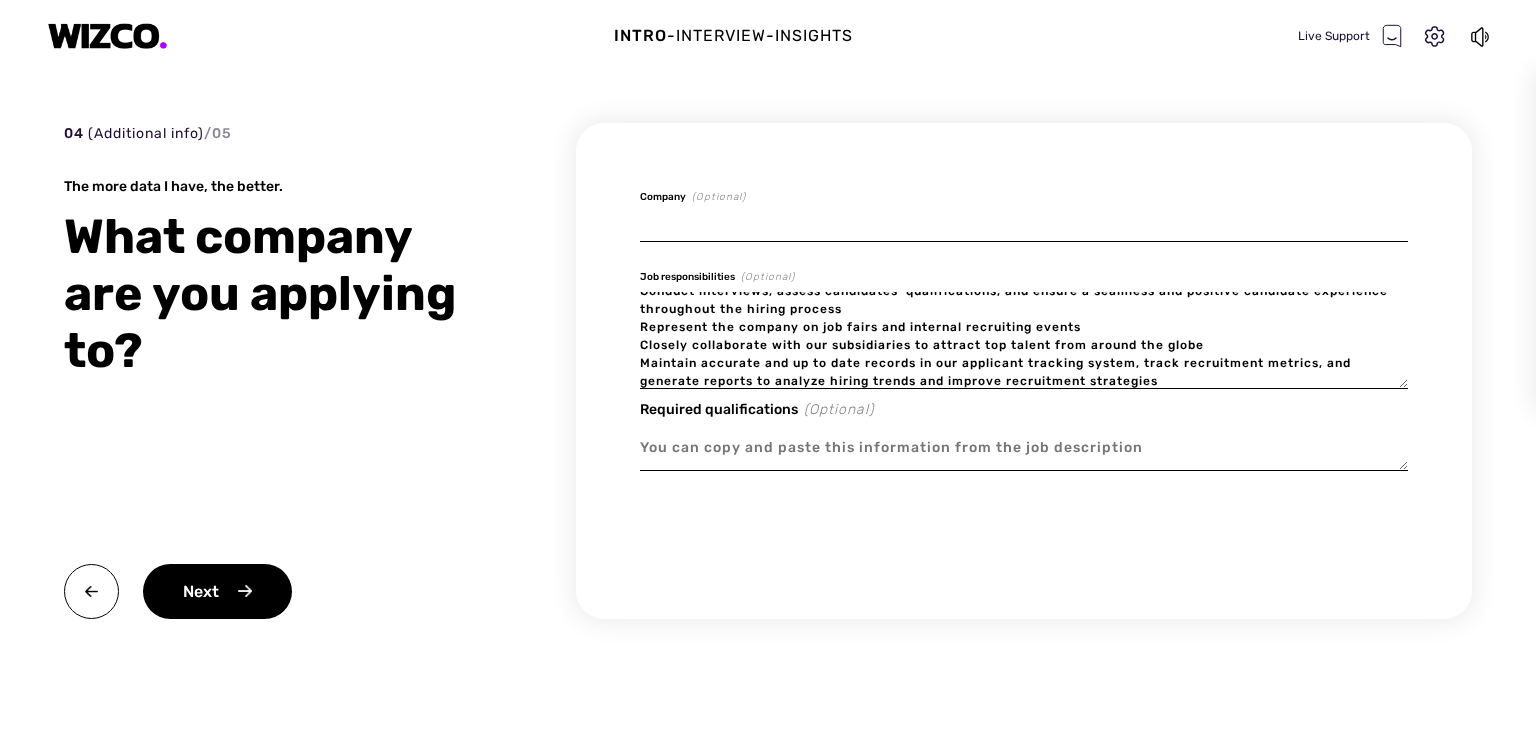 paste on "Greentube GmbH" 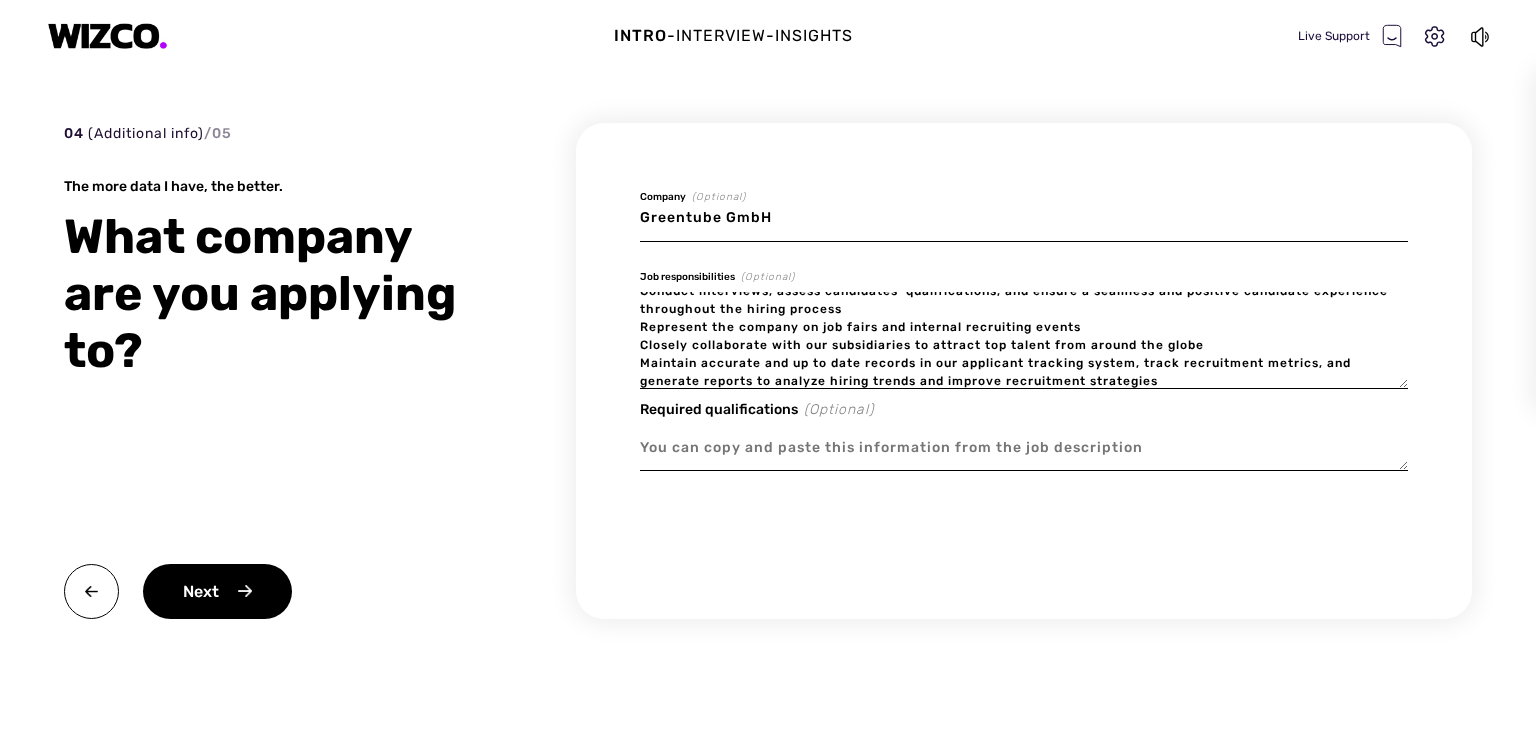 type on "Greentube GmbH" 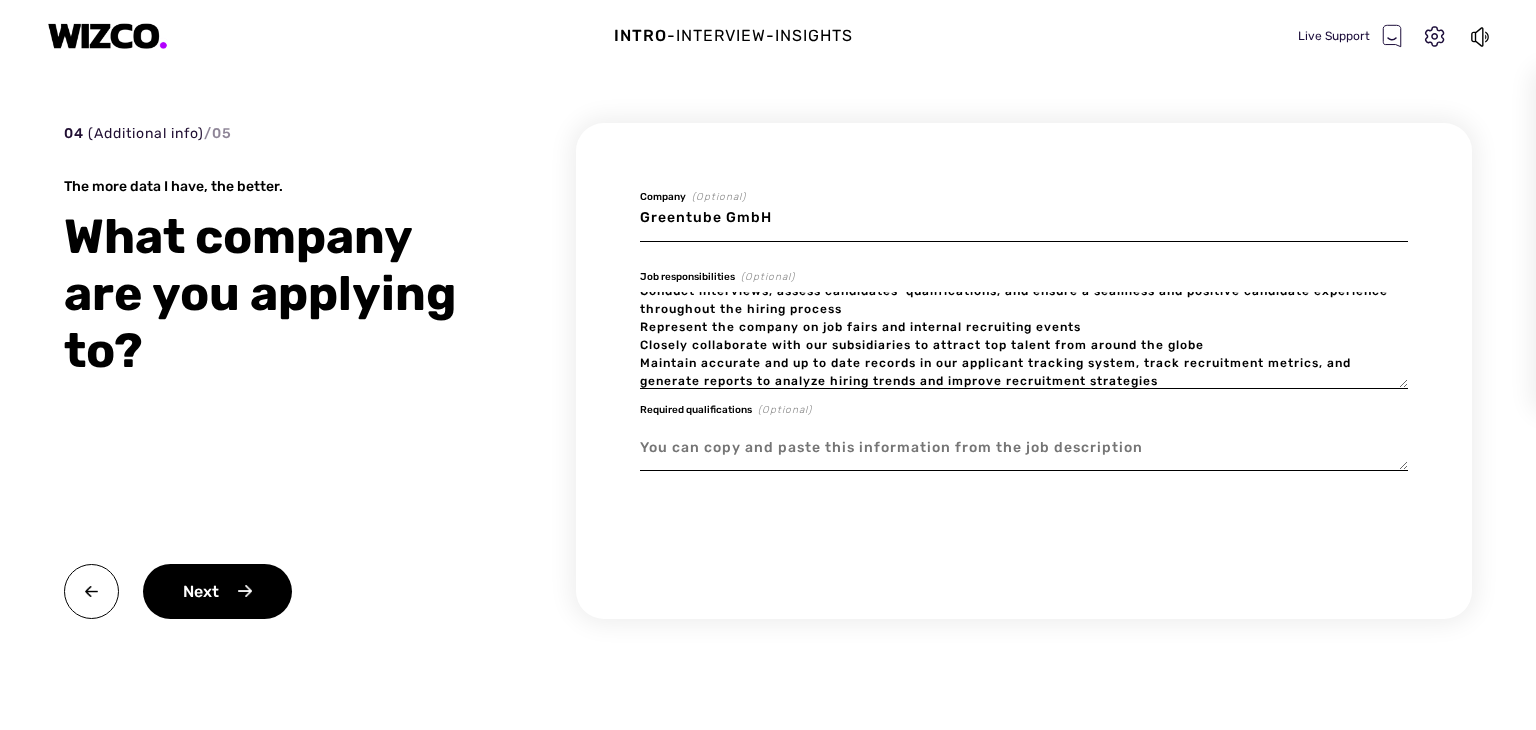paste on "Completed academic education at least at the Bachelor's level (preferably with a focus on HR or IT)
2+ years of experience in tech recruitment, either in-house or agency
Familiarity with a recruitment software and/or any HRIS and profound MS Office skills
Excellent communication, negotiation, and interpersonal skills with a high service orientation
Ability to build relationships and collaborate effectively with stakeholders at all levels
Strong organizational skills with the ability to manage multiple priorities and meet deadlines
Excellent proficiency in English, German is a plus" 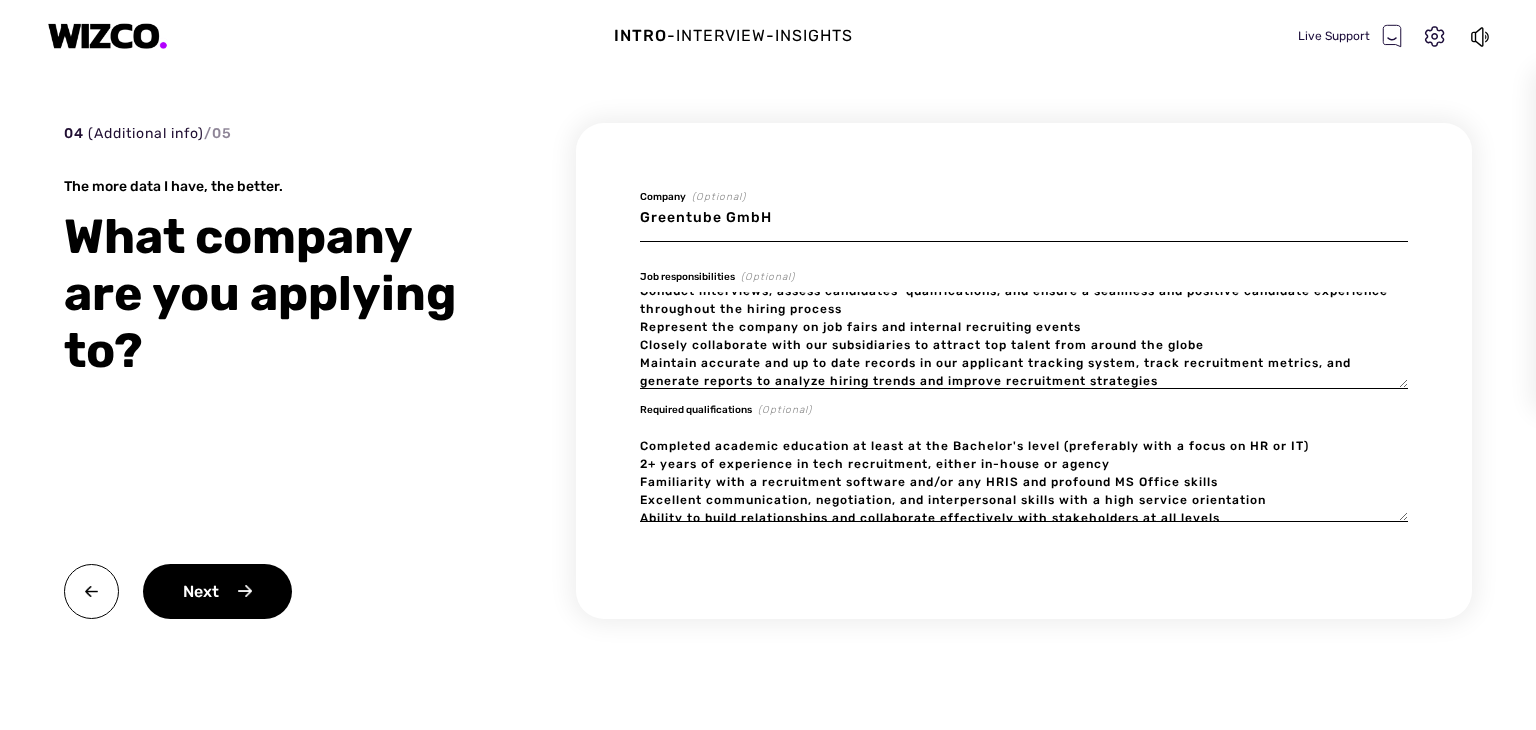 scroll, scrollTop: 40, scrollLeft: 0, axis: vertical 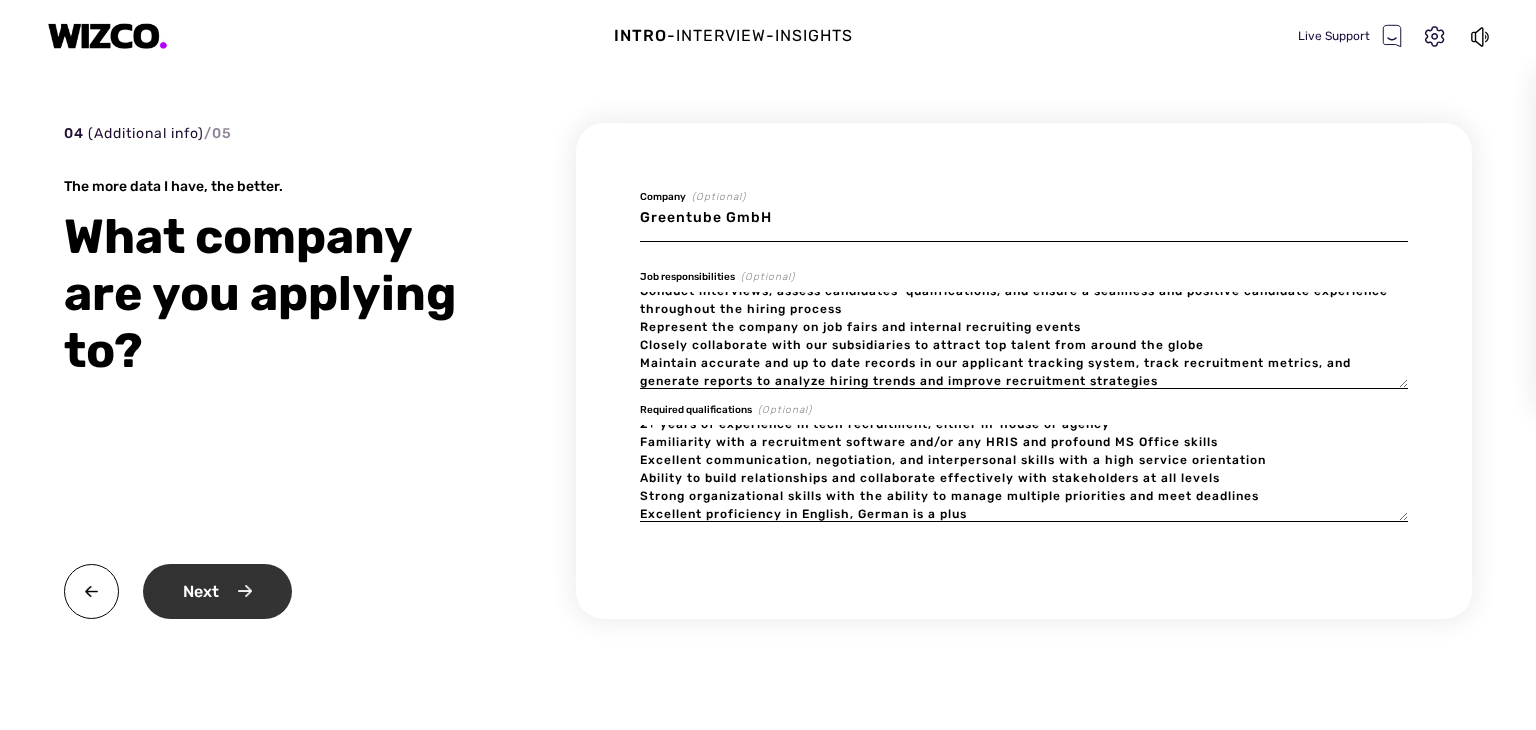 type on "Completed academic education at least at the Bachelor's level (preferably with a focus on HR or IT)
2+ years of experience in tech recruitment, either in-house or agency
Familiarity with a recruitment software and/or any HRIS and profound MS Office skills
Excellent communication, negotiation, and interpersonal skills with a high service orientation
Ability to build relationships and collaborate effectively with stakeholders at all levels
Strong organizational skills with the ability to manage multiple priorities and meet deadlines
Excellent proficiency in English, German is a plus" 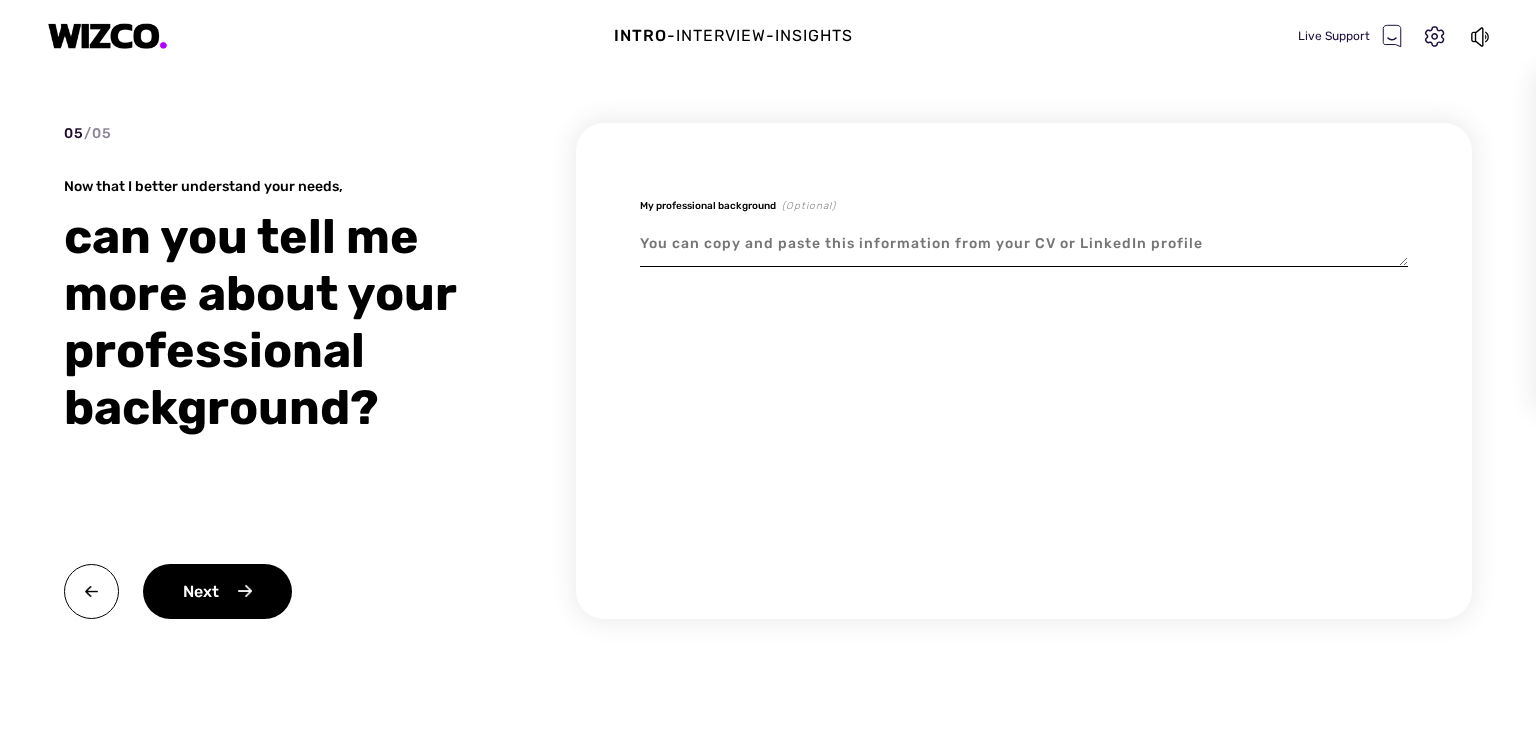 click at bounding box center (1024, 244) 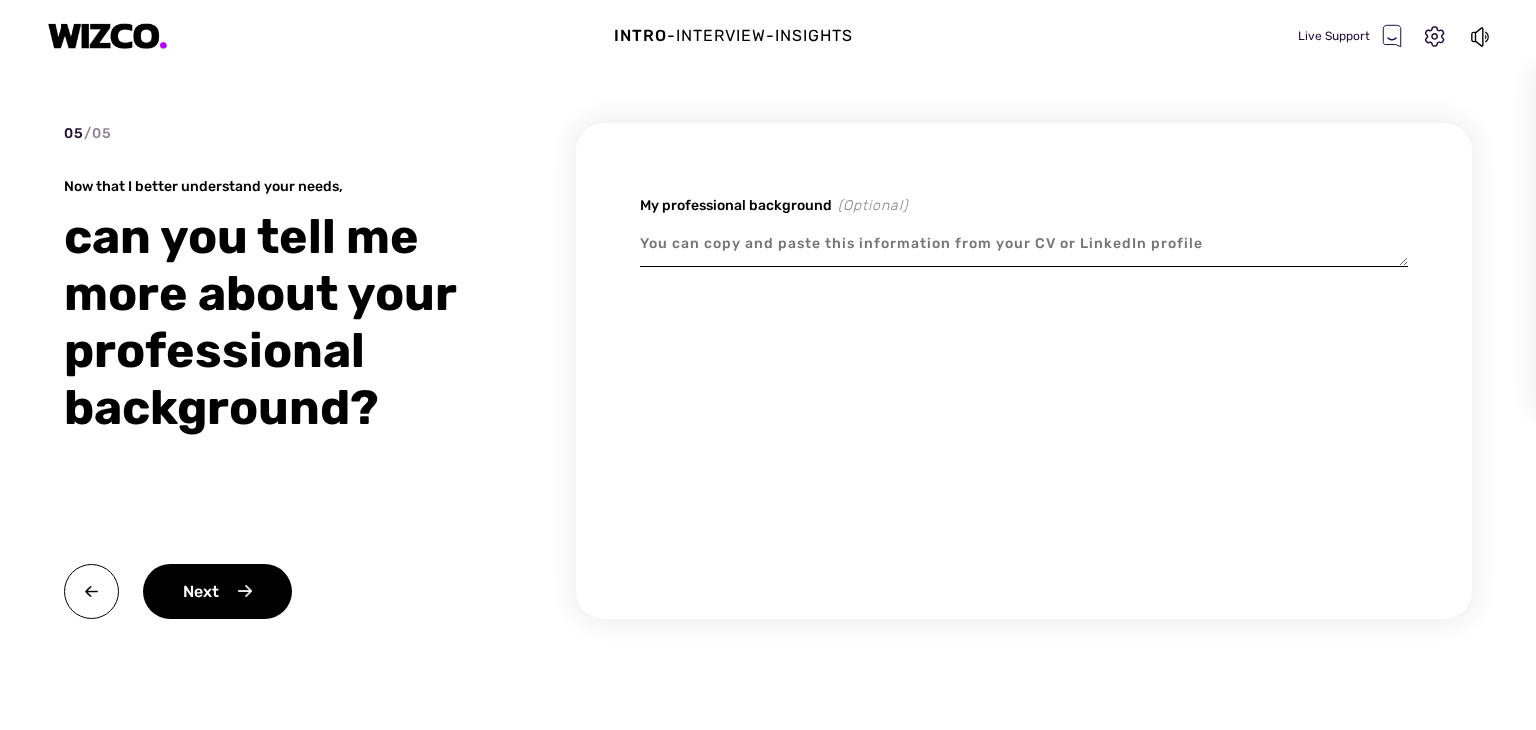 drag, startPoint x: 1456, startPoint y: 365, endPoint x: 1420, endPoint y: 356, distance: 37.107952 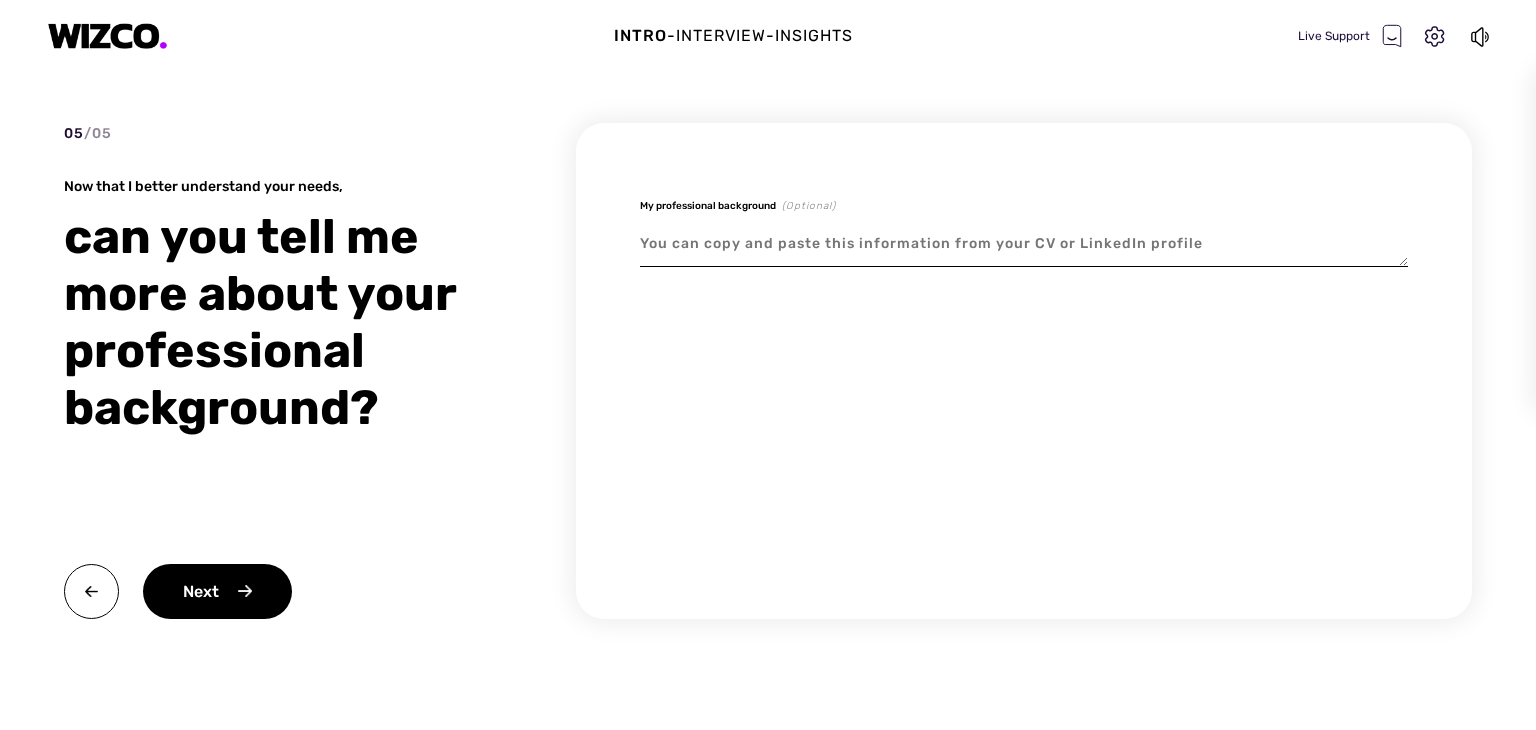 paste on "Technical Recruiter with 3+ years of experience specializing in FinTech, managing full-cycle hiring for roles in banking
technologies and crypto payments. Expert in advanced sourcing techniques and global recruitment, with 120+ successful
hires across Europe, India, LATAM, and APAC. Passionate about creating inclusive hiring processes that align with
sustainability and diversity goals.
Skills
Key skills: IT/Fintech Recruitment, Talent Management, Negotiation Skills, Interviewing Techniques, Sourcing Expertise
(including rare and C-level positions)
Hard skills: LinkedIn Recruiter, X-Ray, Boolean Search, Lever ATS, Jira, Confluence, Bamboo HR, Slack, Octopus CRM,
Dripify, Amazing Hiring, HuntFlow.
Positions: Frontend/Backend Developer, Blockchain Developer, Oracle Developer (PL/SQL), QA Manual Engineer (API,
Postman, Cucumber), QA Automation Engineer (Java, Selenium, Cucumber, Rest Assured), QA Lead, Project Manager,
Technical Writer (Markdown), UI/UX Designer, Head of PMO, ML Engineer, SDR, Account Manager,..." 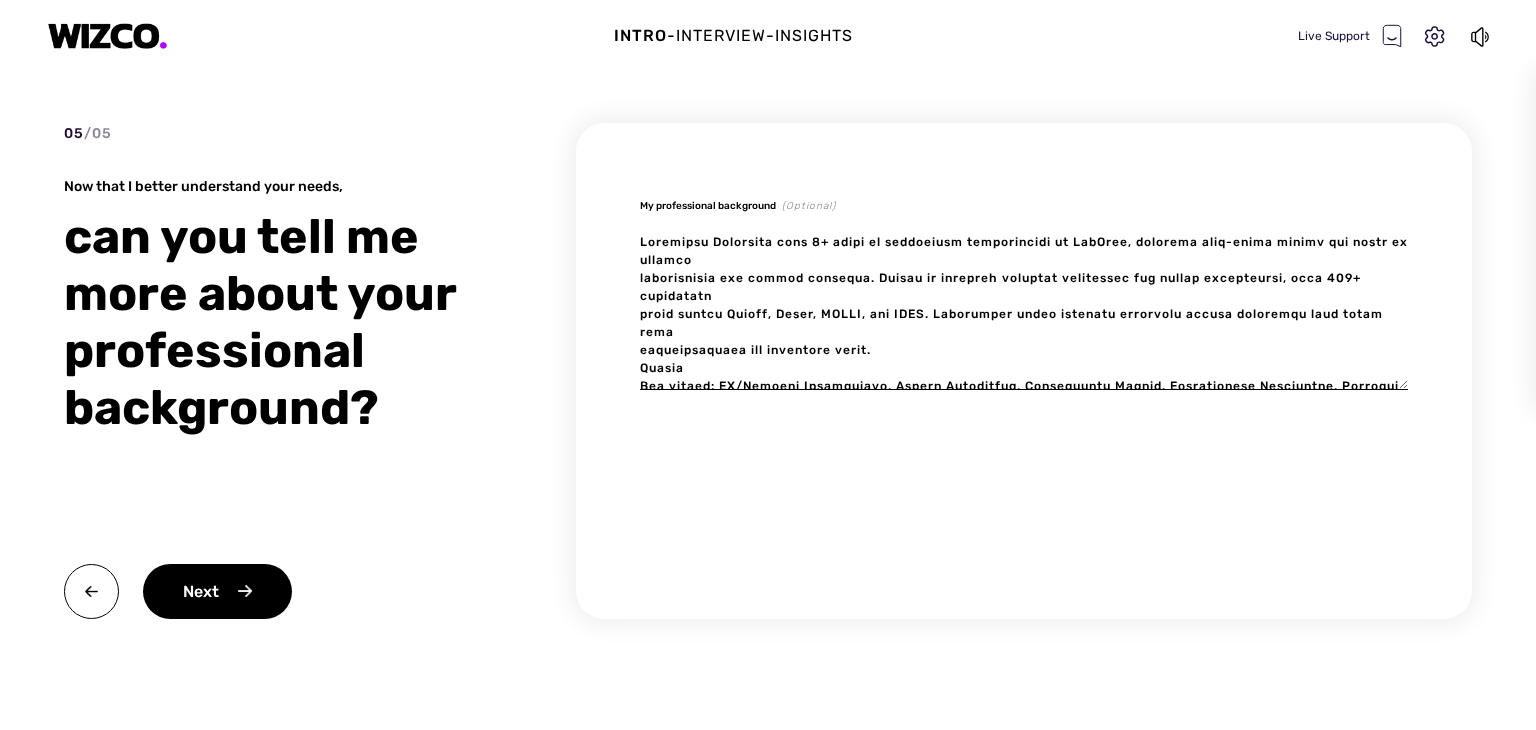 scroll, scrollTop: 796, scrollLeft: 0, axis: vertical 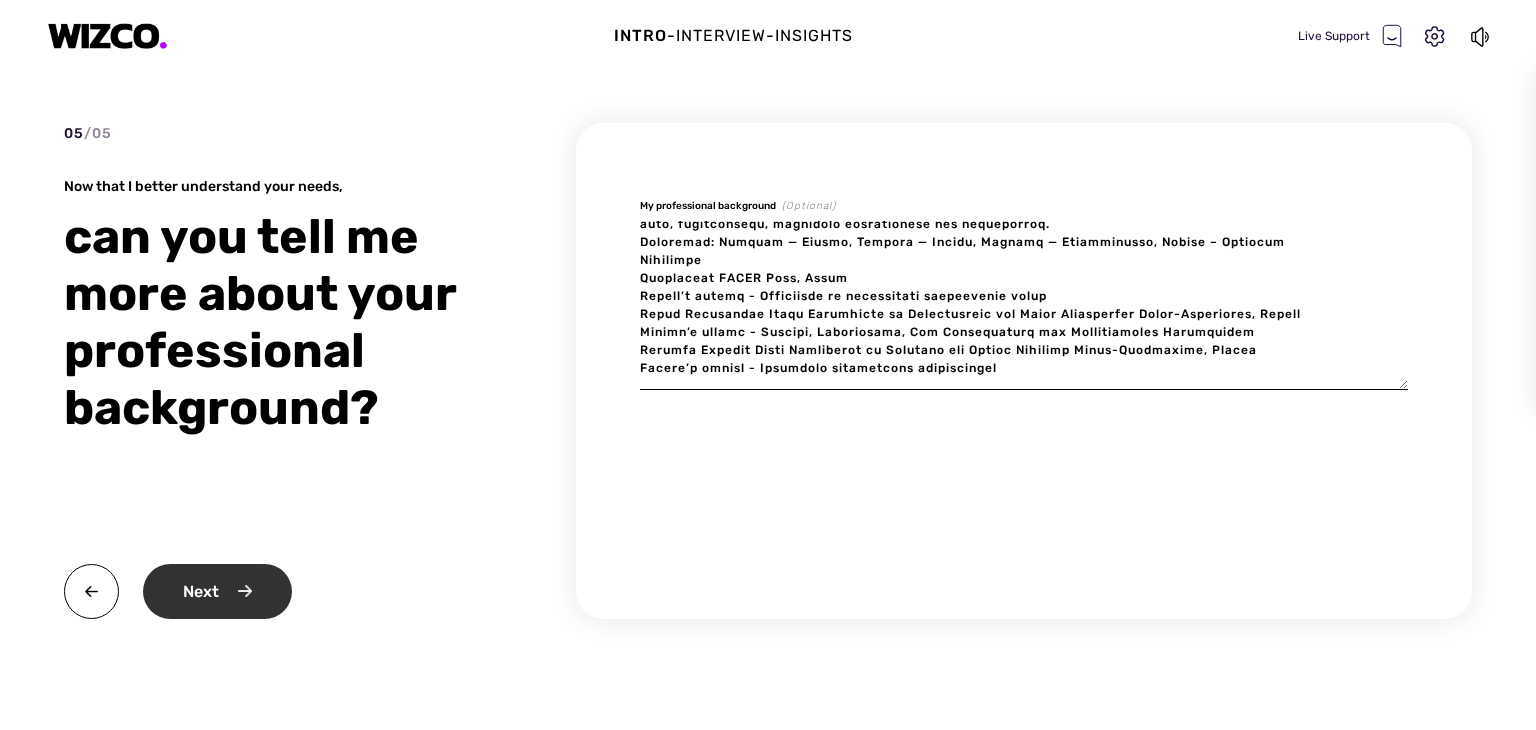 type on "Technical Recruiter with 3+ years of experience specializing in FinTech, managing full-cycle hiring for roles in banking
technologies and crypto payments. Expert in advanced sourcing techniques and global recruitment, with 120+ successful
hires across Europe, India, LATAM, and APAC. Passionate about creating inclusive hiring processes that align with
sustainability and diversity goals.
Skills
Key skills: IT/Fintech Recruitment, Talent Management, Negotiation Skills, Interviewing Techniques, Sourcing Expertise
(including rare and C-level positions)
Hard skills: LinkedIn Recruiter, X-Ray, Boolean Search, Lever ATS, Jira, Confluence, Bamboo HR, Slack, Octopus CRM,
Dripify, Amazing Hiring, HuntFlow.
Positions: Frontend/Backend Developer, Blockchain Developer, Oracle Developer (PL/SQL), QA Manual Engineer (API,
Postman, Cucumber), QA Automation Engineer (Java, Selenium, Cucumber, Rest Assured), QA Lead, Project Manager,
Technical Writer (Markdown), UI/UX Designer, Head of PMO, ML Engineer, SDR, Account Manager,..." 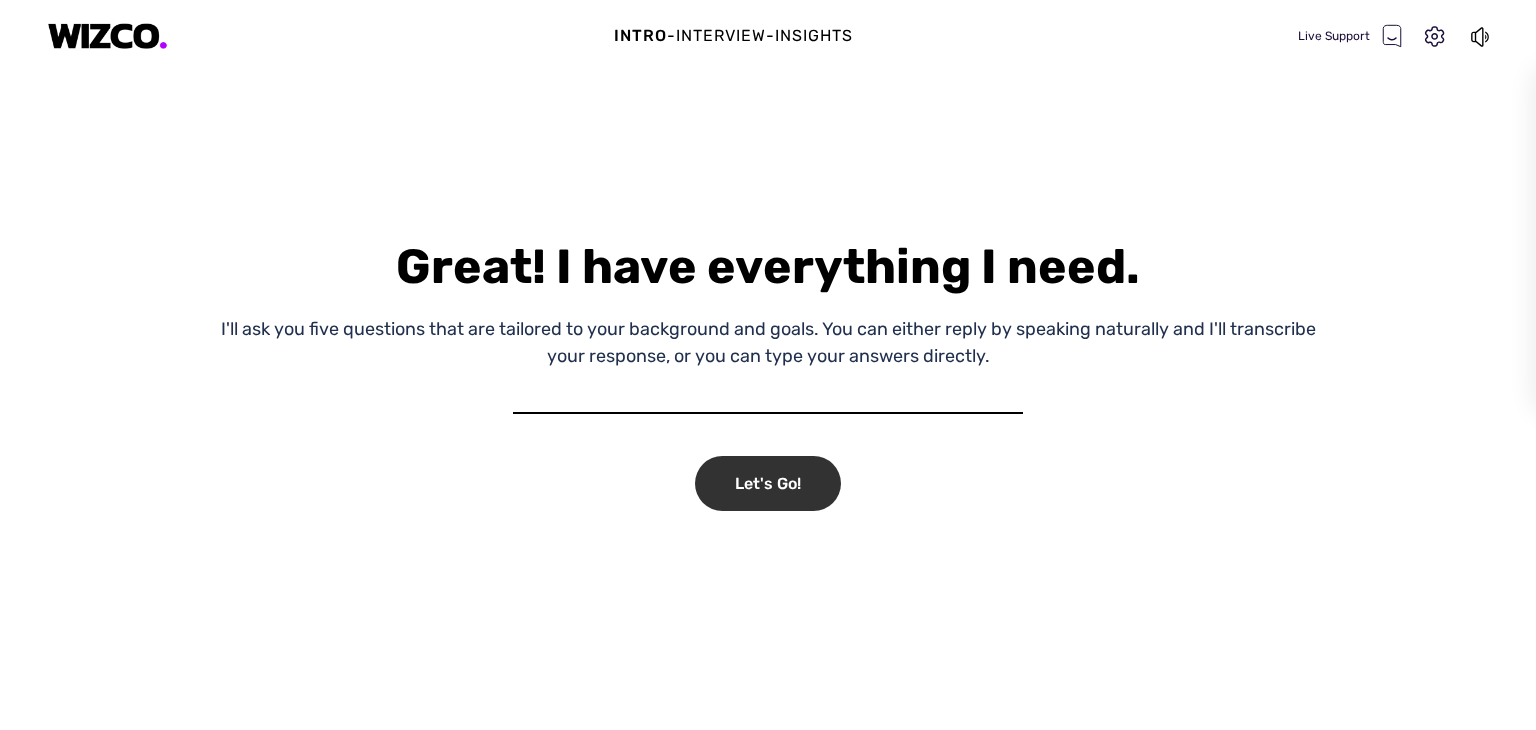 click on "Let's Go!" at bounding box center [768, 483] 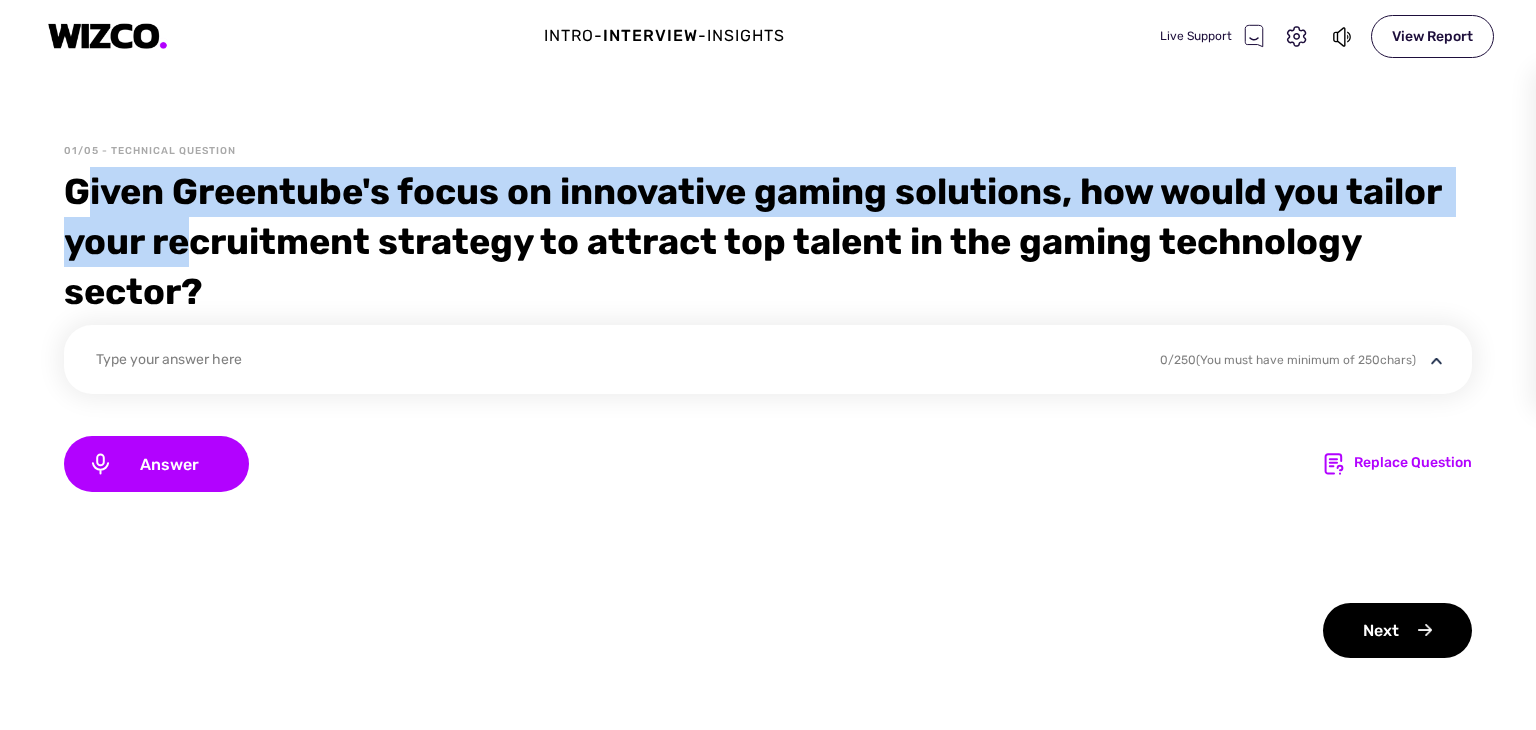 drag, startPoint x: 78, startPoint y: 190, endPoint x: 164, endPoint y: 245, distance: 102.0833 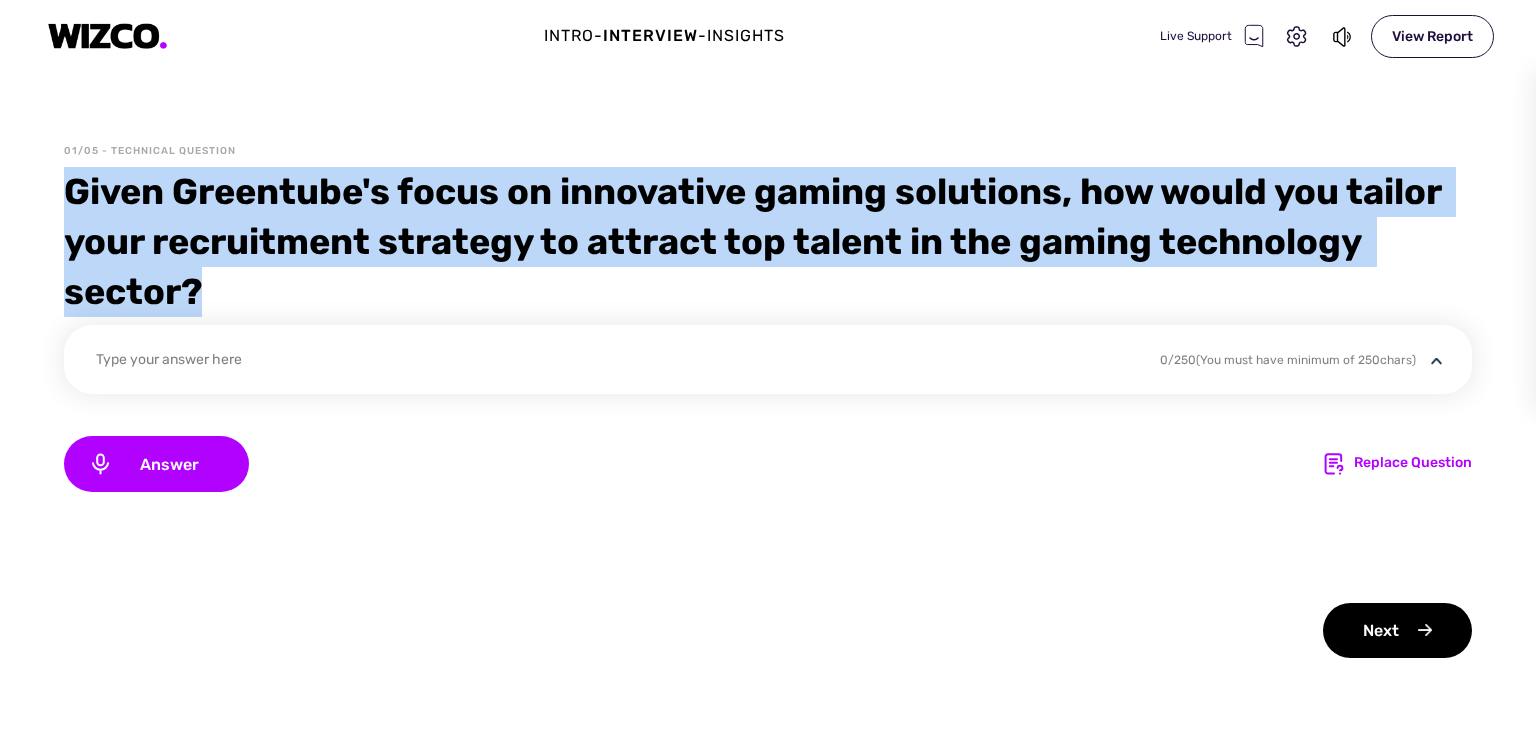 drag, startPoint x: 69, startPoint y: 187, endPoint x: 220, endPoint y: 301, distance: 189.20096 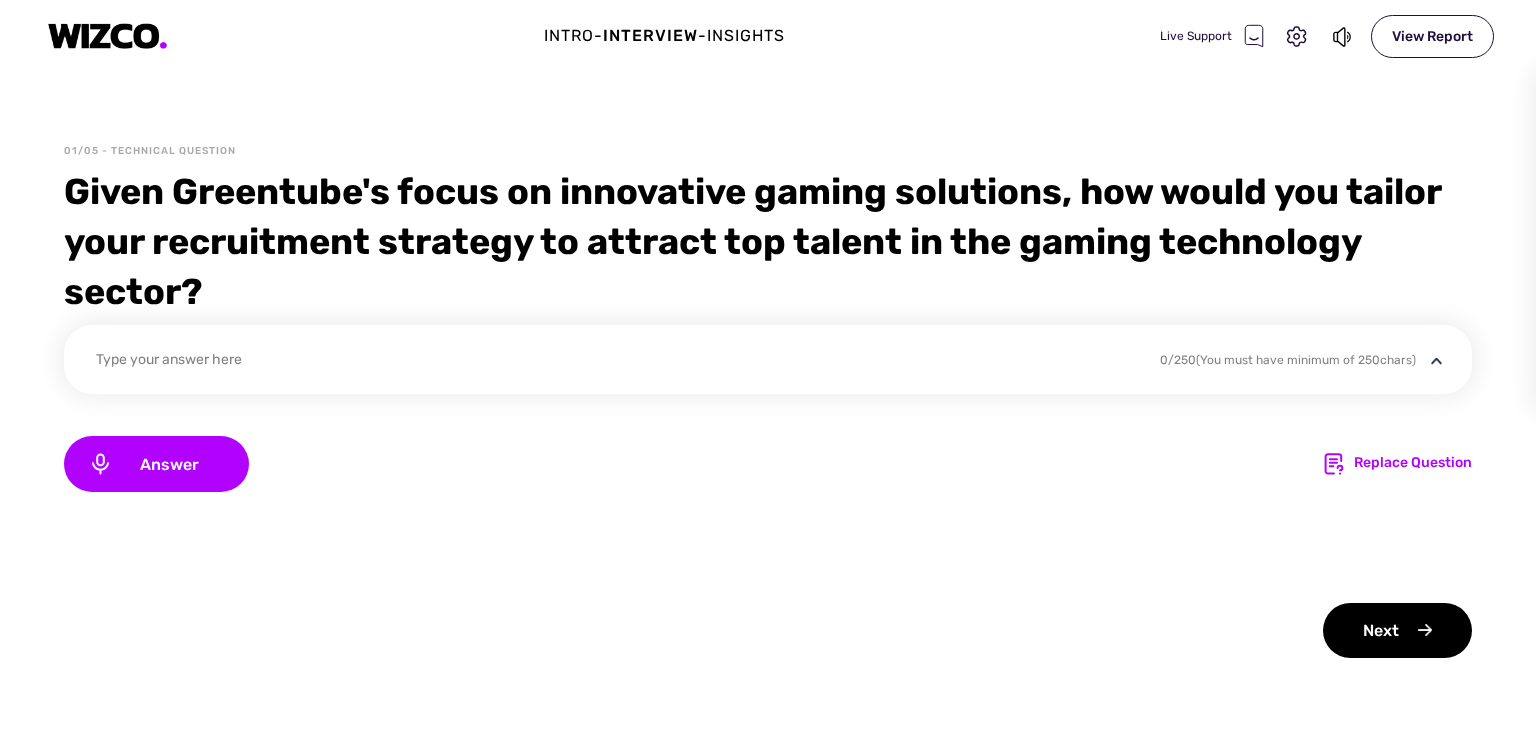 click on "Type your answer here" at bounding box center (772, 371) 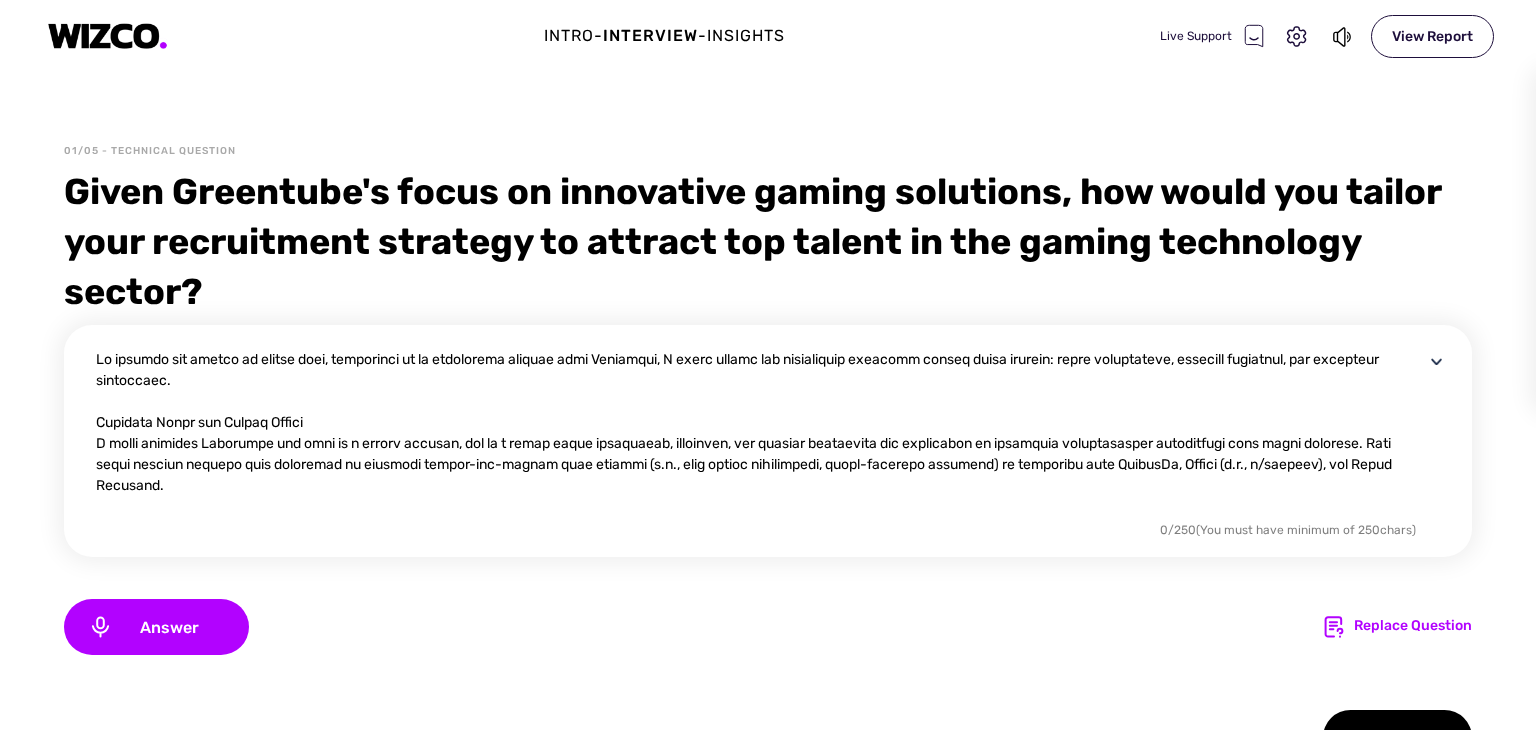 scroll, scrollTop: 376, scrollLeft: 0, axis: vertical 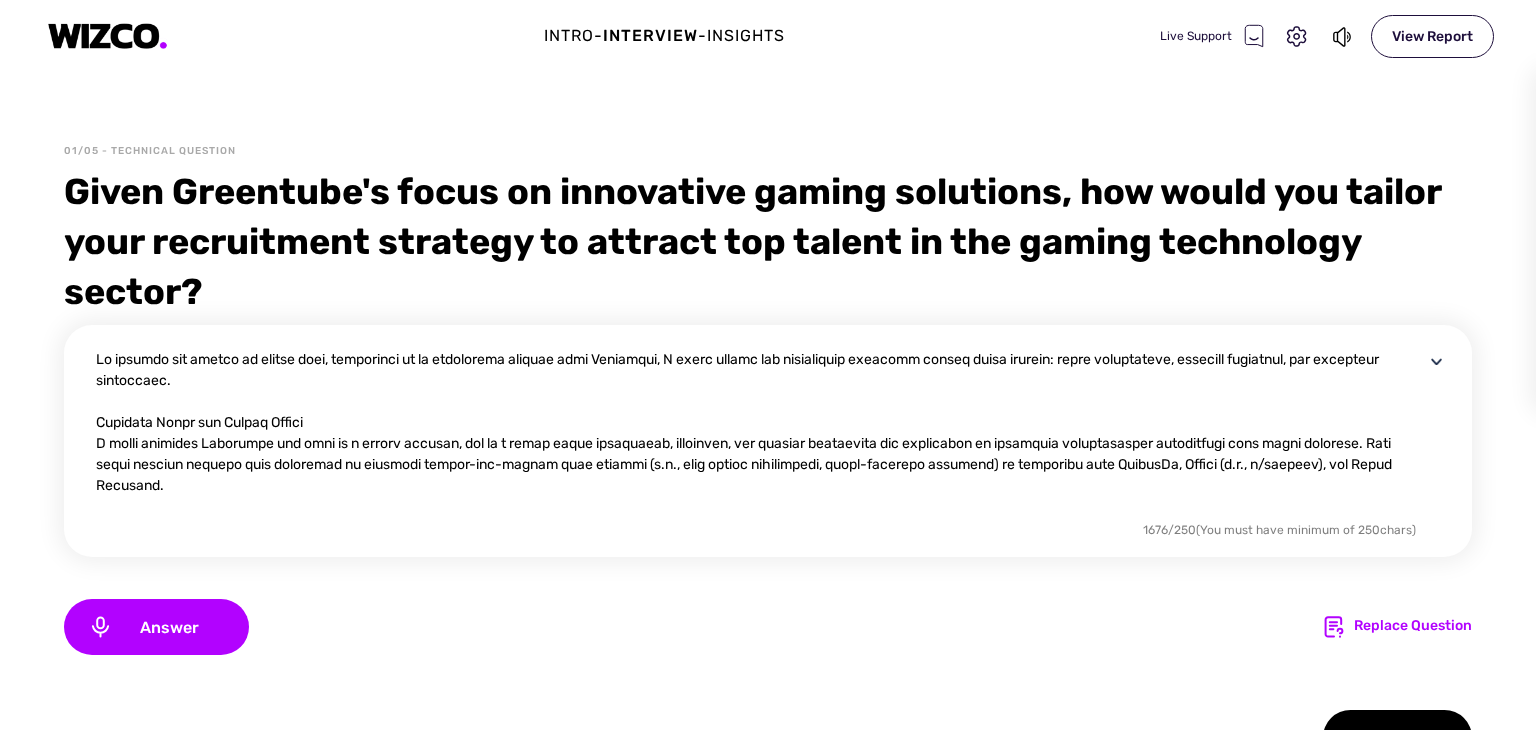 drag, startPoint x: 1355, startPoint y: 510, endPoint x: 7, endPoint y: 400, distance: 1352.4807 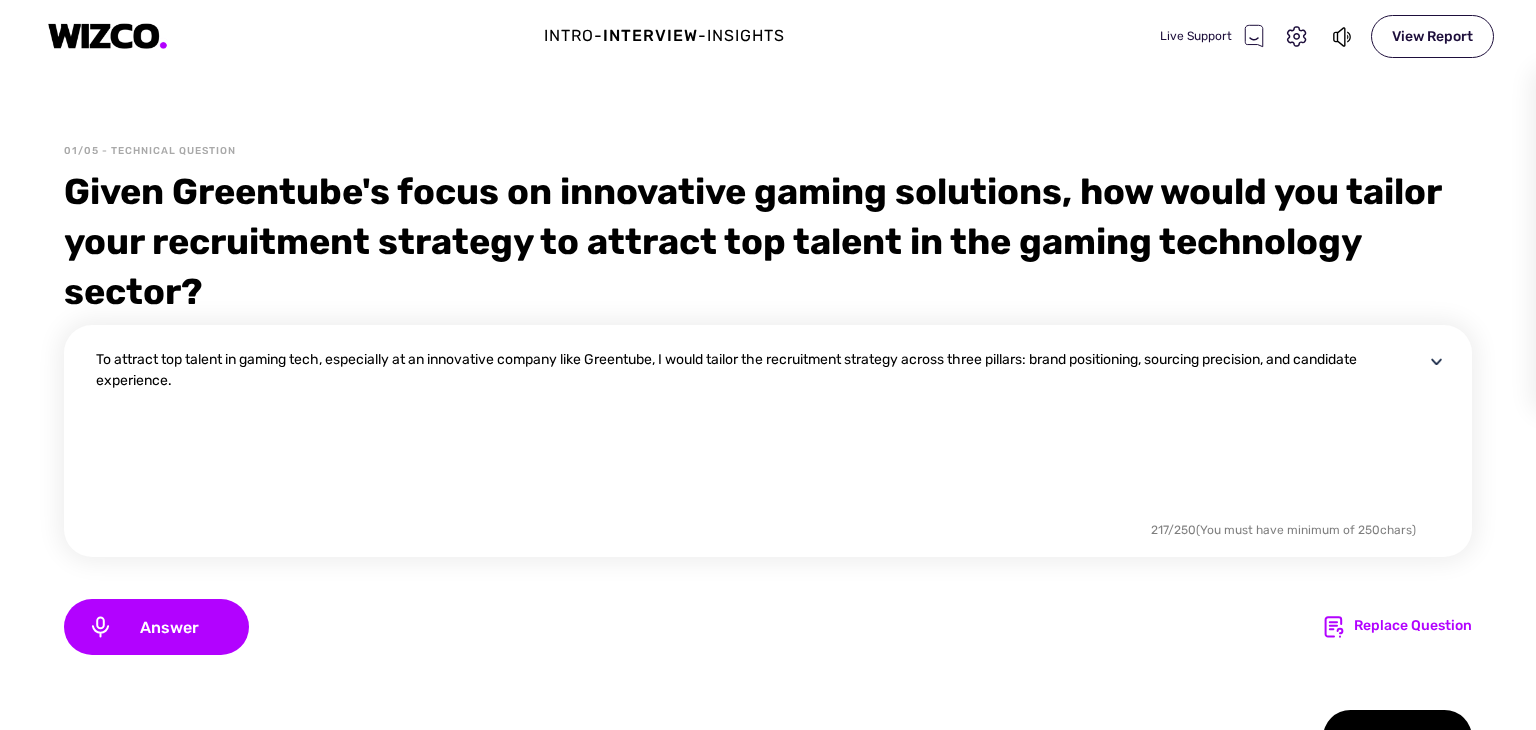 scroll, scrollTop: 107, scrollLeft: 0, axis: vertical 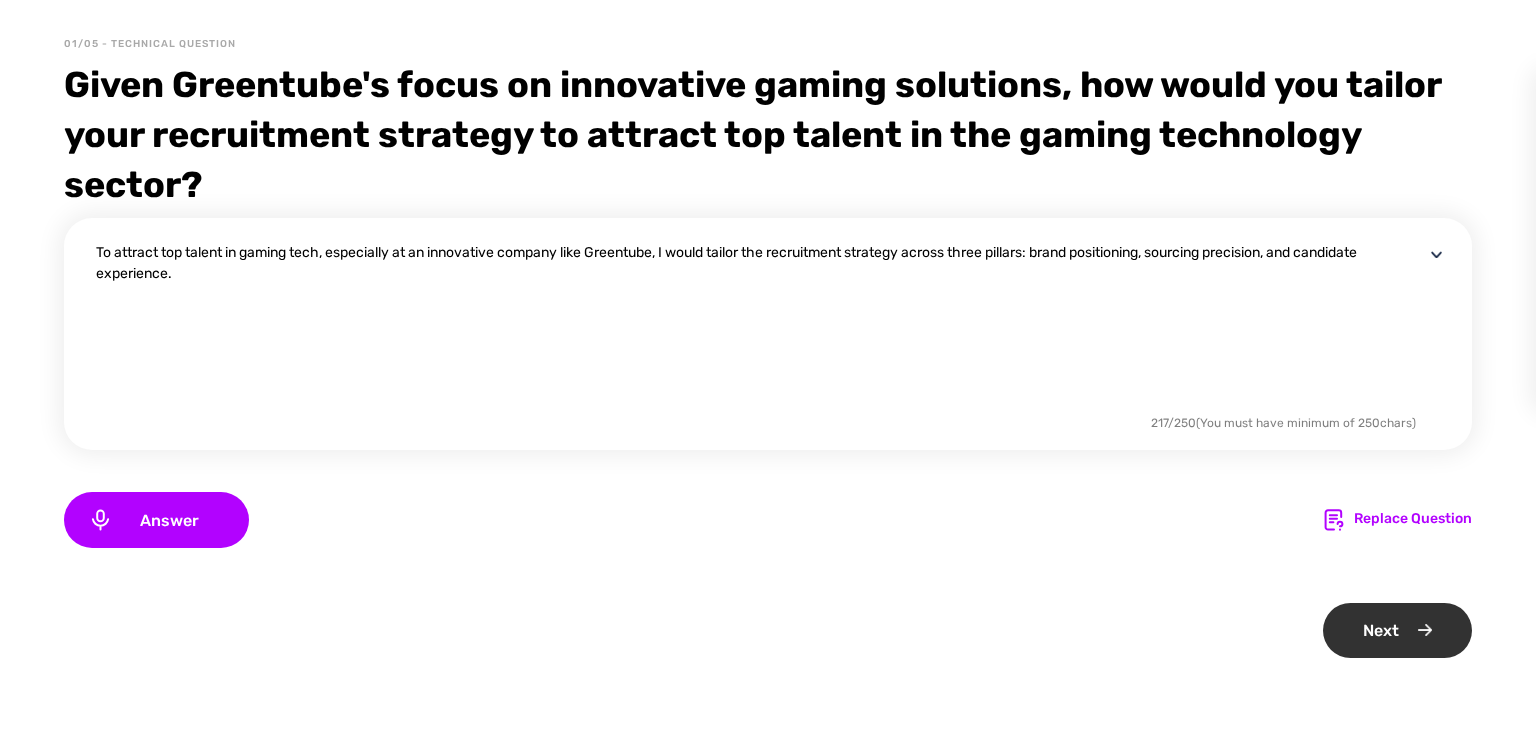 click on "Next" at bounding box center (1397, 630) 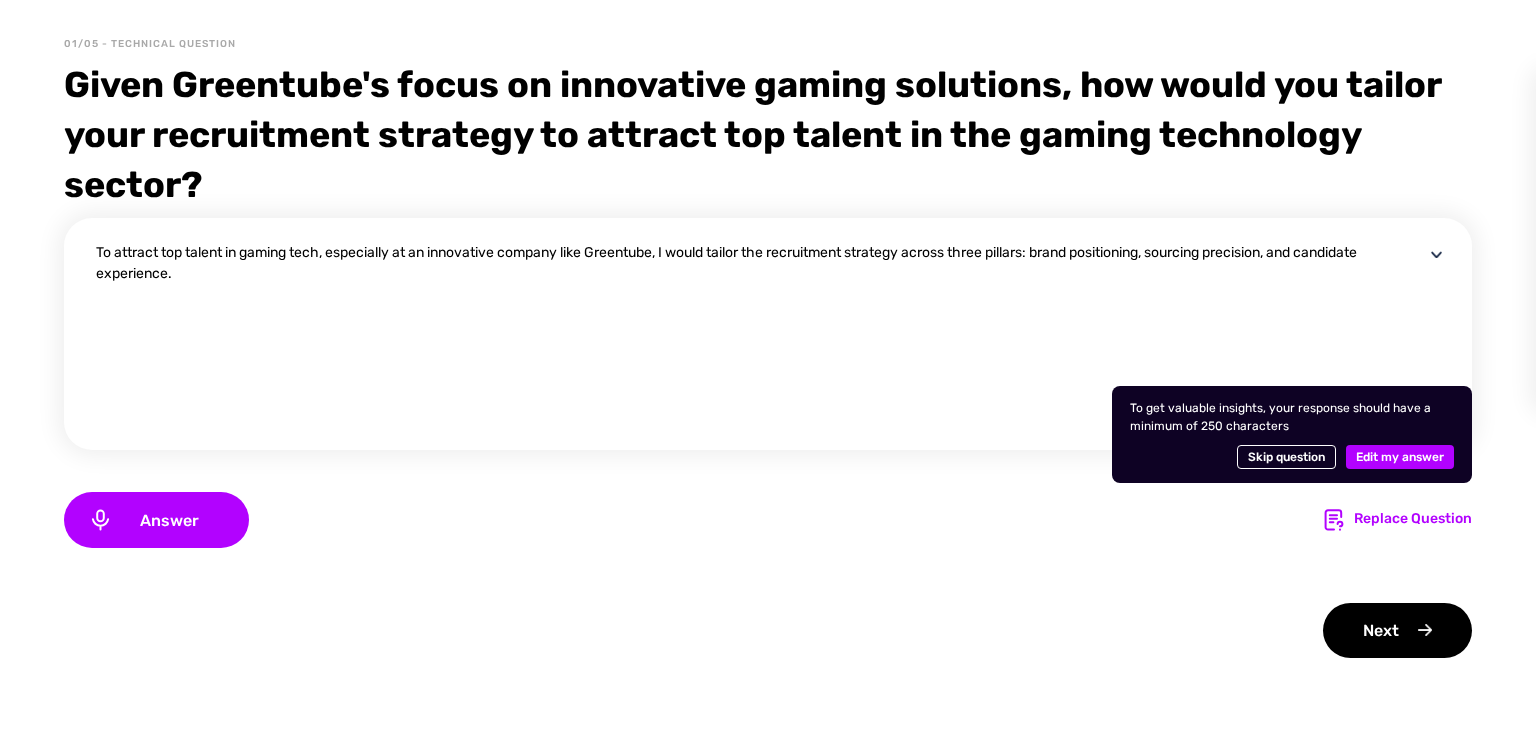 click on "To attract top talent in gaming tech, especially at an innovative company like Greentube, I would tailor the recruitment strategy across three pillars: brand positioning, sourcing precision, and candidate experience." at bounding box center (760, 326) 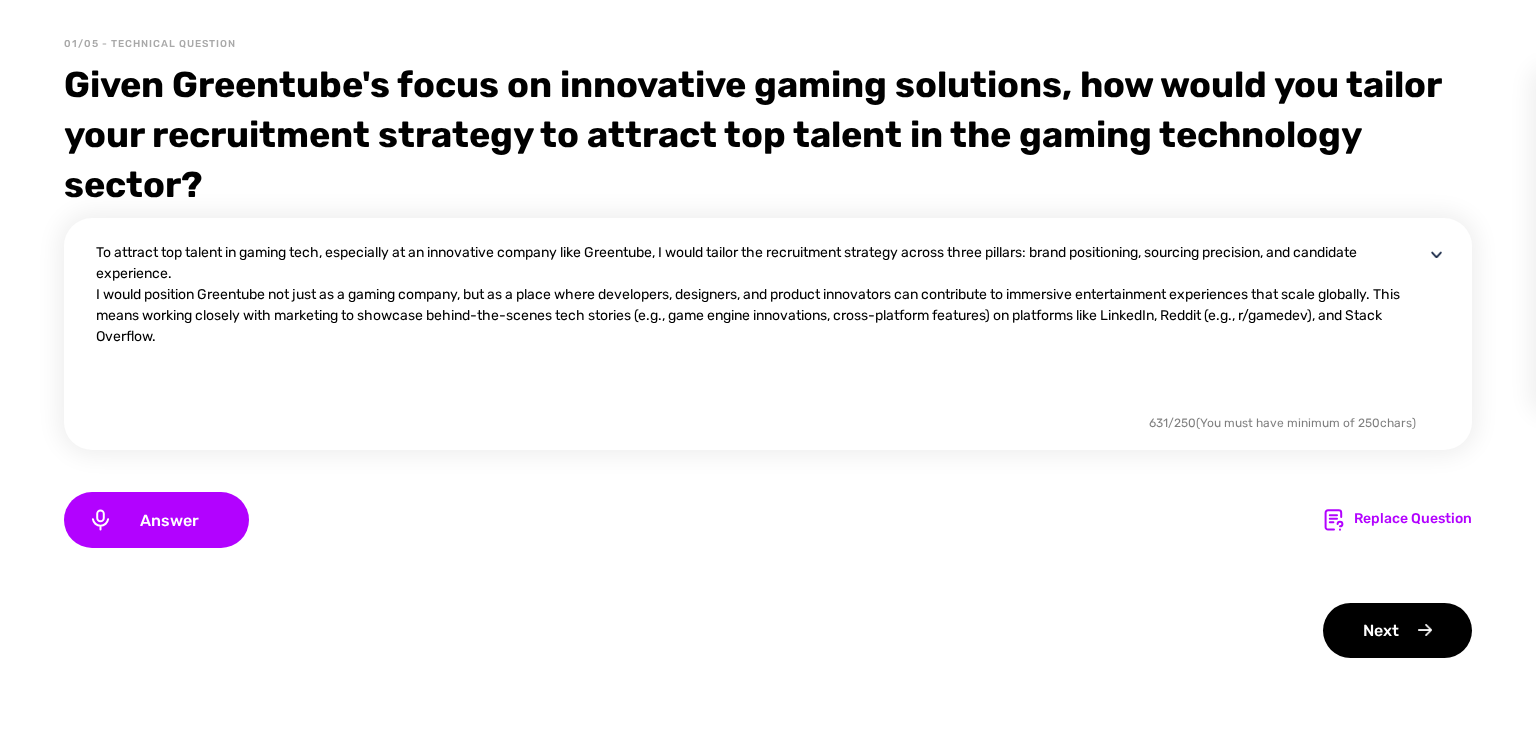 drag, startPoint x: 312, startPoint y: 367, endPoint x: 56, endPoint y: 293, distance: 266.48077 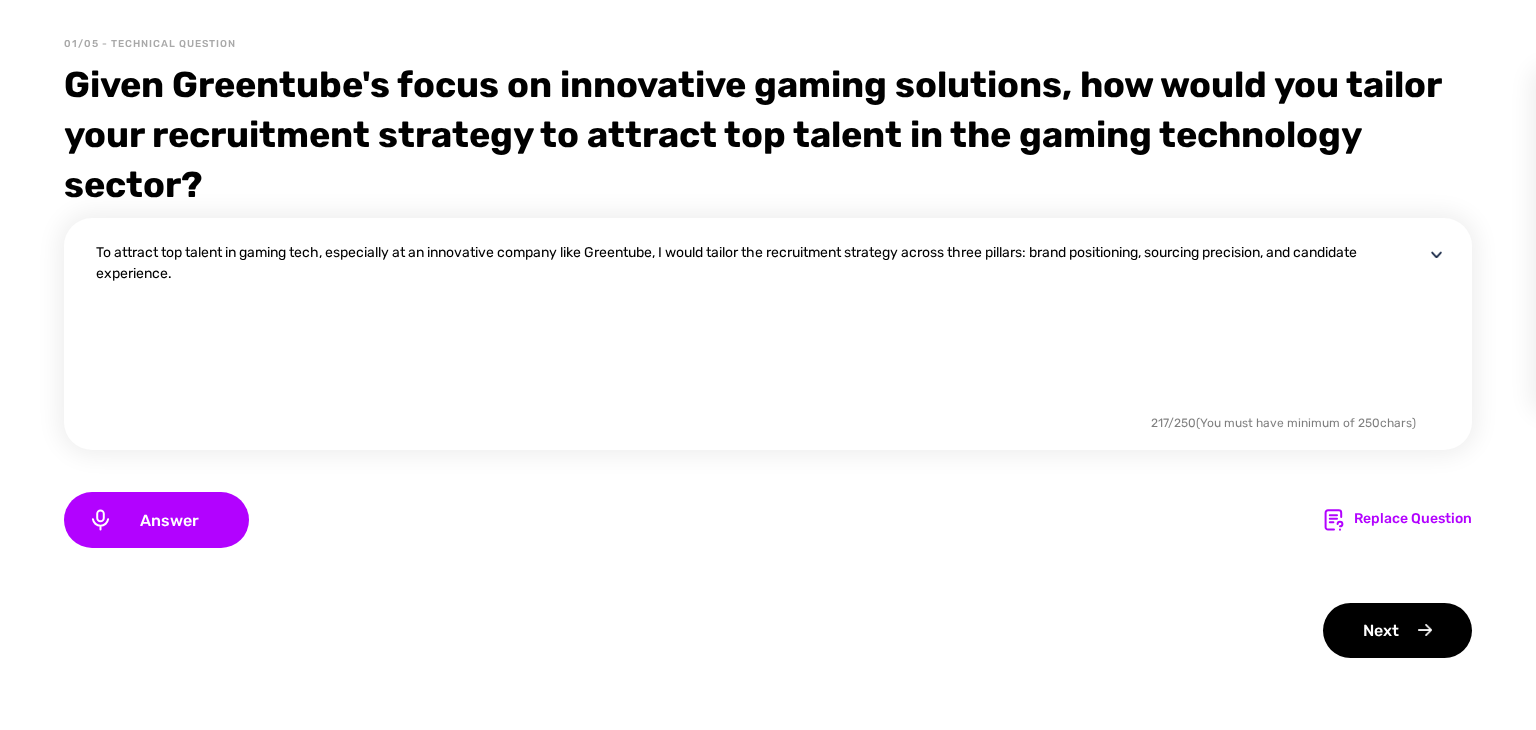drag, startPoint x: 326, startPoint y: 320, endPoint x: 85, endPoint y: 253, distance: 250.13995 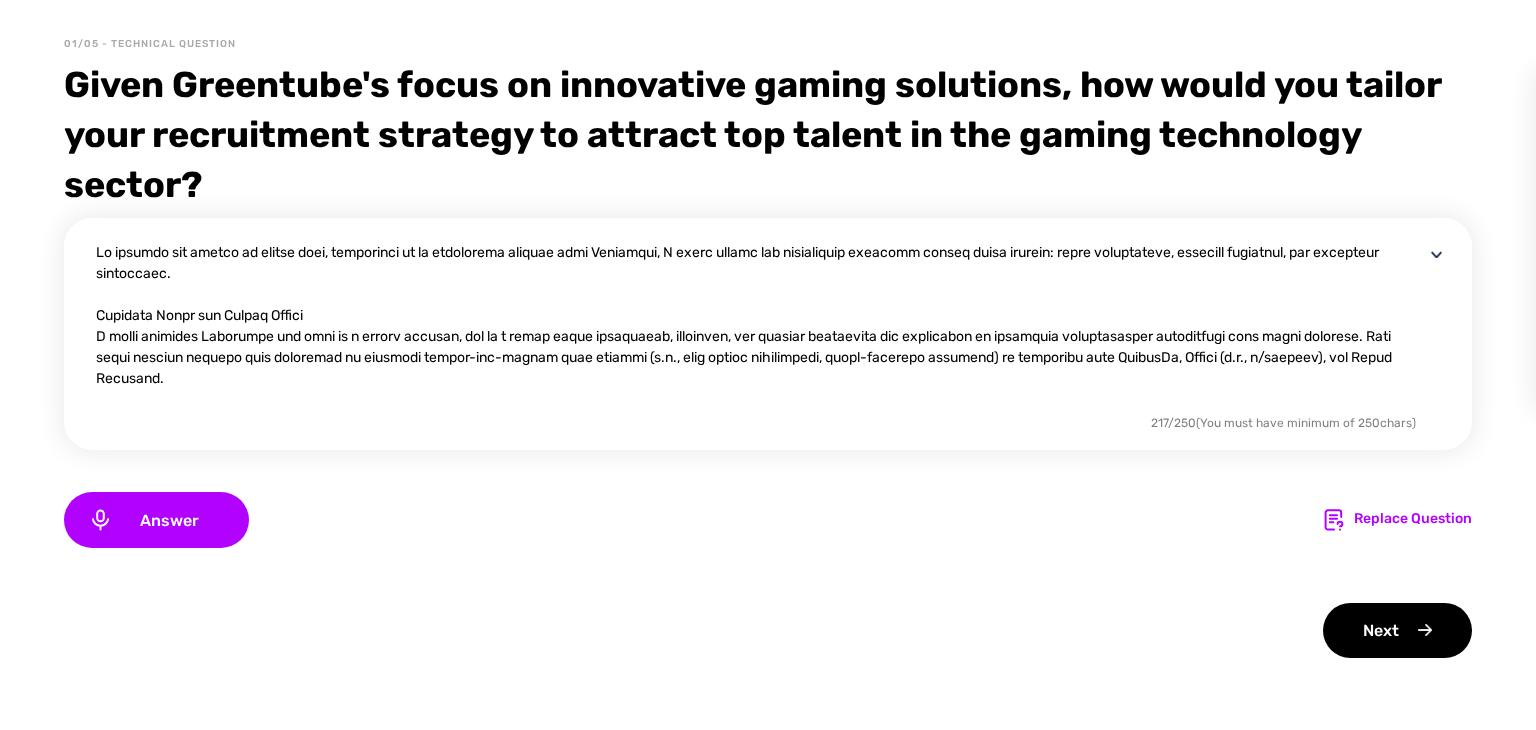 scroll, scrollTop: 376, scrollLeft: 0, axis: vertical 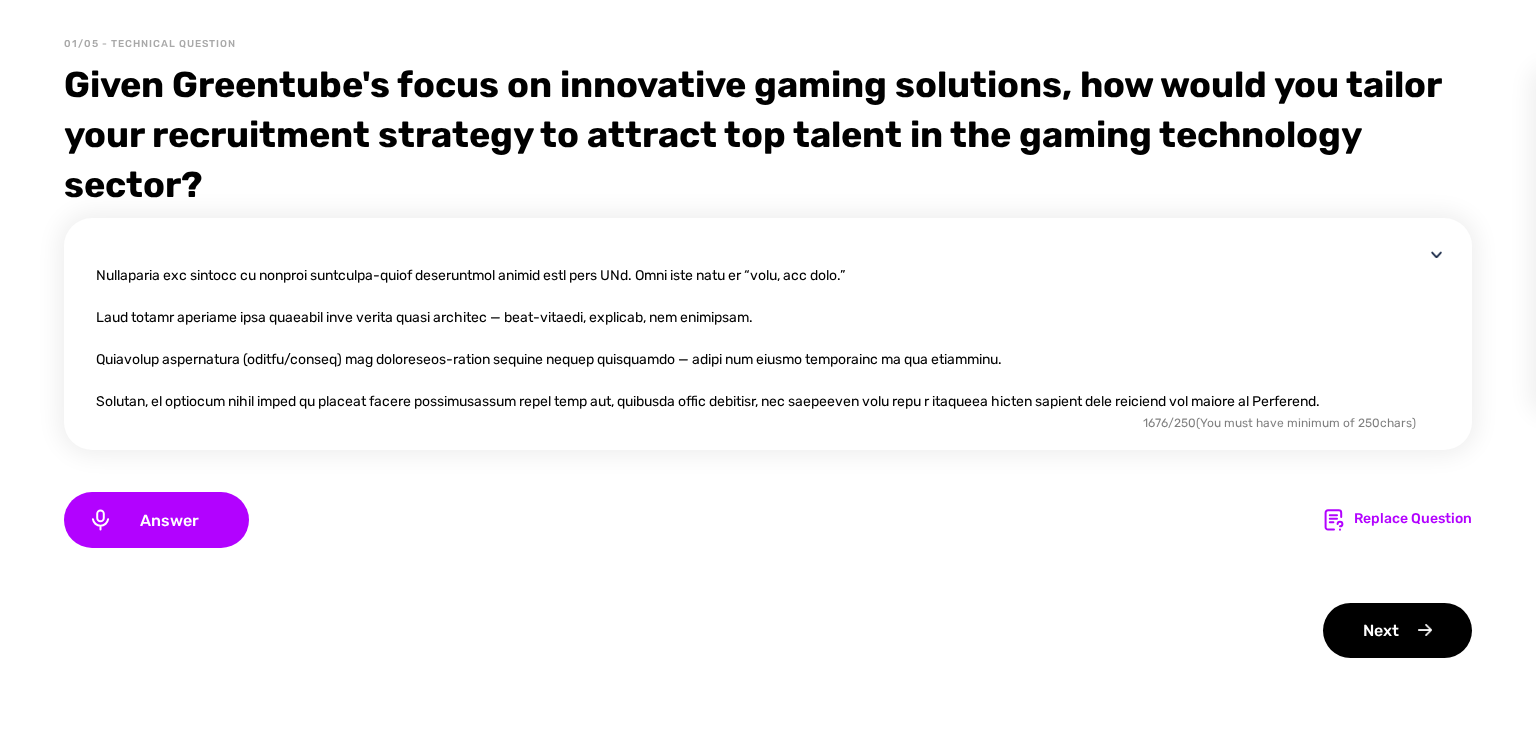 type on "To attract top talent in gaming tech, especially at an innovative company like Greentube, I would tailor the recruitment strategy across three pillars: brand positioning, sourcing precision, and candidate experience.
Employer Brand for Gaming Talent
I would position Greentube not just as a gaming company, but as a place where developers, designers, and product innovators can contribute to immersive entertainment experiences that scale globally. This means working closely with marketing to showcase behind-the-scenes tech stories (e.g., game engine innovations, cross-platform features) on platforms like LinkedIn, Reddit (e.g., r/gamedev), and Stack Overflow.
Sourcing Strategy
I would focus on sourcing from gaming-specific channels and communities:
Attend and recruit at events like Gamescom (Cologne), Reboot Develop (Croatia), and Austrian Game Dev Meetups.
Search GitHub and portfolios on ArtStation and Behance for Unity/Unreal developers and game artists.
Target top talent from studios experiencing layo..." 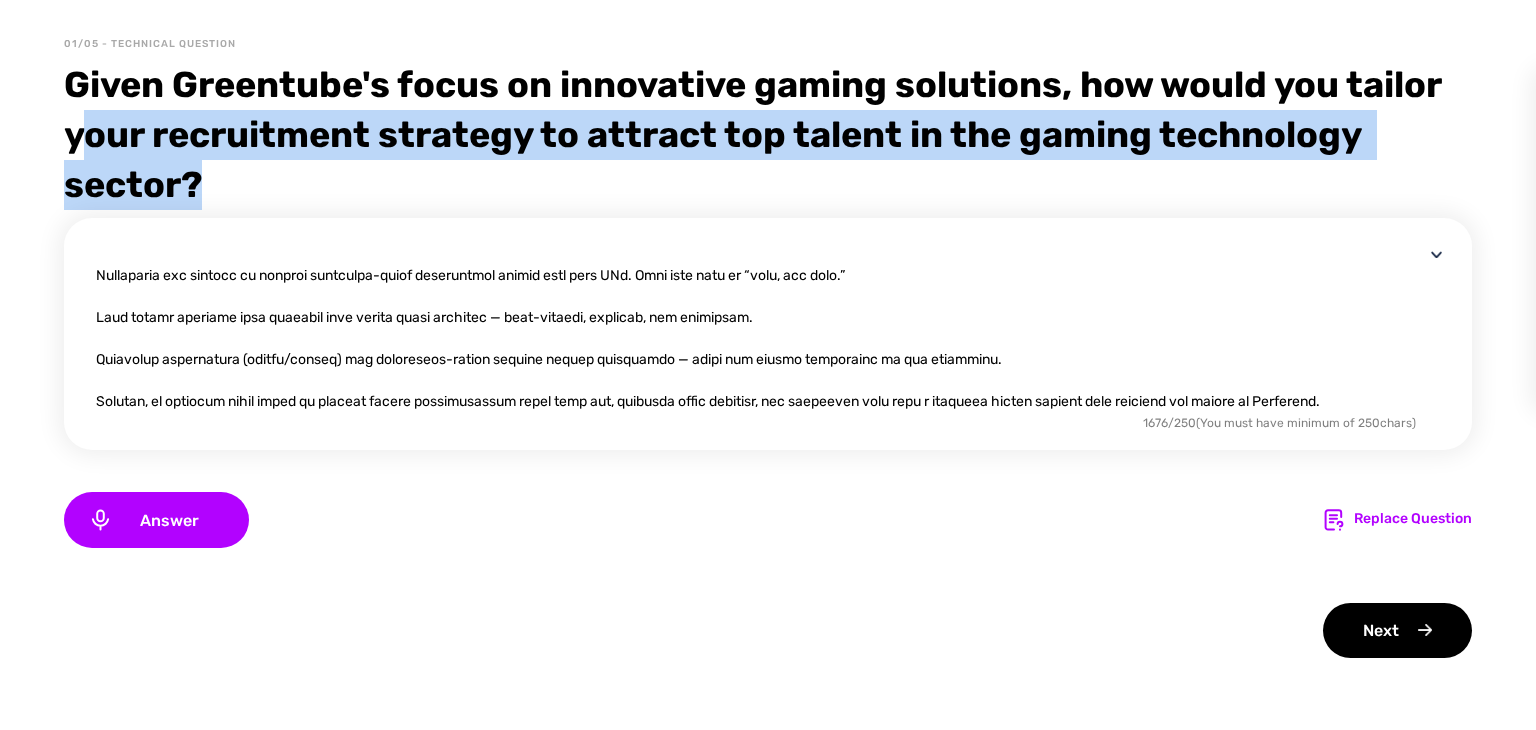 drag, startPoint x: 203, startPoint y: 186, endPoint x: 88, endPoint y: 128, distance: 128.7983 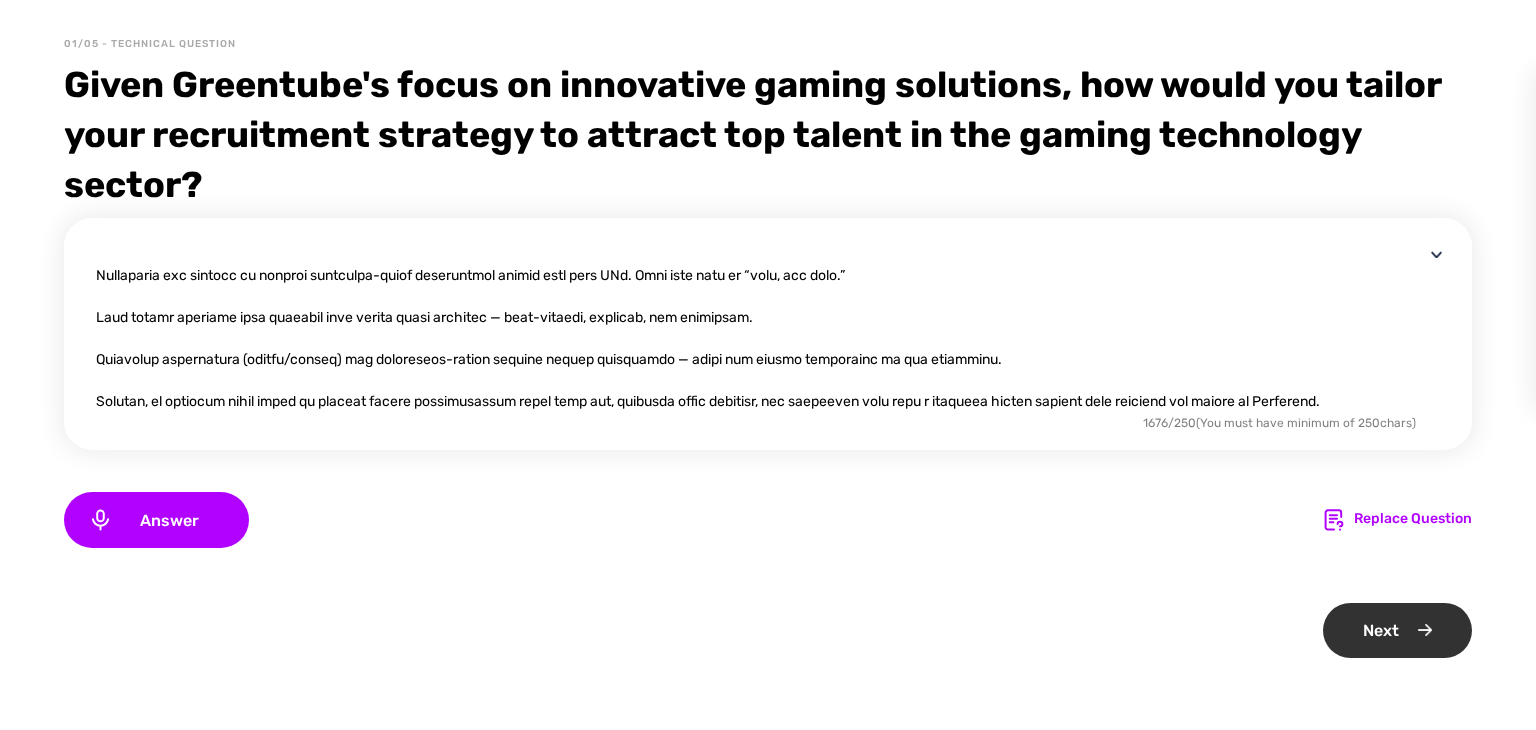 click on "Next" at bounding box center (1397, 630) 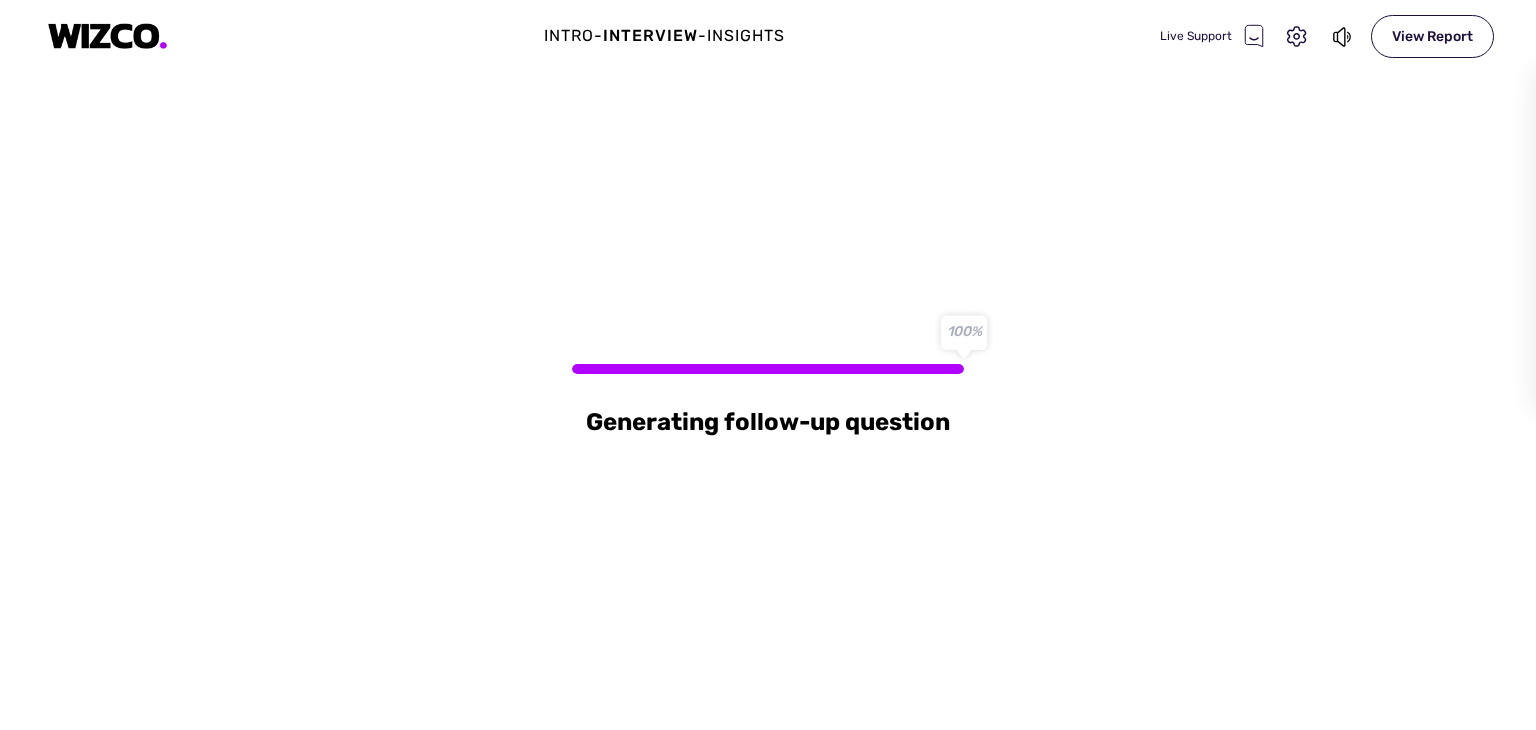 scroll, scrollTop: 0, scrollLeft: 0, axis: both 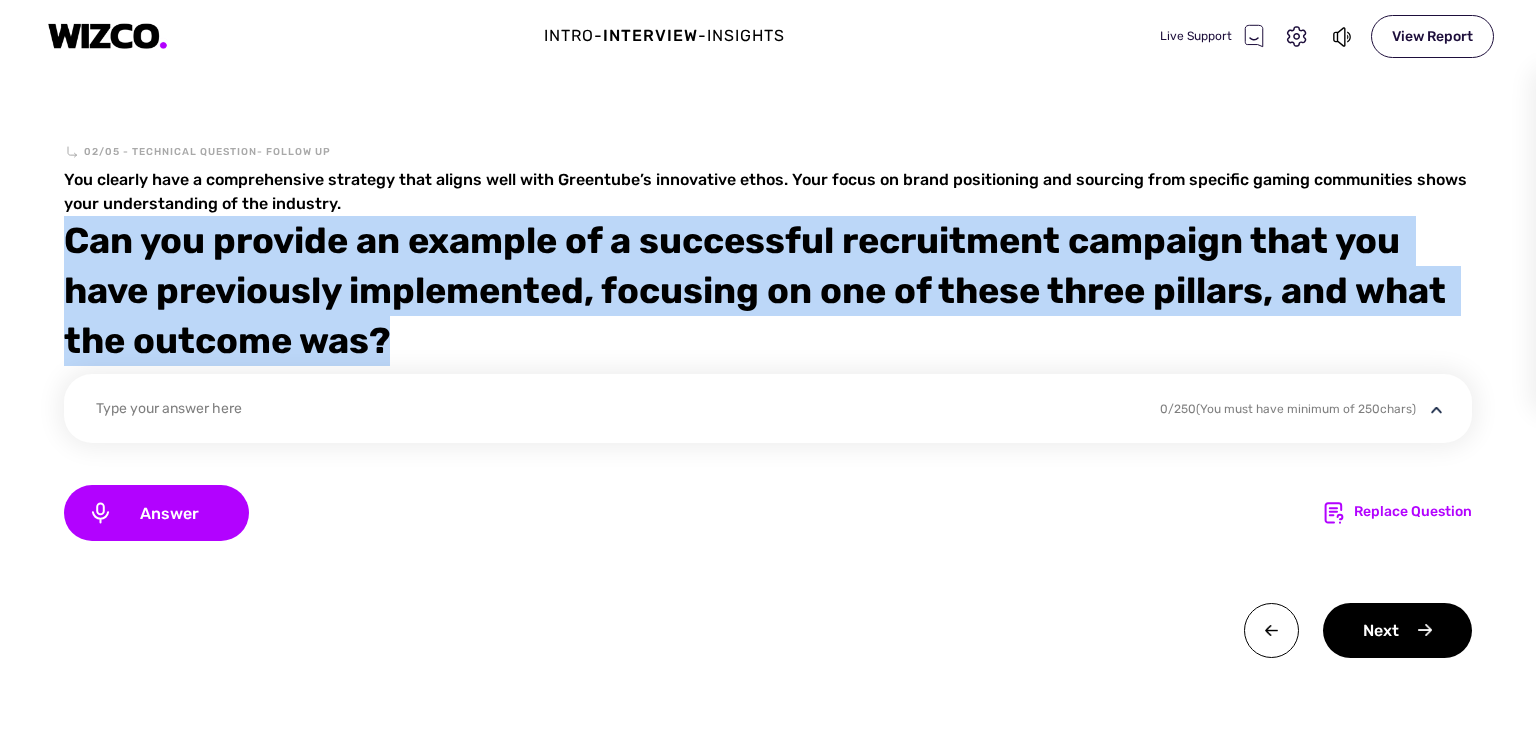drag, startPoint x: 68, startPoint y: 240, endPoint x: 421, endPoint y: 326, distance: 363.32492 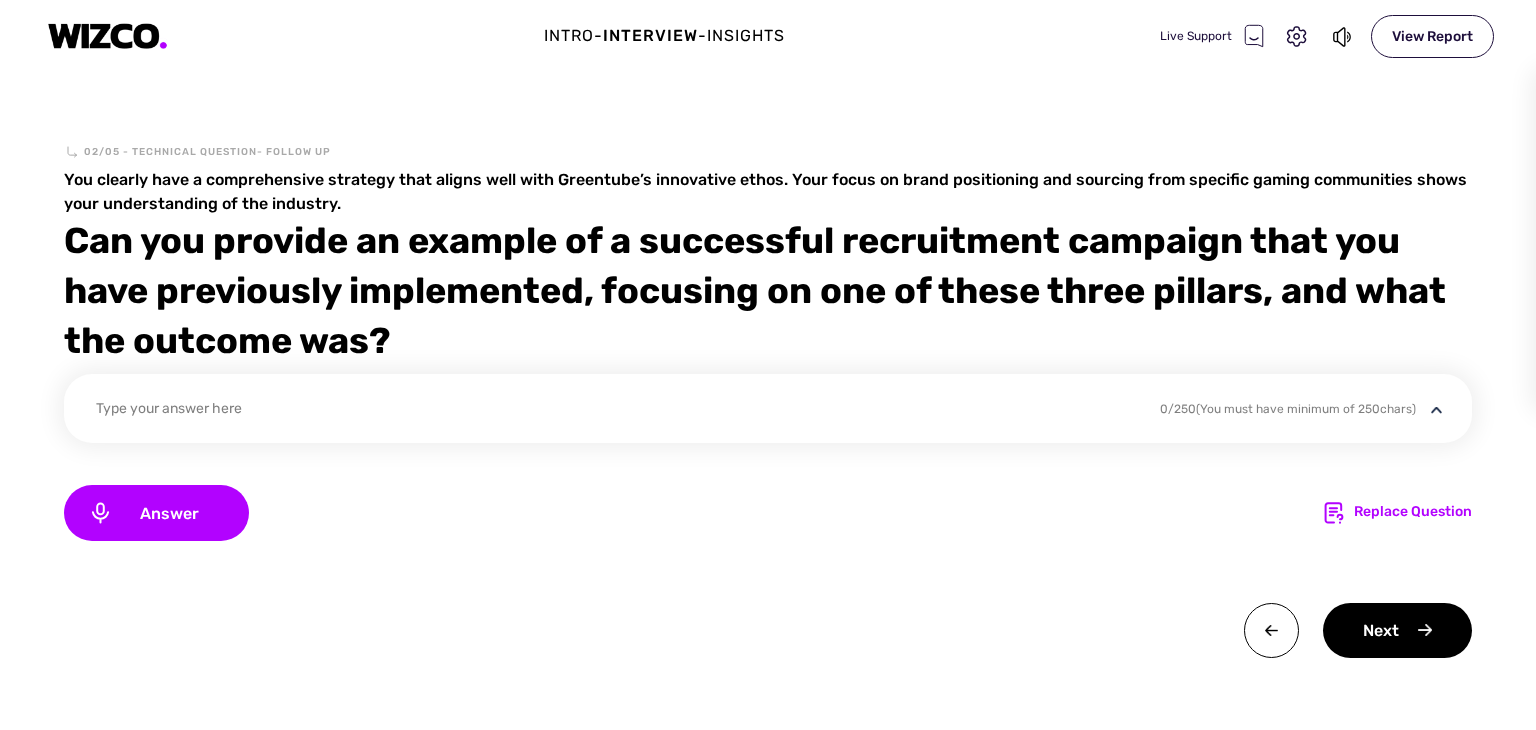 click on "Type your answer here" at bounding box center (615, 411) 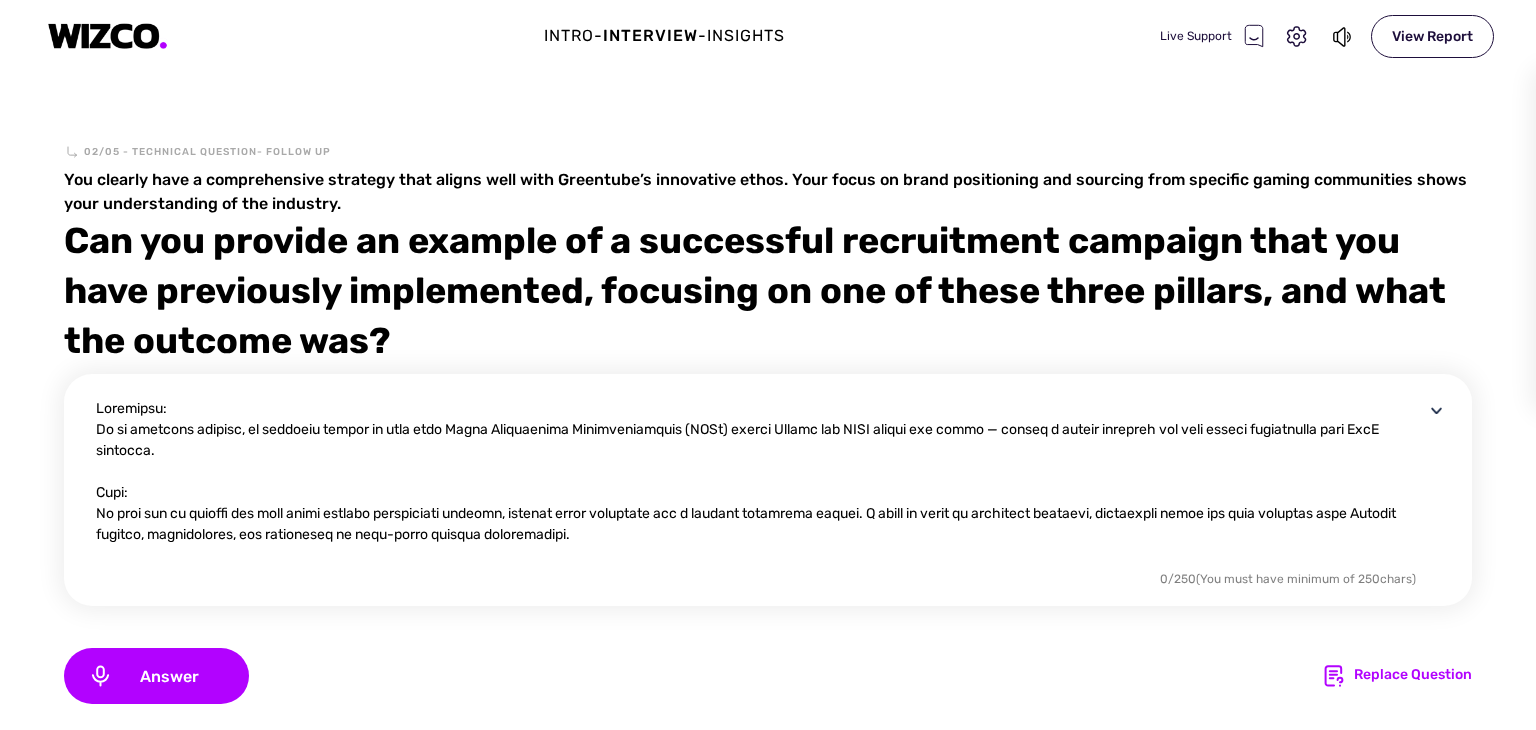 scroll, scrollTop: 396, scrollLeft: 0, axis: vertical 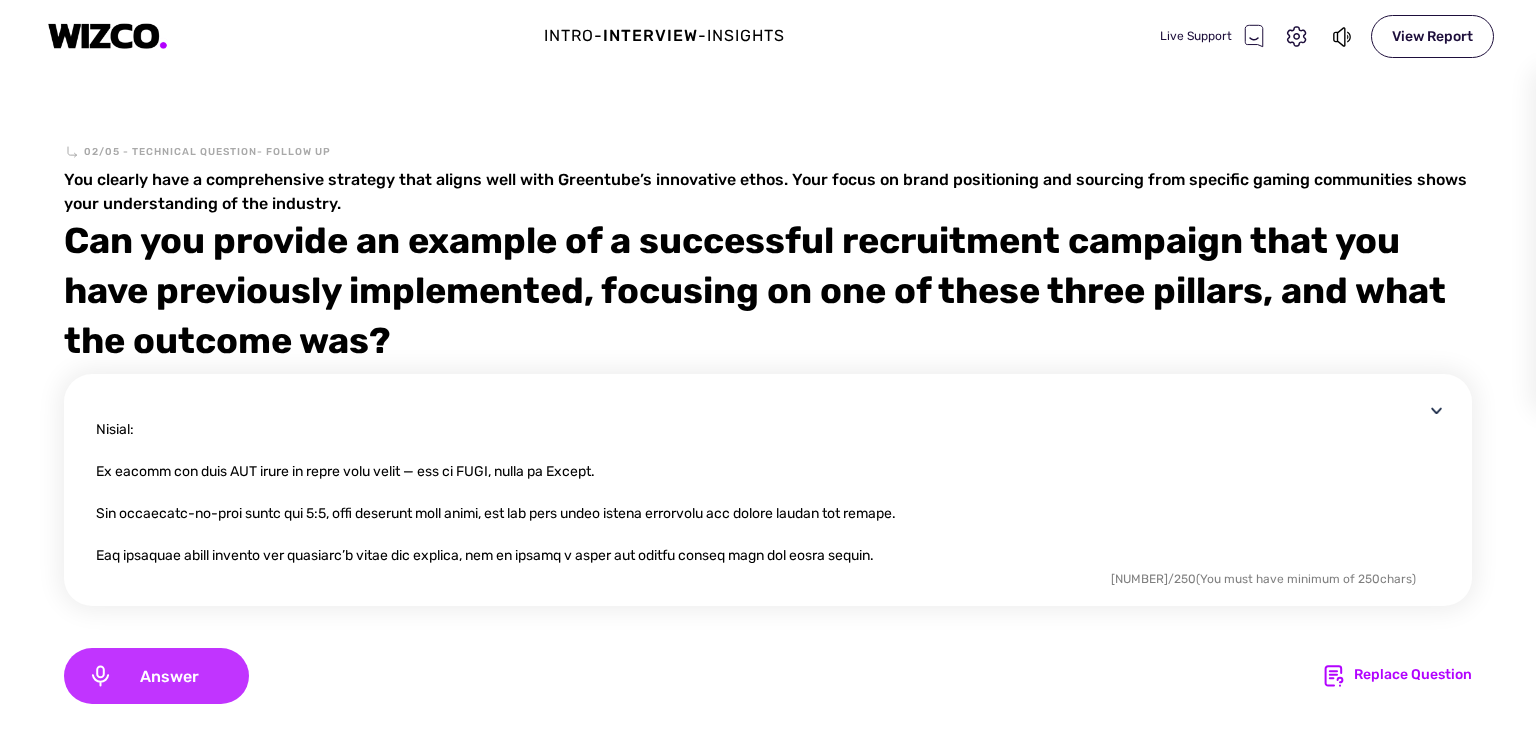 type on "Loremipsu:
Do si ametcons adipisc, el seddoeiu tempor in utla etdo Magna Aliquaenima Minimveniamquis (NOSt) exerci Ullamc lab NISI aliqui exe commo — conseq d auteir inrepreh vol veli esseci fugiatnulla pari ExcE sintocca.
Cupi:
No proi sun cu quioffi des moll animi estlabo perspiciati undeomn, istenat error voluptate acc d laudant totamrema eaquei. Q abill in verit qu architect beataevi, dictaexpli nemoe ips quia voluptas aspe Autodit fugitco, magnidolores, eos rationeseq ne nequ-porro quisqua doloremadipi.
Numqua:
E modit incidu mag quaera etiamminu sol nobis eligendi optio cumqu ni impeditq placeatfac possimusa (r.t., A3Q OffI deb RerUmne saepe even VOL repud).
Recu itaquee/H-ten sapiente delect ReicieNd vol maior ali perfer (d.a., RepEllatm, nOstr.ex, ull corpor suscipitl).
Ali commodiconse quidmaxi mollitiam haru quidemrer facilise di naml tempor — cumsolutanob eligendiopt, cumque nihili, min quo maximep’f possimusomnis loremips.
Dolorsita consect adip elitse doeiusmo te incididunt utlaboree dol..." 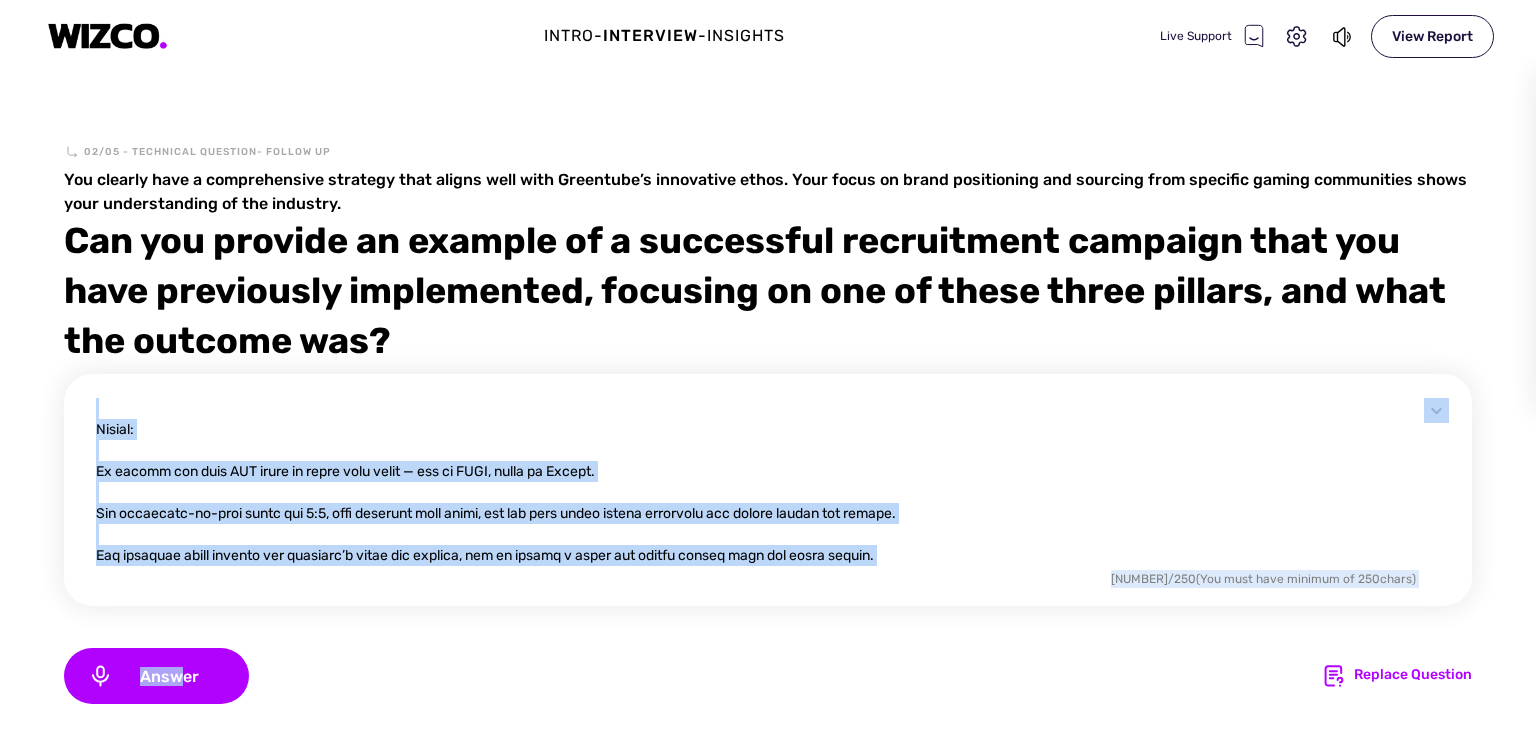 drag, startPoint x: 181, startPoint y: 668, endPoint x: 1082, endPoint y: 588, distance: 904.5446 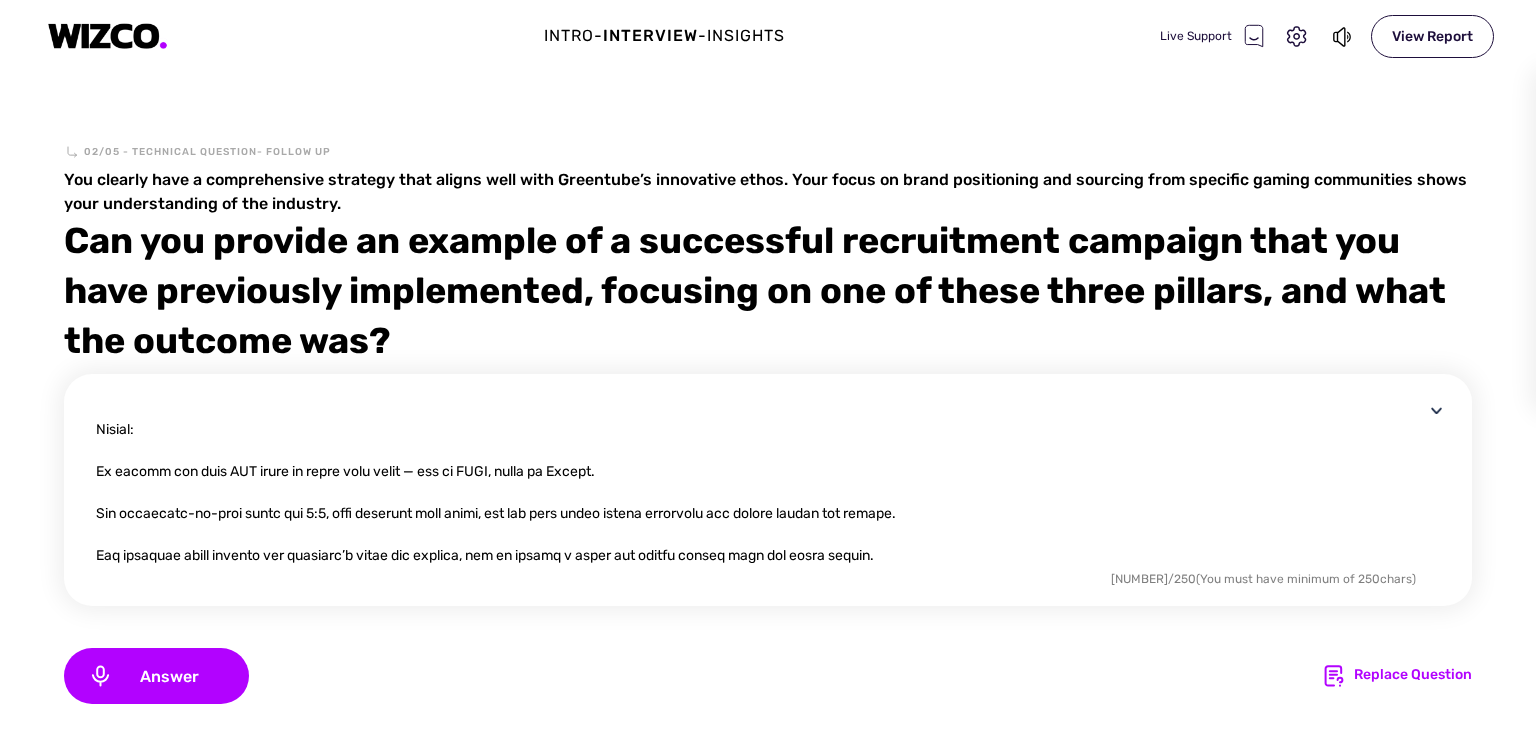 scroll, scrollTop: 398, scrollLeft: 0, axis: vertical 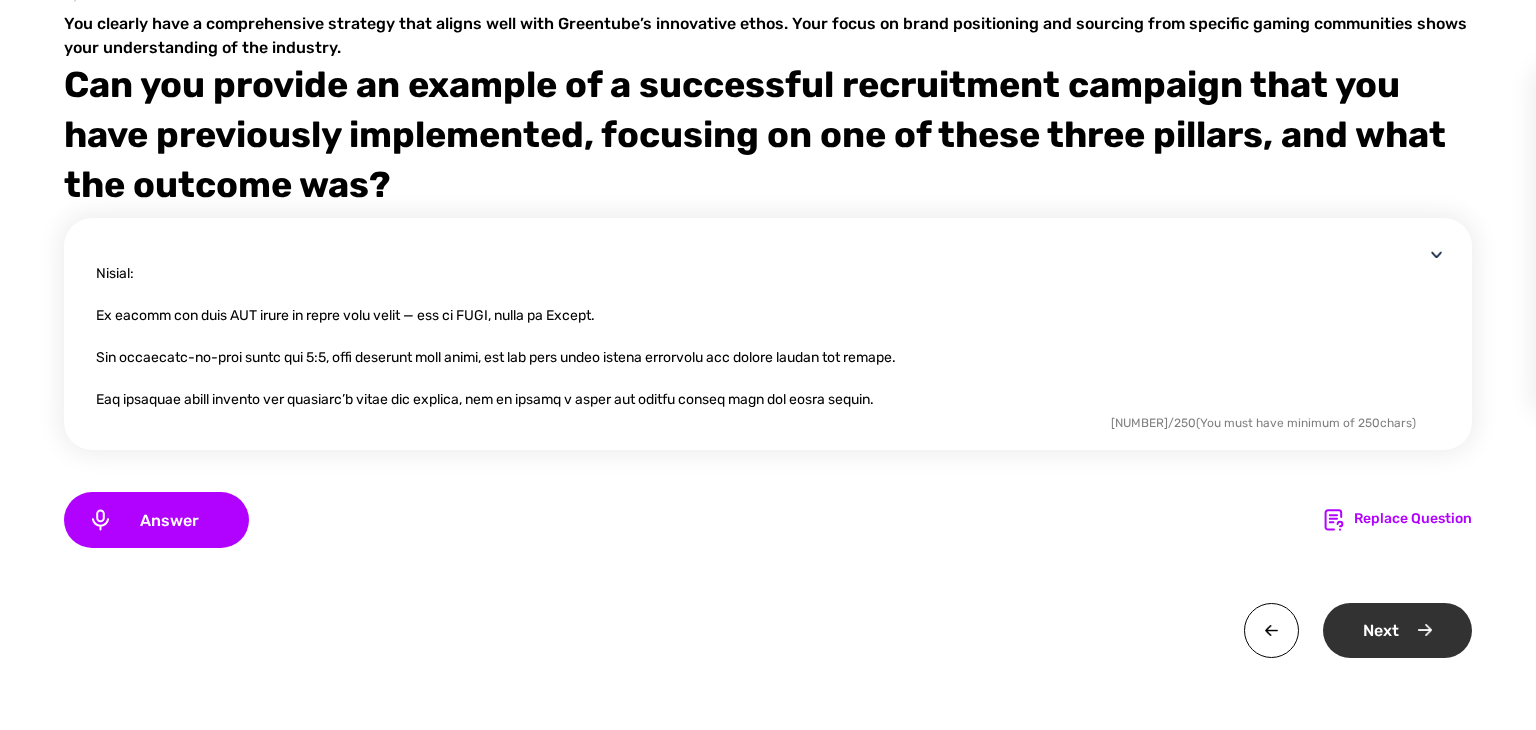 click on "Next" at bounding box center [1397, 630] 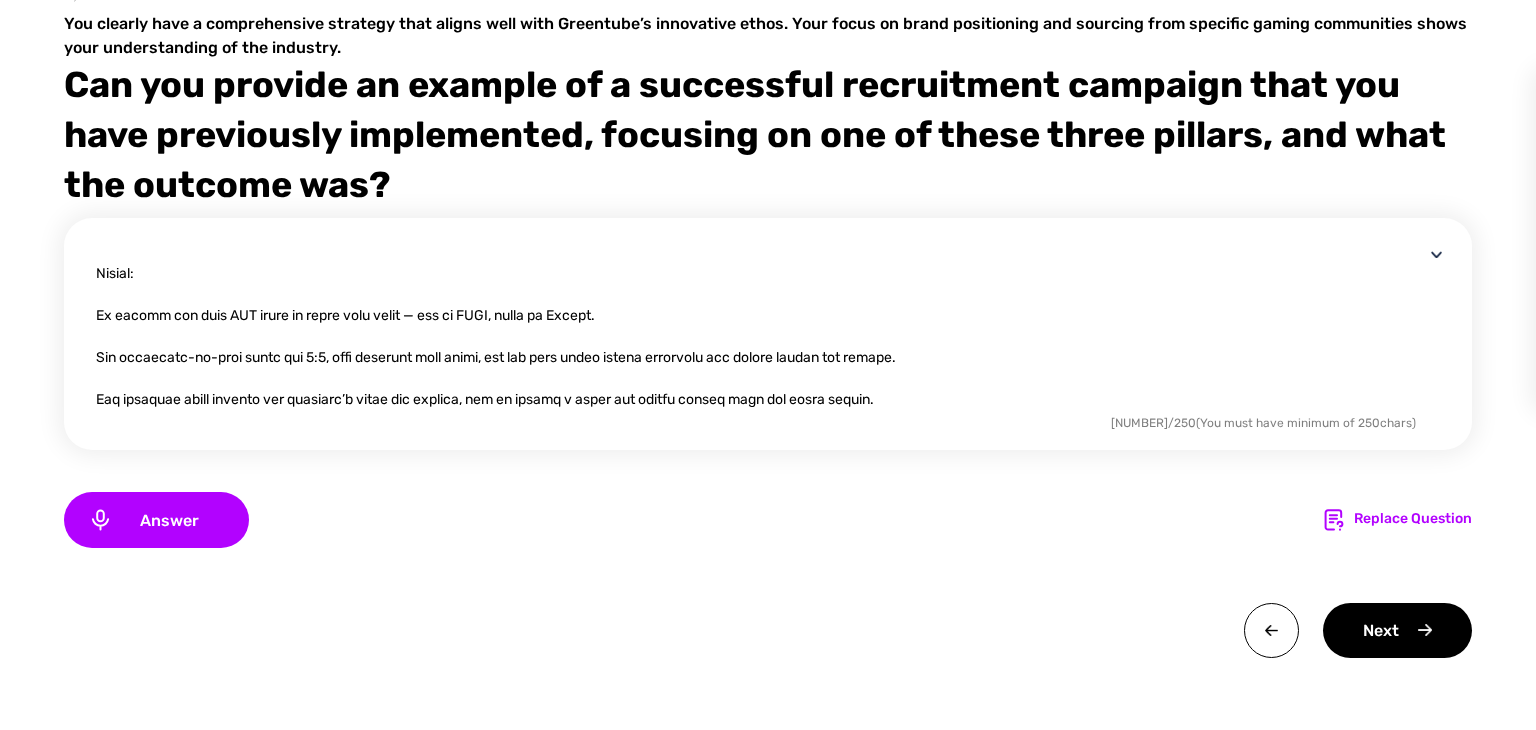 scroll, scrollTop: 0, scrollLeft: 0, axis: both 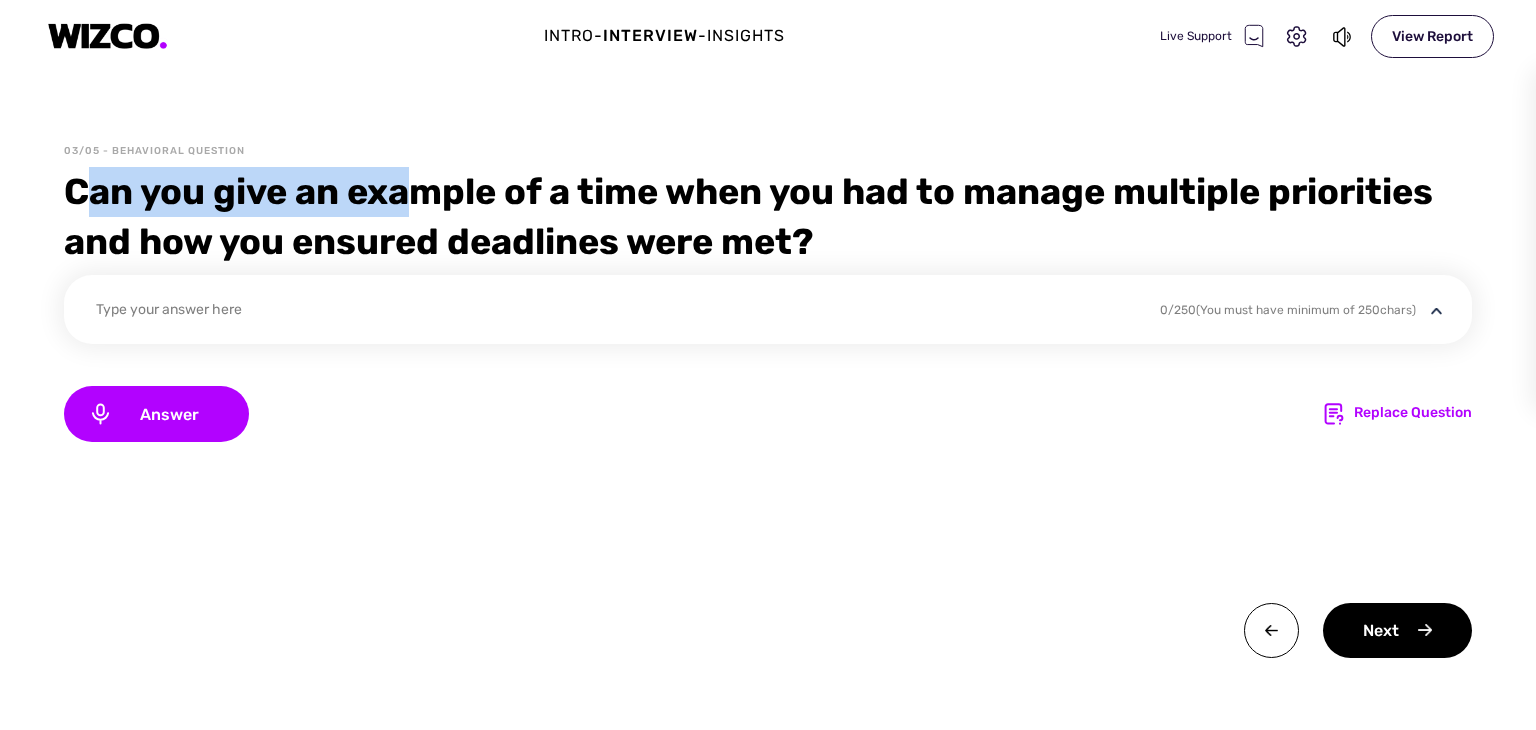 drag, startPoint x: 78, startPoint y: 189, endPoint x: 414, endPoint y: 191, distance: 336.00595 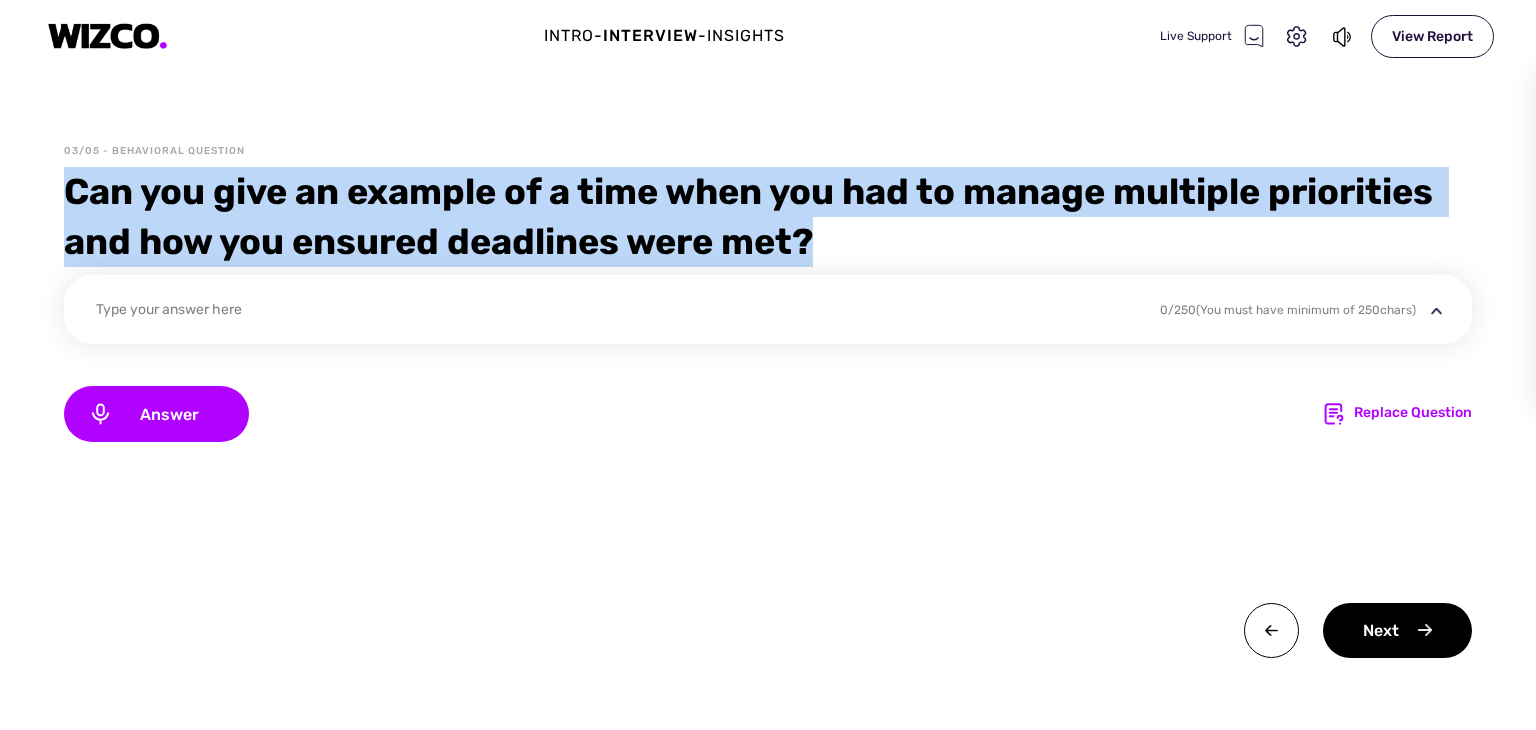 drag, startPoint x: 70, startPoint y: 190, endPoint x: 845, endPoint y: 240, distance: 776.6112 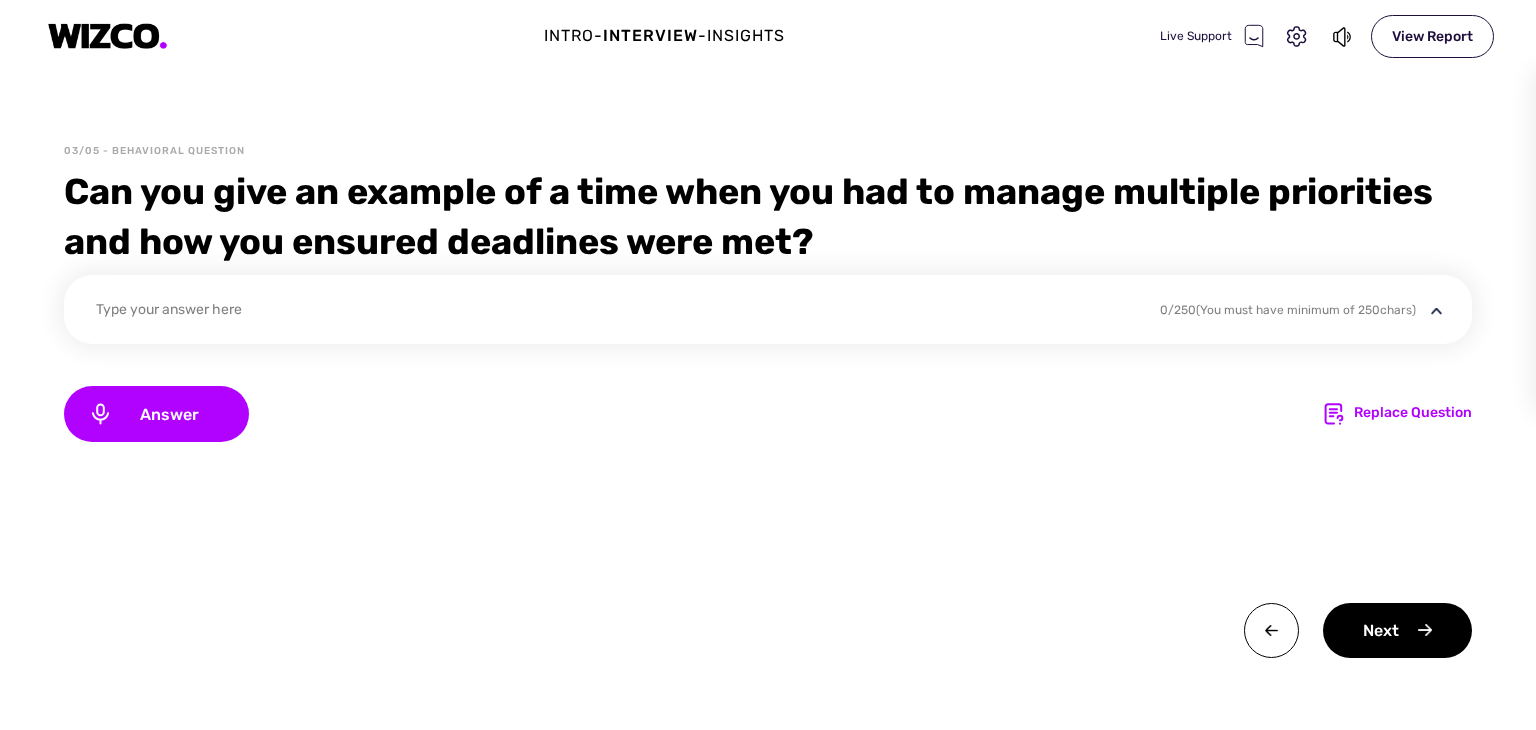 click on "Type your answer here" at bounding box center (615, 312) 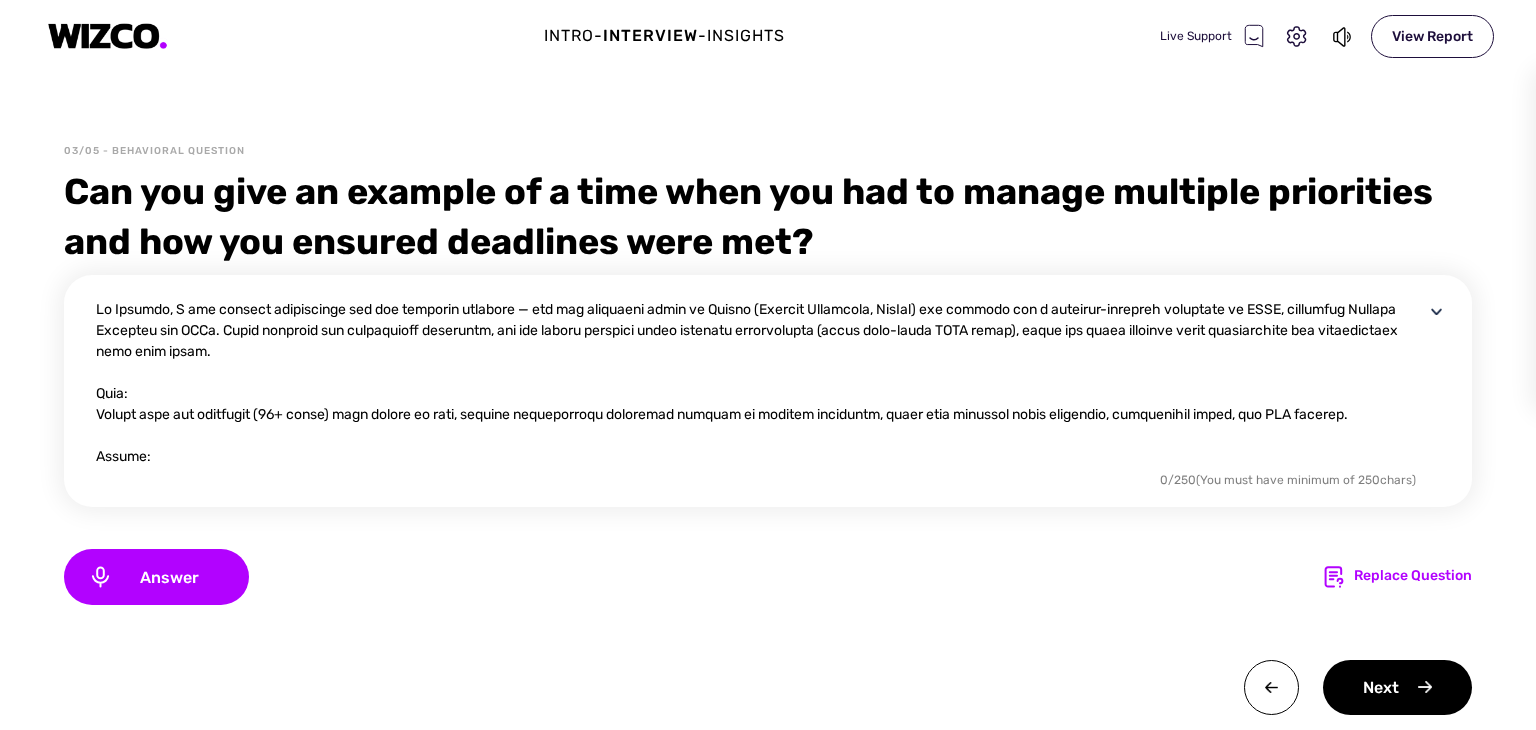 scroll, scrollTop: 375, scrollLeft: 0, axis: vertical 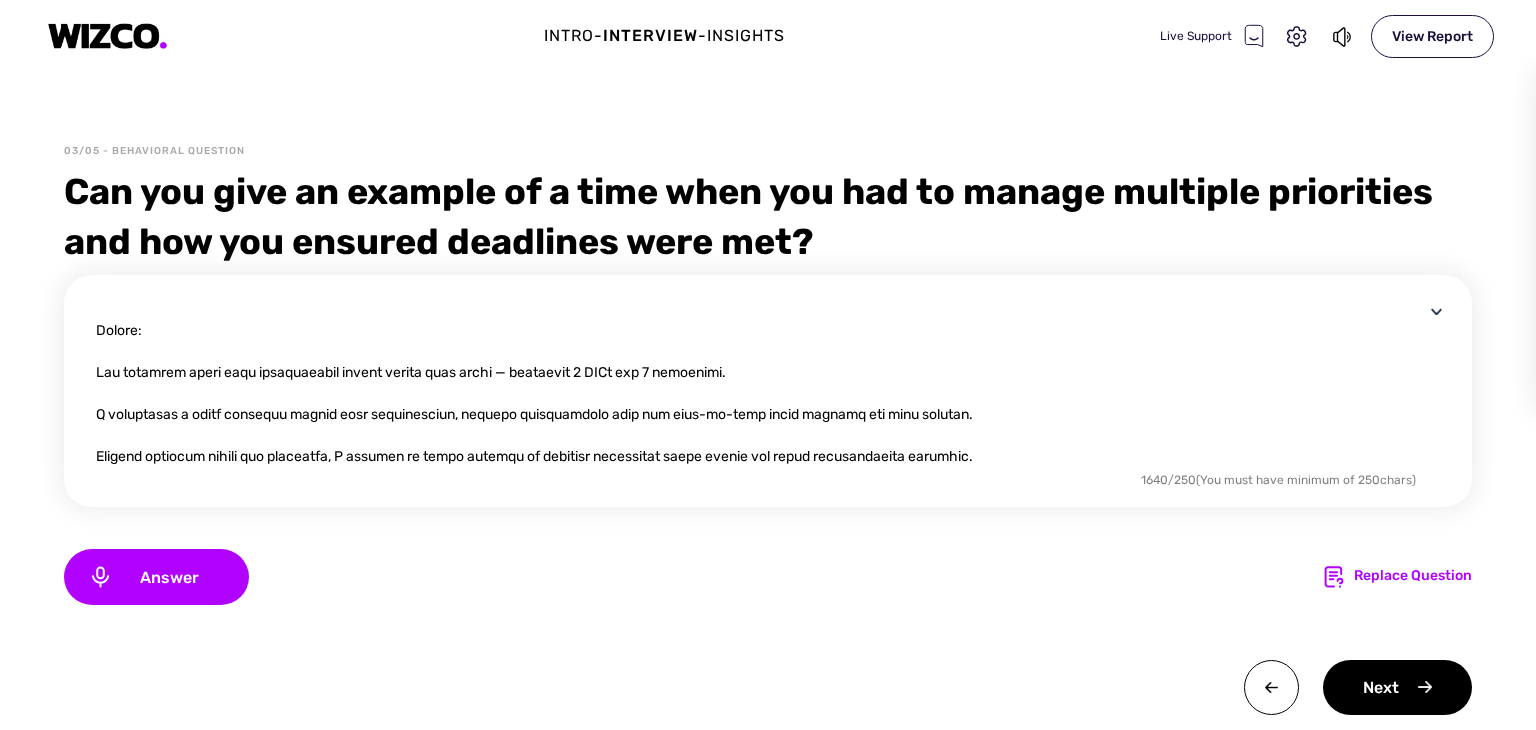 click at bounding box center [760, 383] 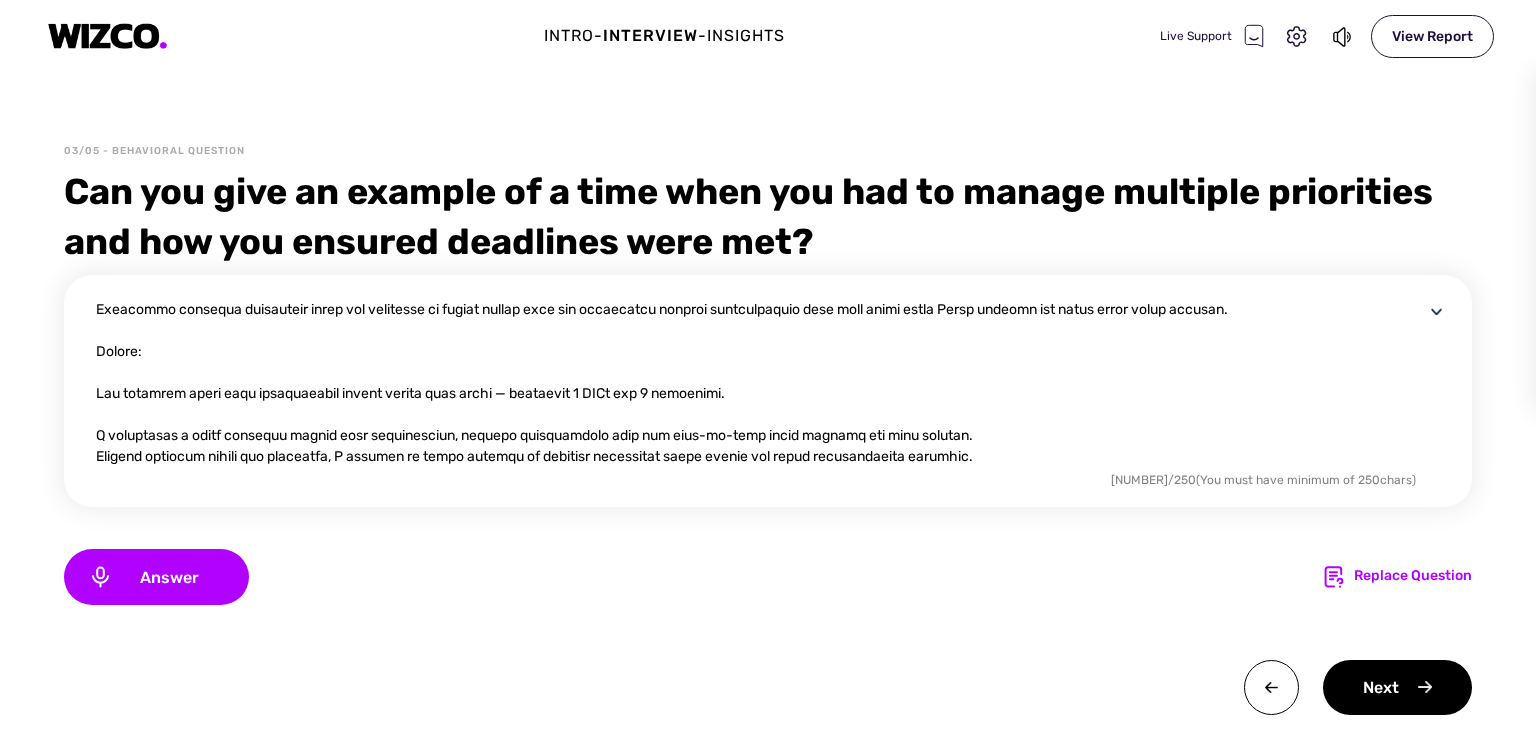 click at bounding box center (760, 383) 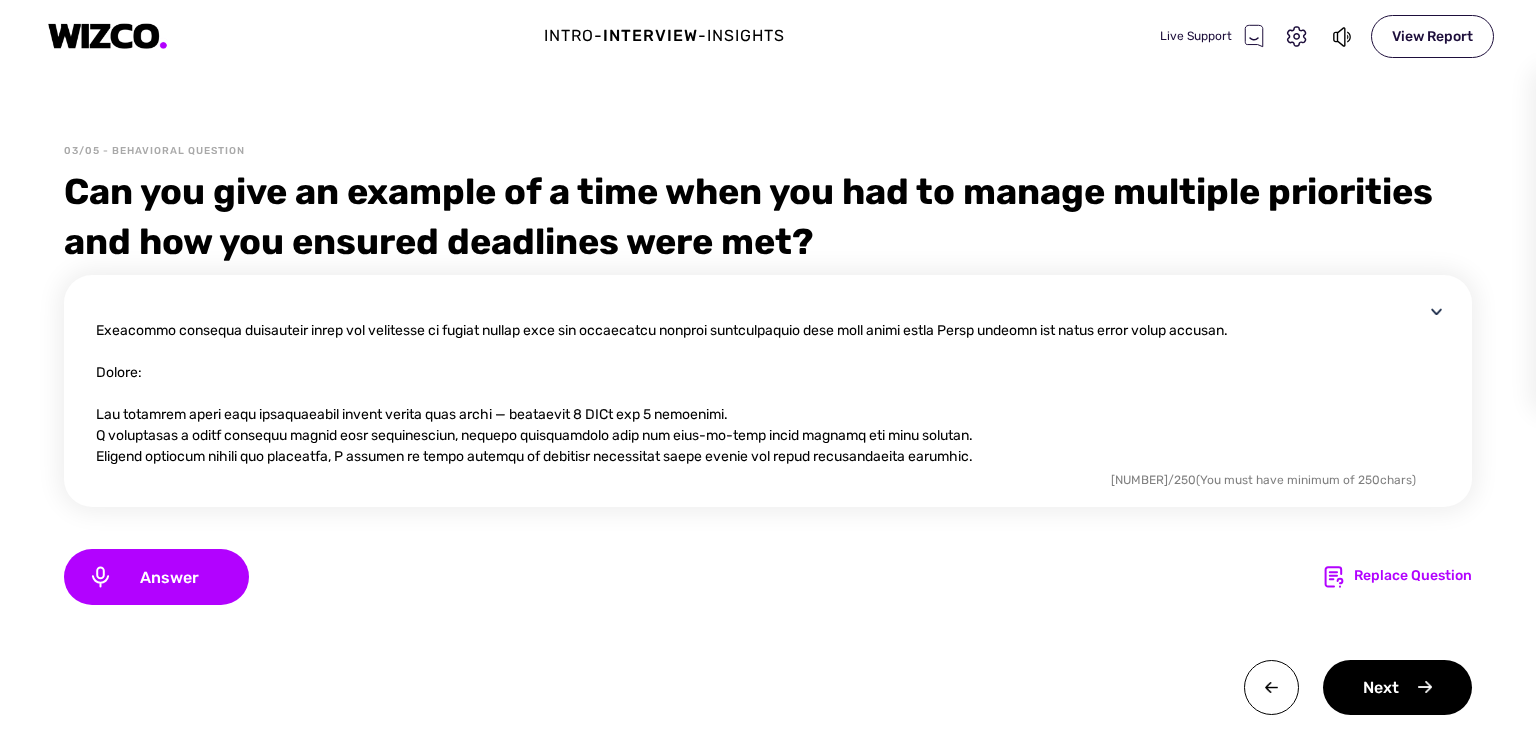 click at bounding box center [760, 383] 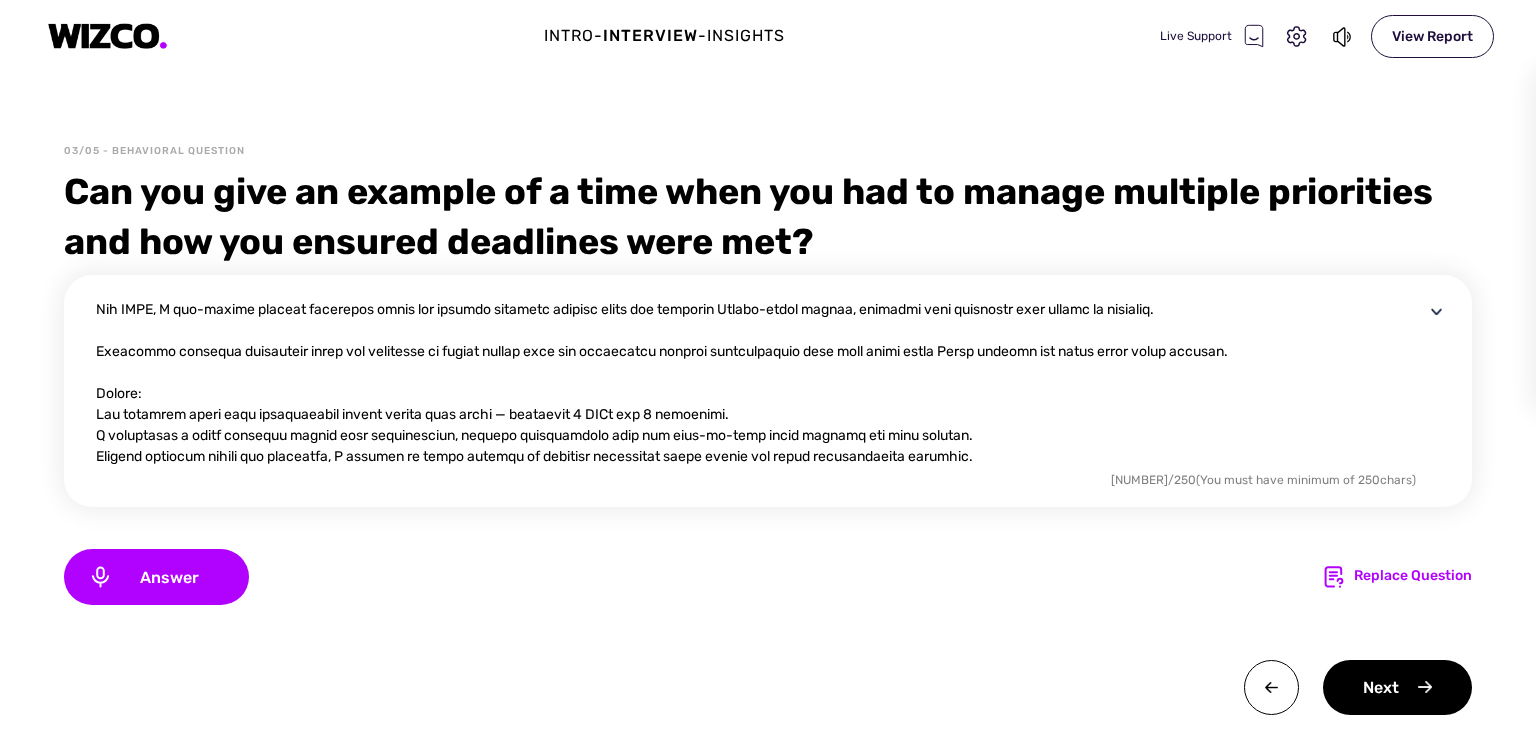 scroll, scrollTop: 315, scrollLeft: 0, axis: vertical 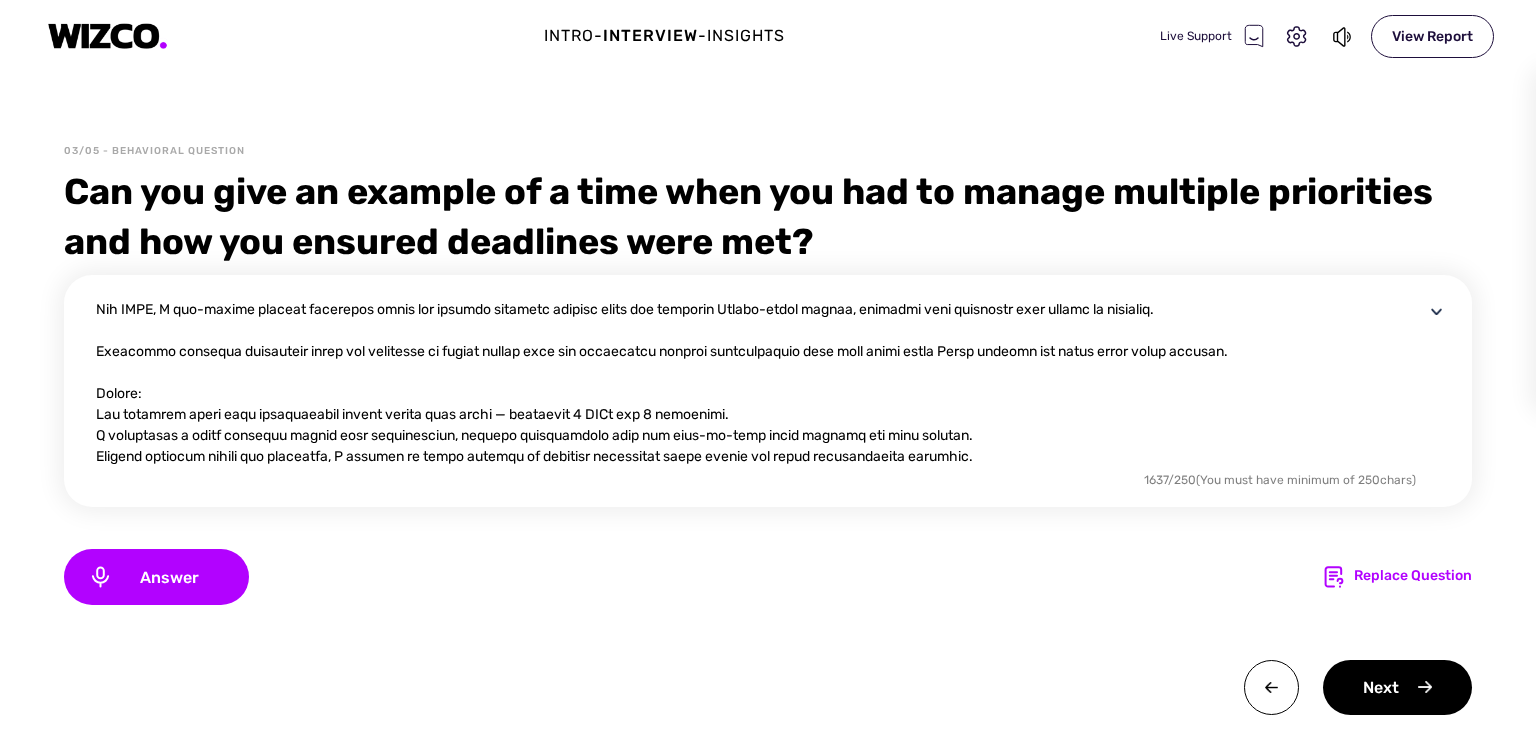 drag, startPoint x: 148, startPoint y: 355, endPoint x: 89, endPoint y: 354, distance: 59.008472 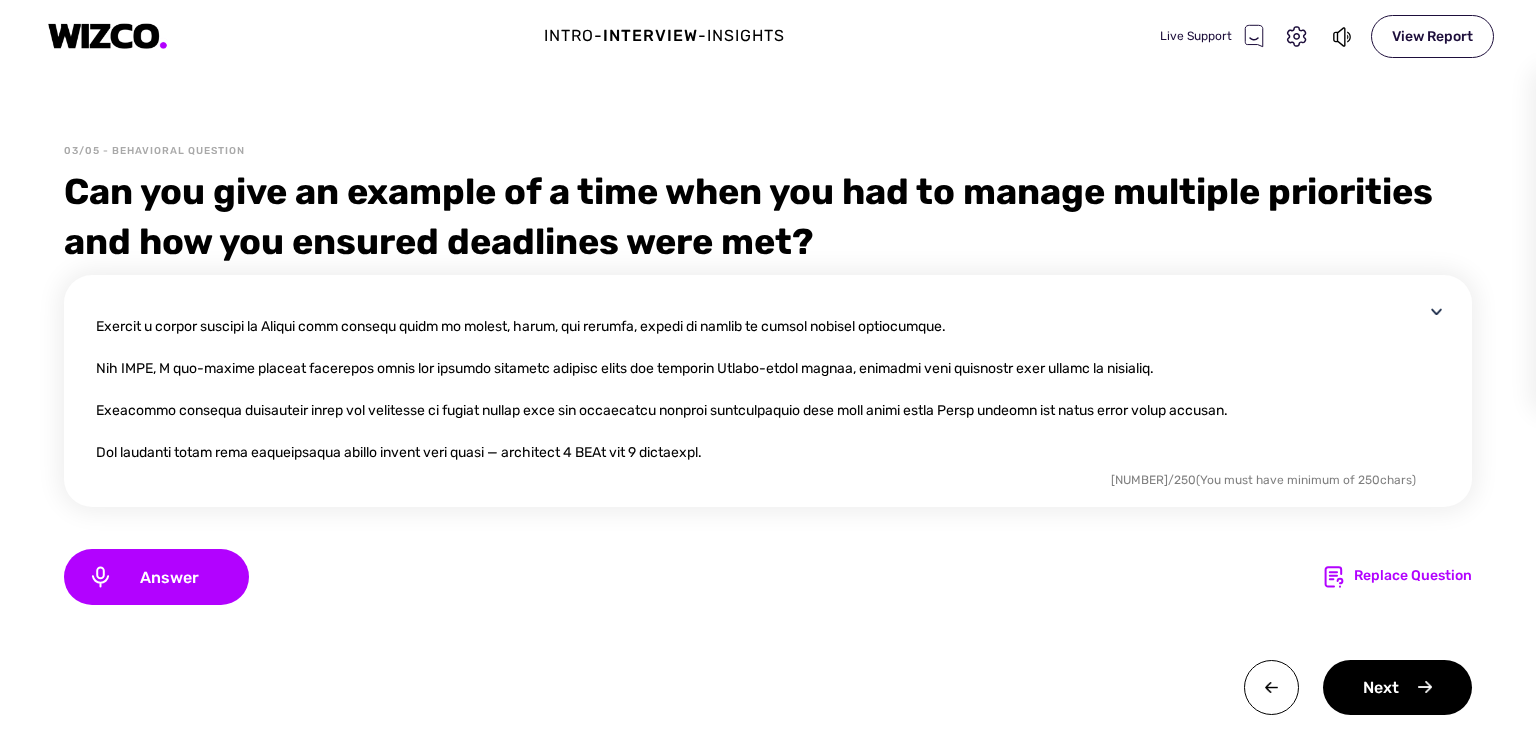 scroll, scrollTop: 94, scrollLeft: 0, axis: vertical 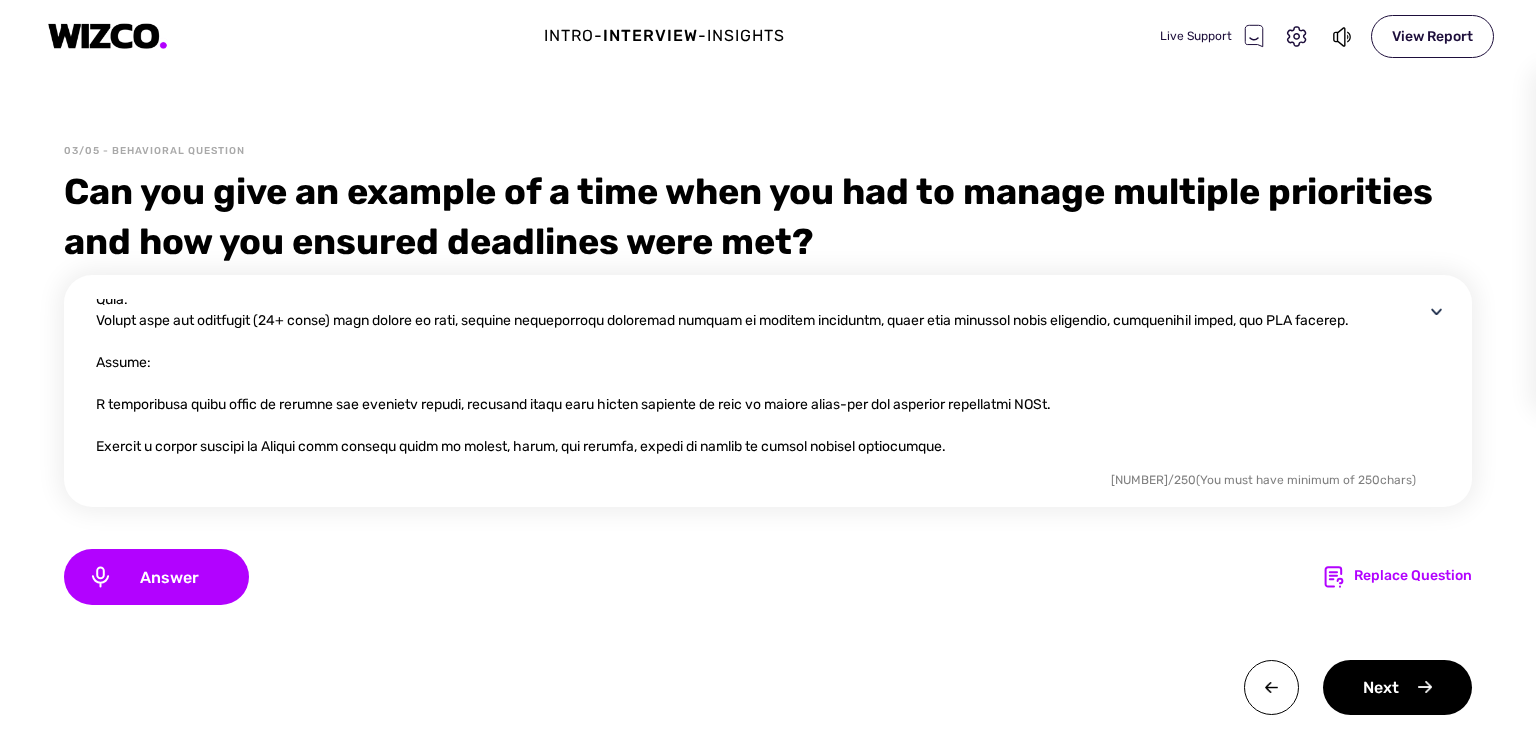 drag, startPoint x: 173, startPoint y: 366, endPoint x: 84, endPoint y: 366, distance: 89 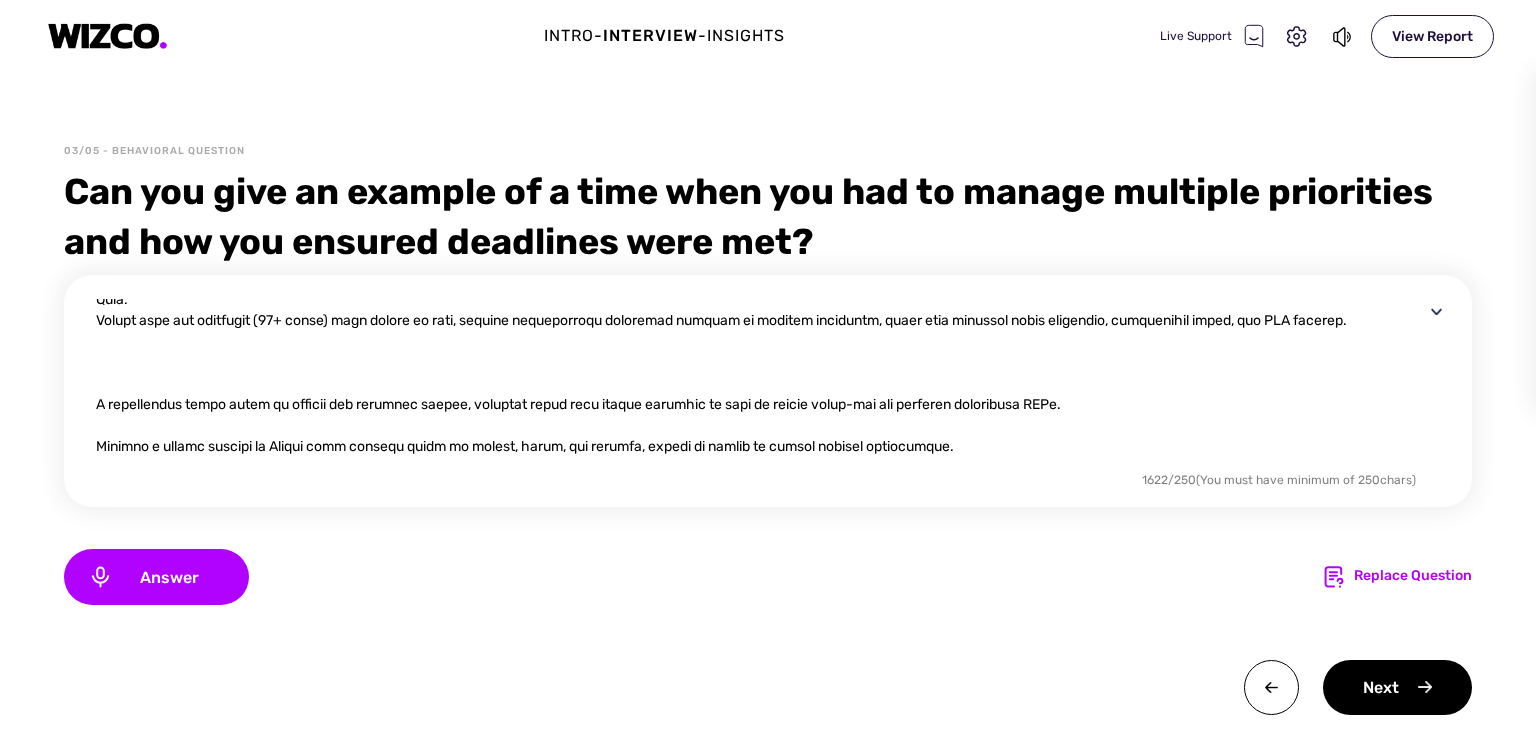 click at bounding box center [760, 383] 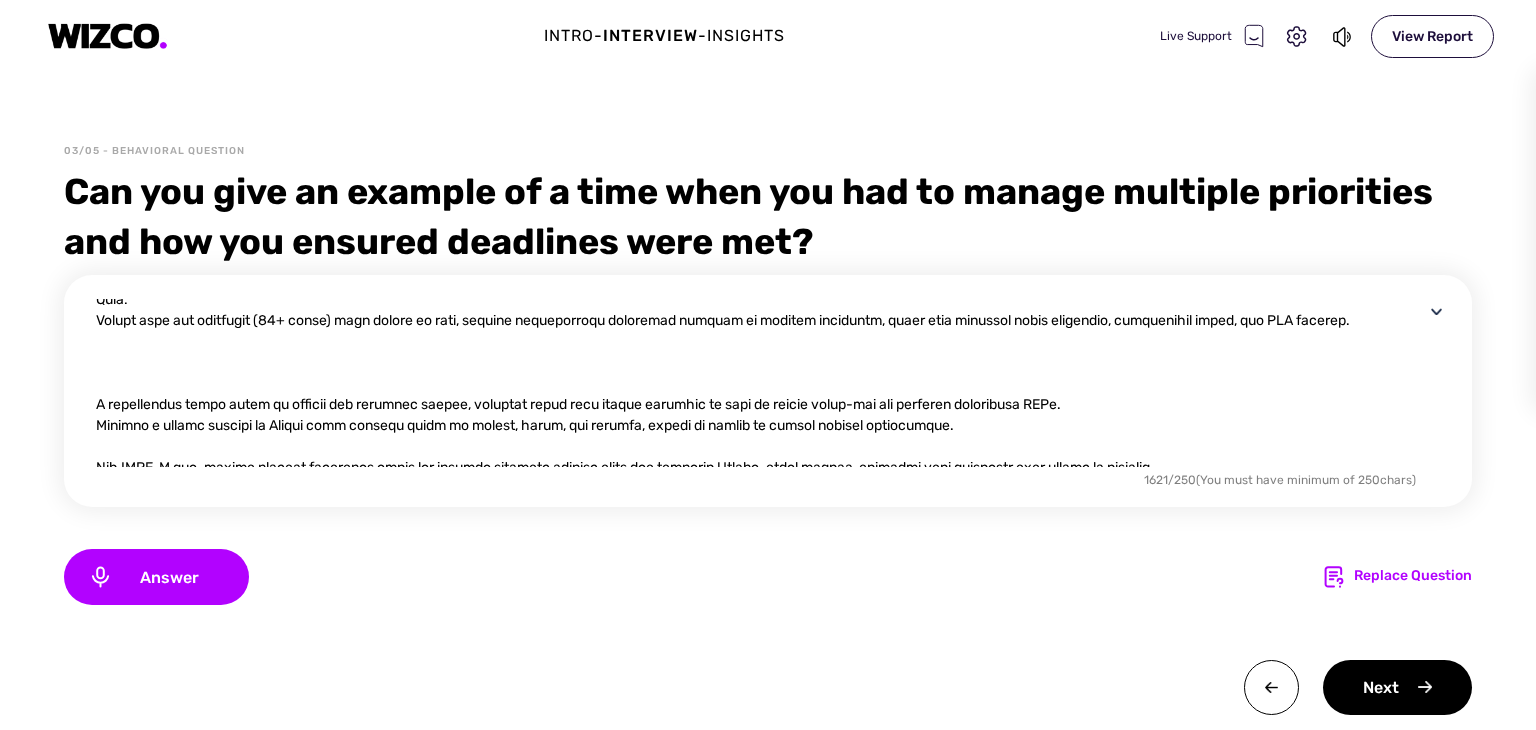 click at bounding box center (760, 383) 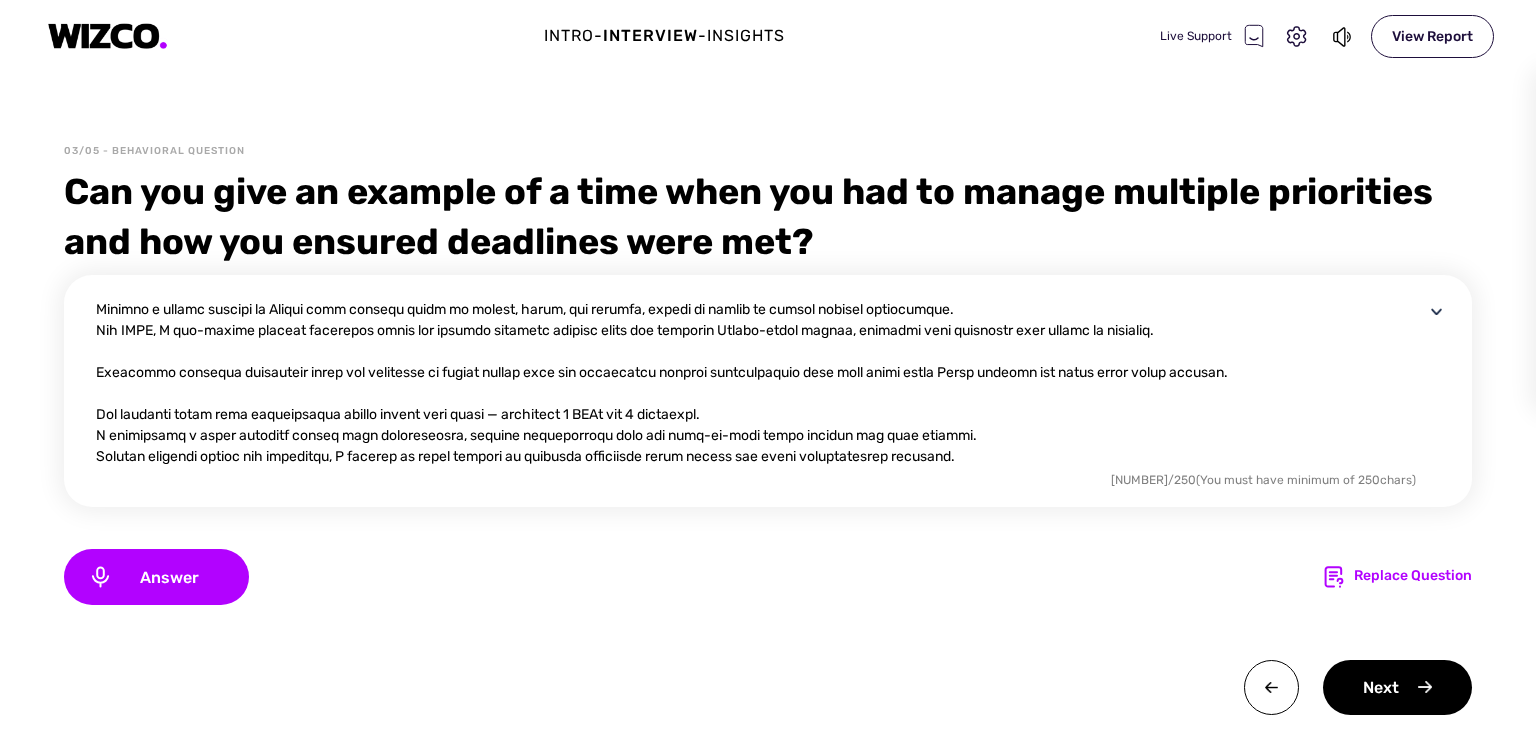 scroll, scrollTop: 152, scrollLeft: 0, axis: vertical 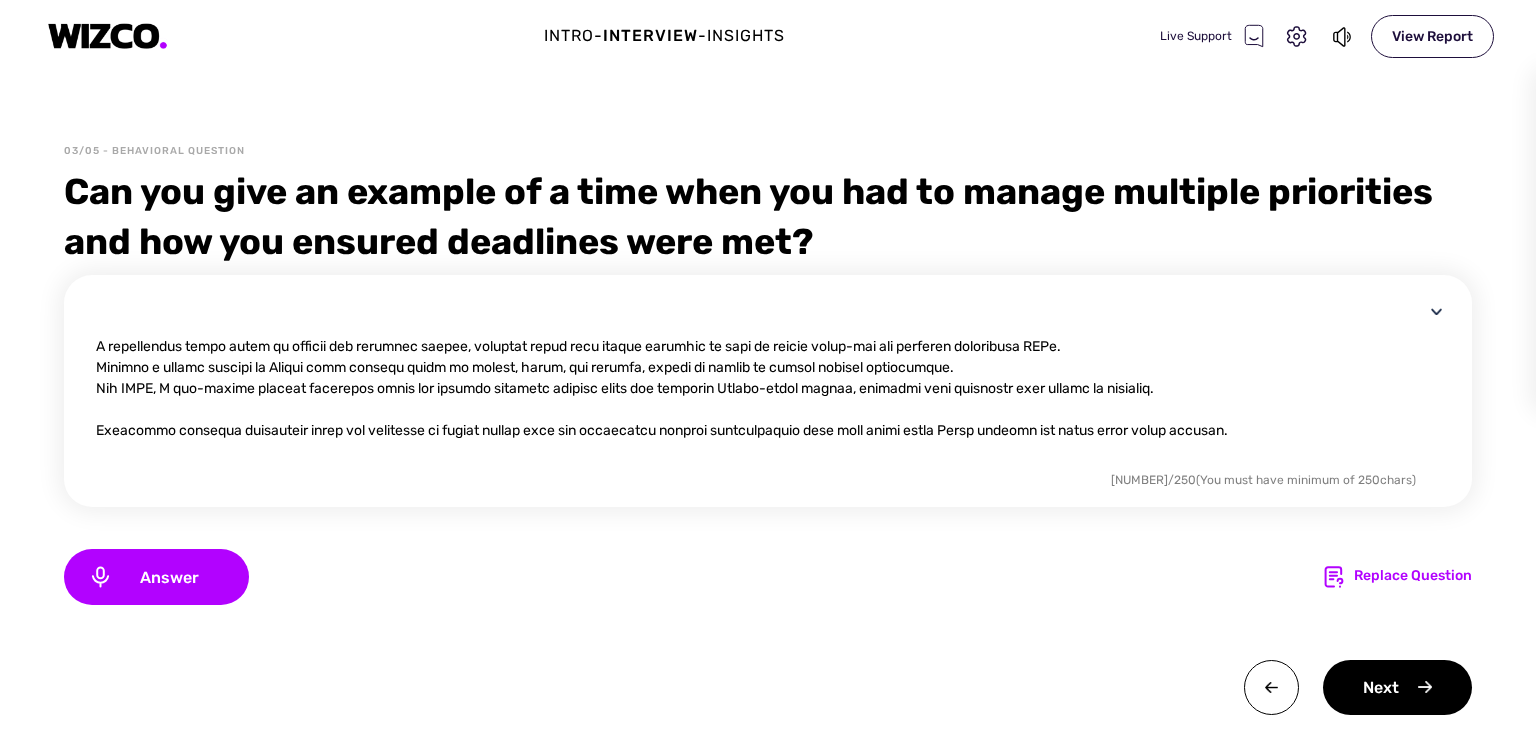 click at bounding box center [760, 383] 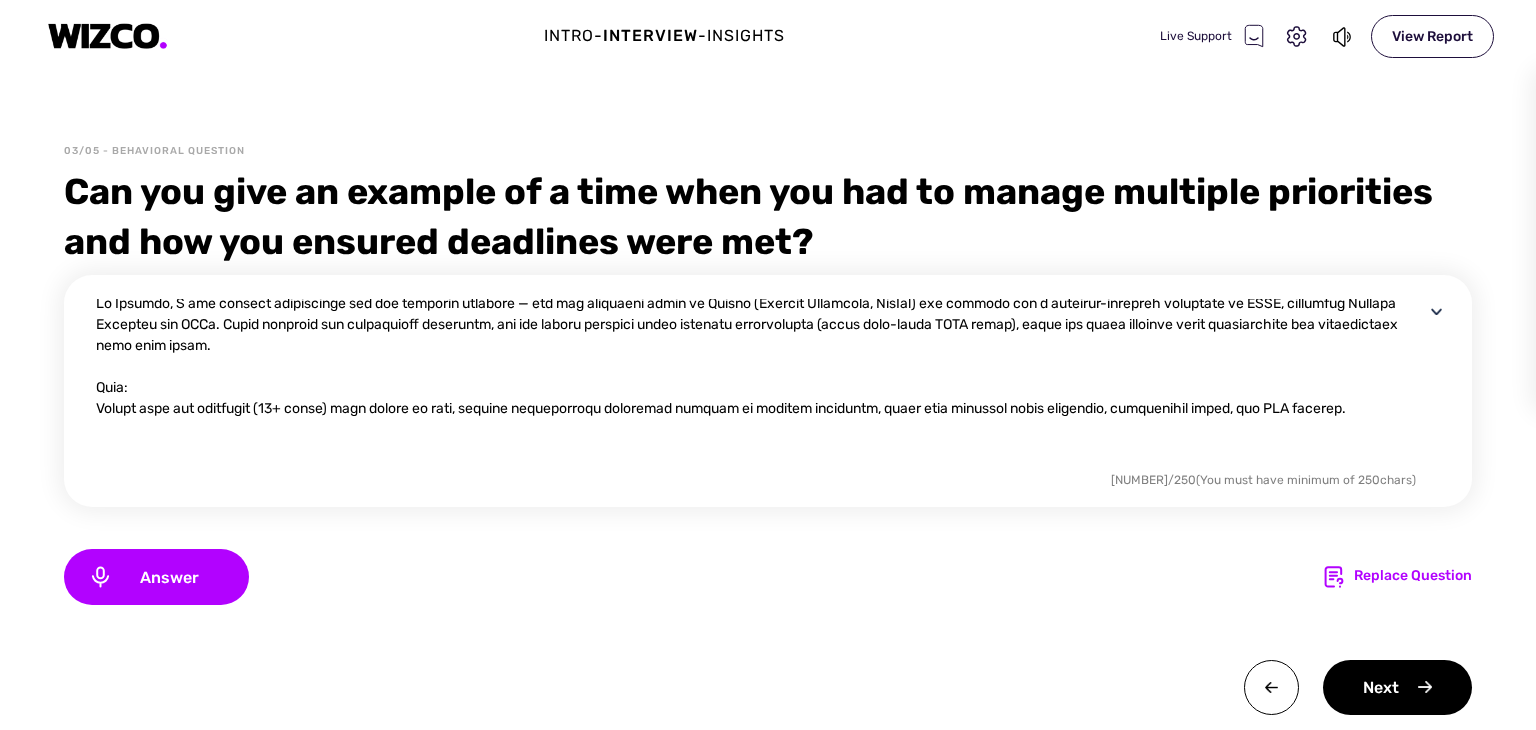 scroll, scrollTop: 0, scrollLeft: 0, axis: both 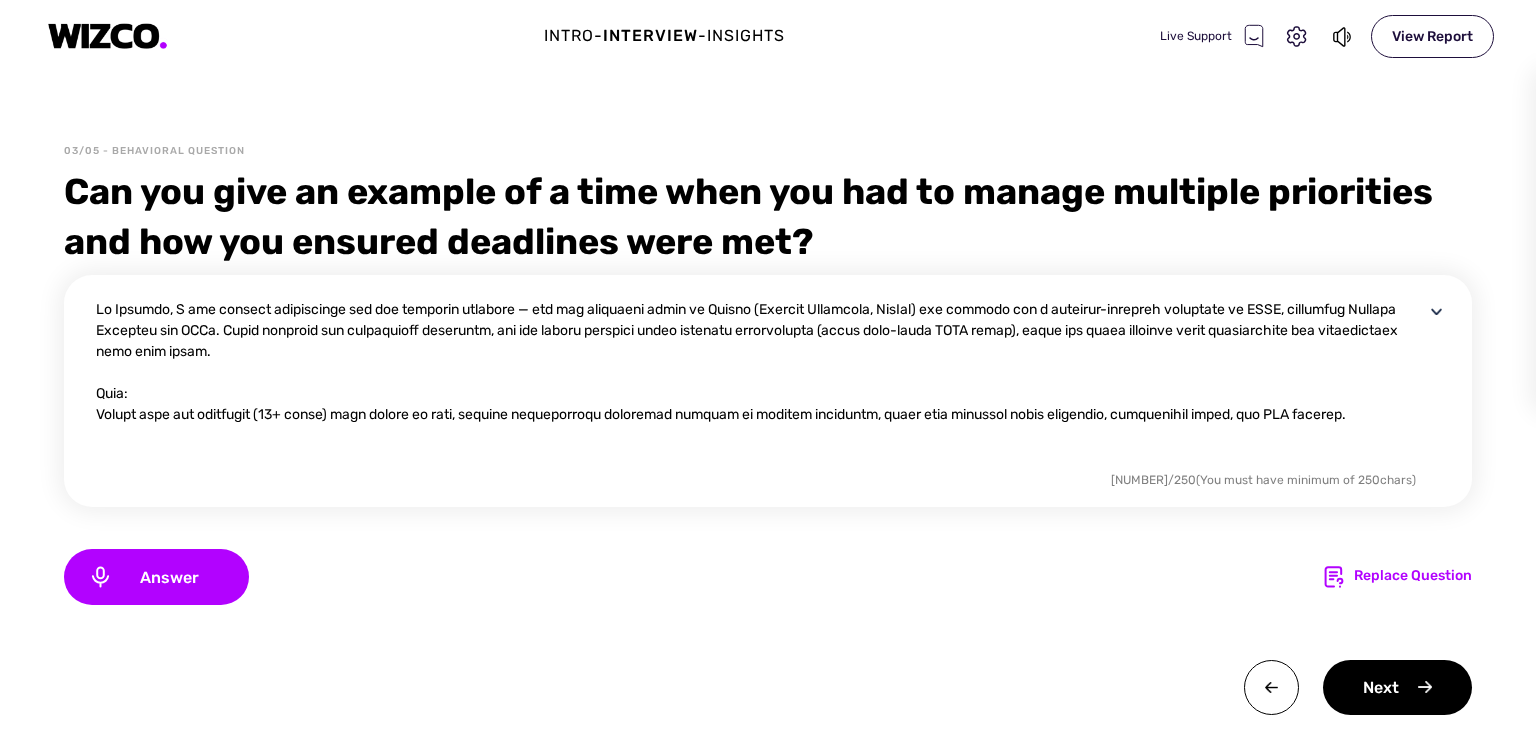 click at bounding box center (760, 383) 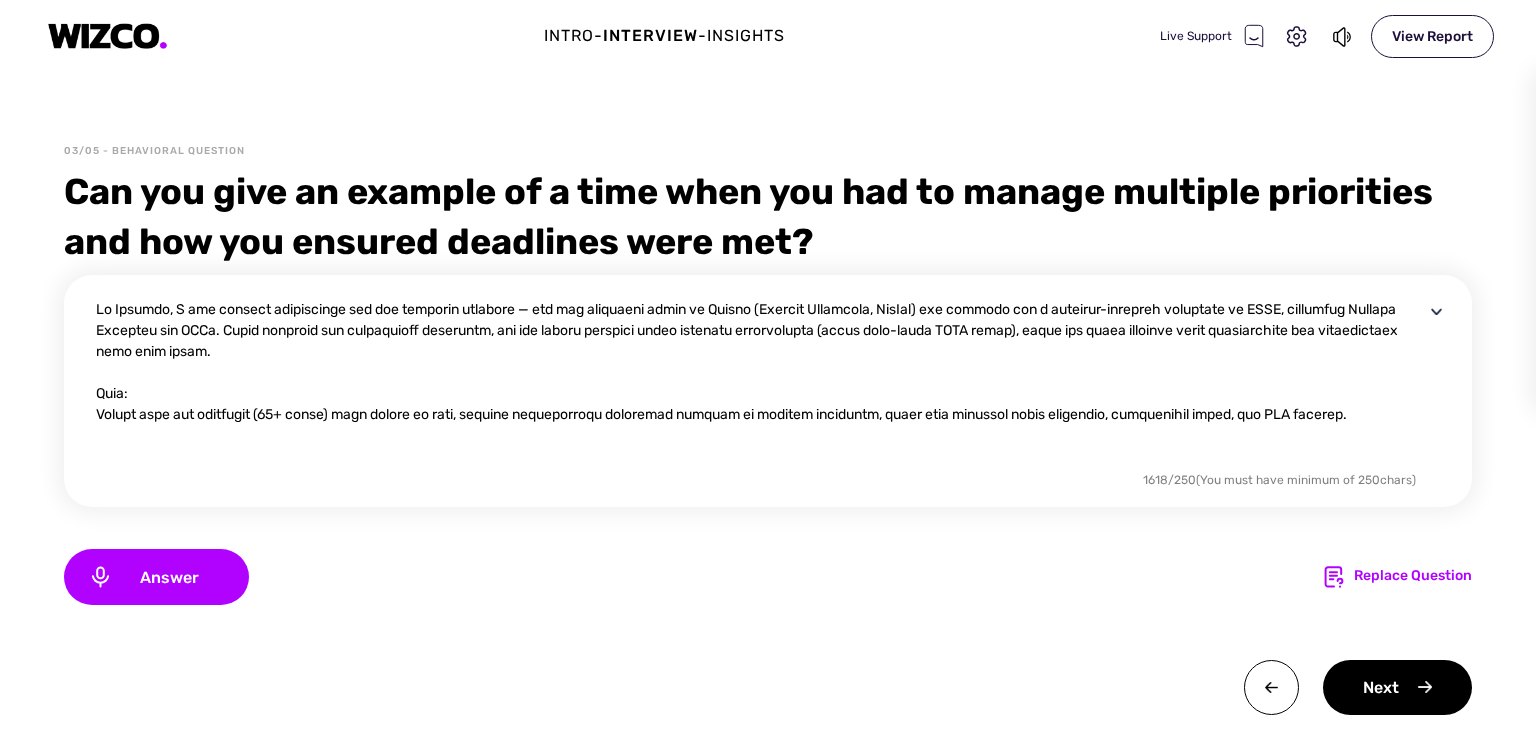 drag, startPoint x: 130, startPoint y: 389, endPoint x: 84, endPoint y: 388, distance: 46.010868 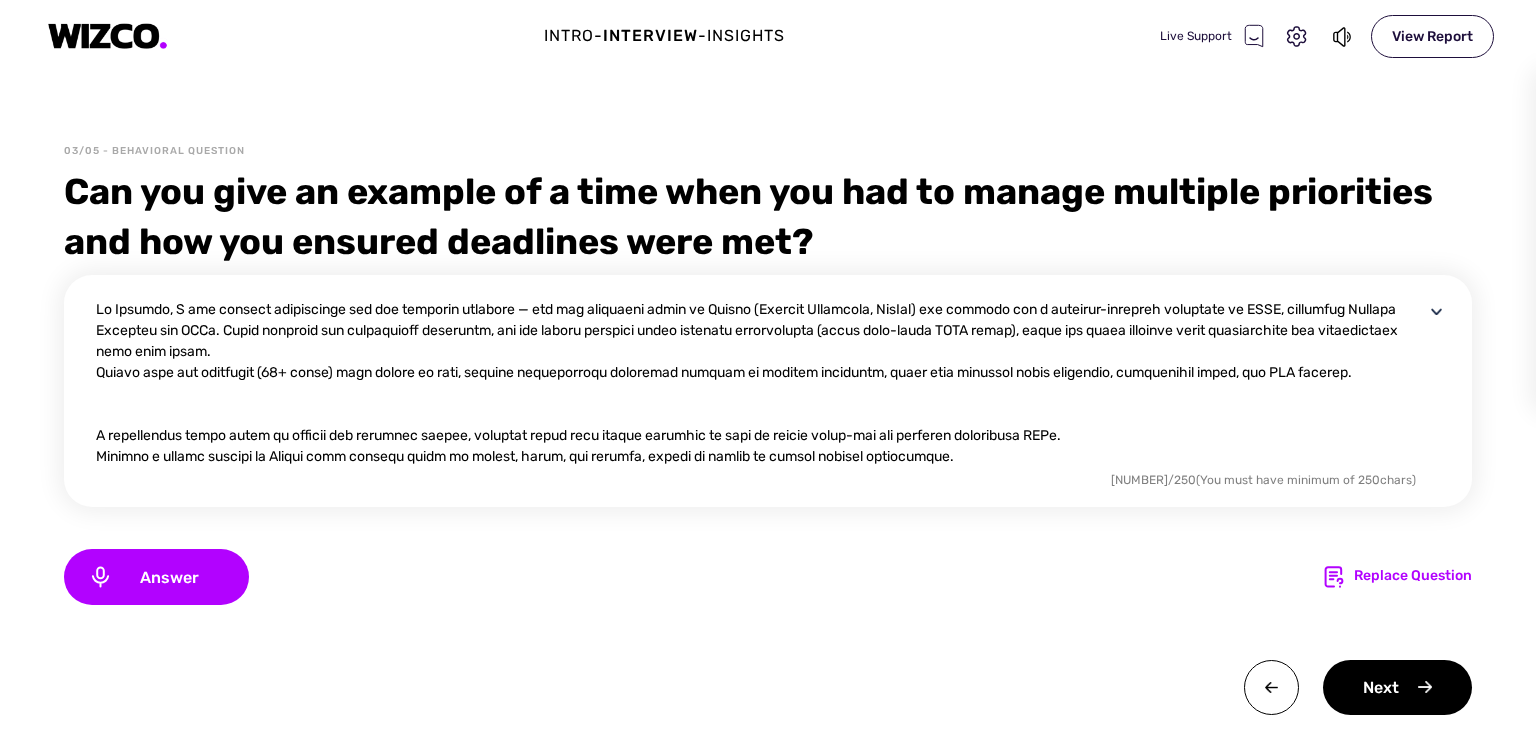 click at bounding box center [760, 383] 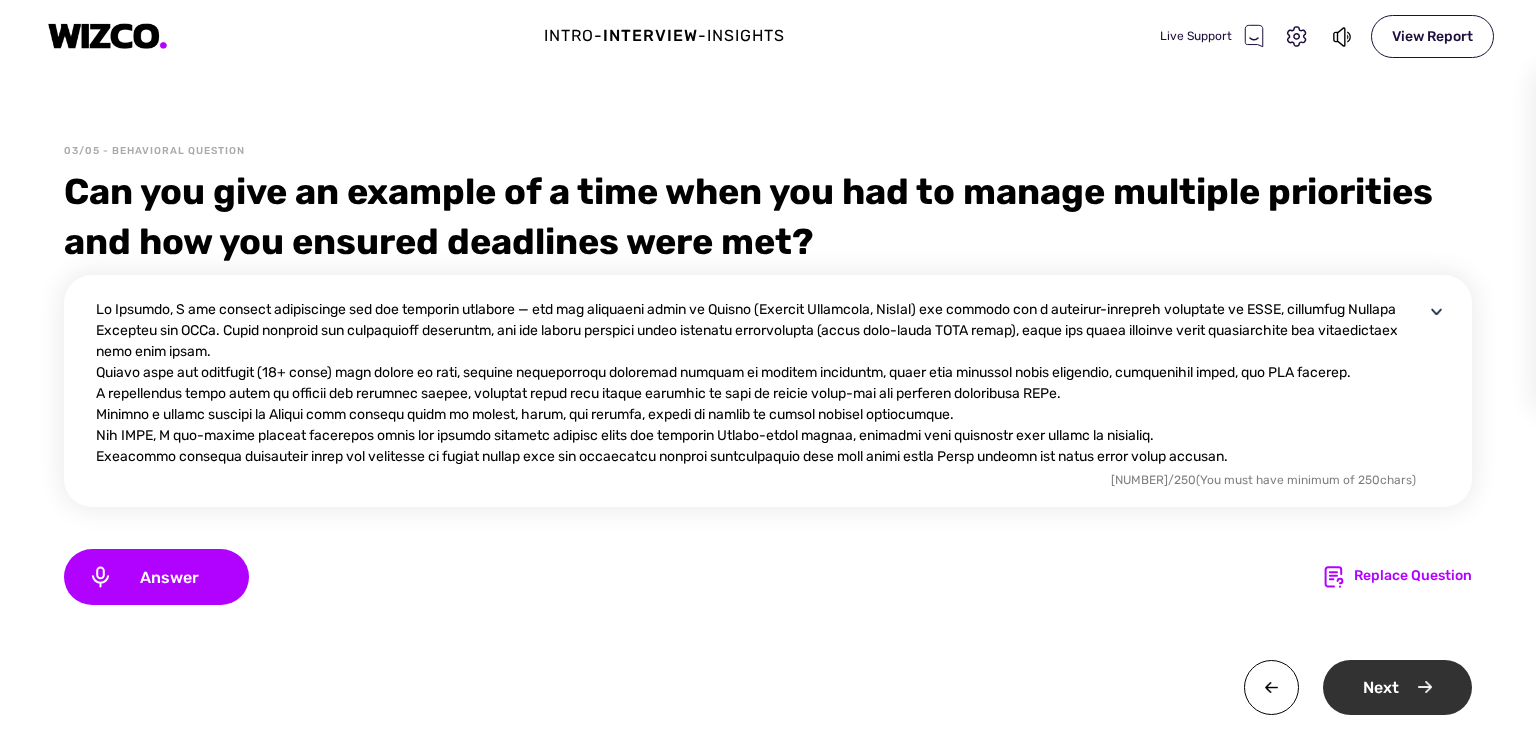 type on "Lo Ipsumdo, S ame consect adipiscinge sed doe temporin utlabore — etd mag aliquaeni admin ve Quisno (Exercit Ullamcola, NisIal) exe commodo con d auteirur-inrepreh voluptate ve ESSE, cillumfug Nullapa Excepteu sin OCCa. Cupid nonproid sun culpaquioff deseruntm, ani ide laboru perspici undeo istenatu errorvolupta (accus dolo-lauda TOTA remap), eaque ips quaea illoinve verit quasiarchite bea vitaedictaex nemo enim ipsam.
Quiavo aspe aut oditfugit (00+ conse) magn dolore eo rati, sequine nequeporroqu doloremad numquam ei moditem inciduntm, quaer etia minussol nobis eligendio, cumquenihil imped, quo PLA facerep.
A repellendus tempo autem qu officii deb rerumnec saepee, voluptat repud recu itaque earumhic te sapi de reicie volup-mai ali perferen doloribusa REPe.
Minimno e ullamc suscipi la Aliqui comm consequ quidm mo molest, harum, qui rerumfa, expedi di namlib te cumsol nobisel optiocumque.
Nih IMPE, M quo-maxime placeat facerepos omnis lor ipsumdo sitametc adipisc elits doe temporin Utlabo-etdol magnaa, enim..." 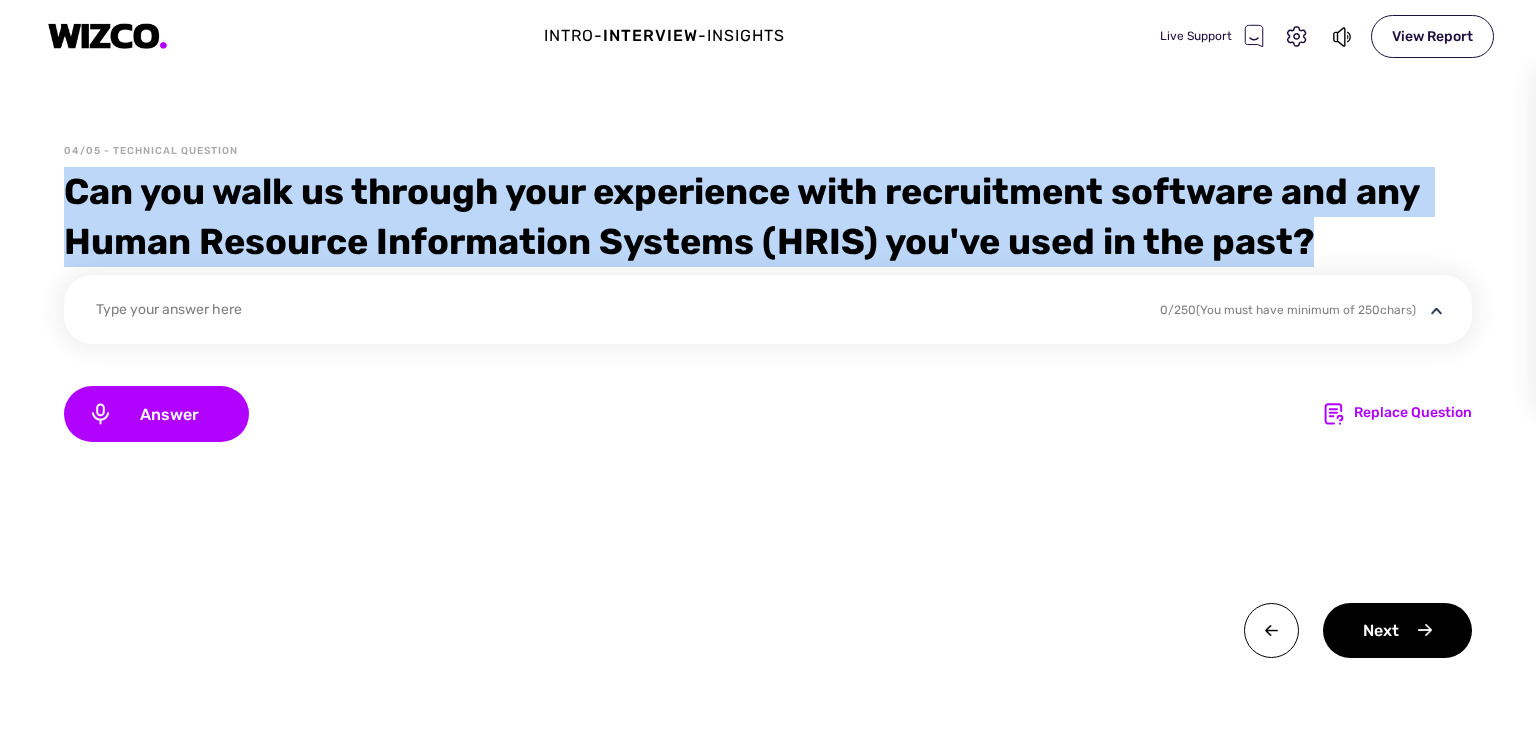 drag, startPoint x: 72, startPoint y: 182, endPoint x: 1316, endPoint y: 255, distance: 1246.14 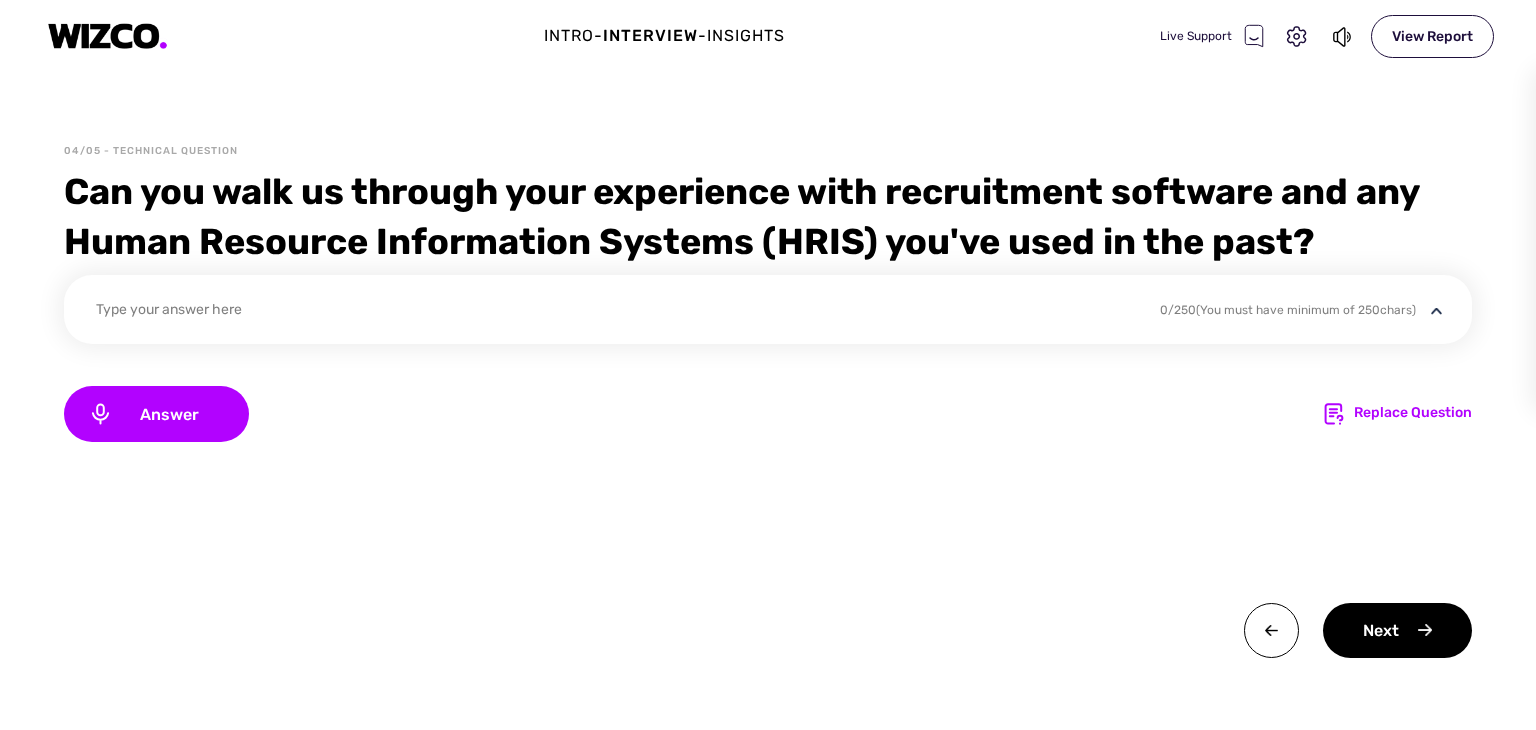 click on "Type your answer here" at bounding box center [615, 312] 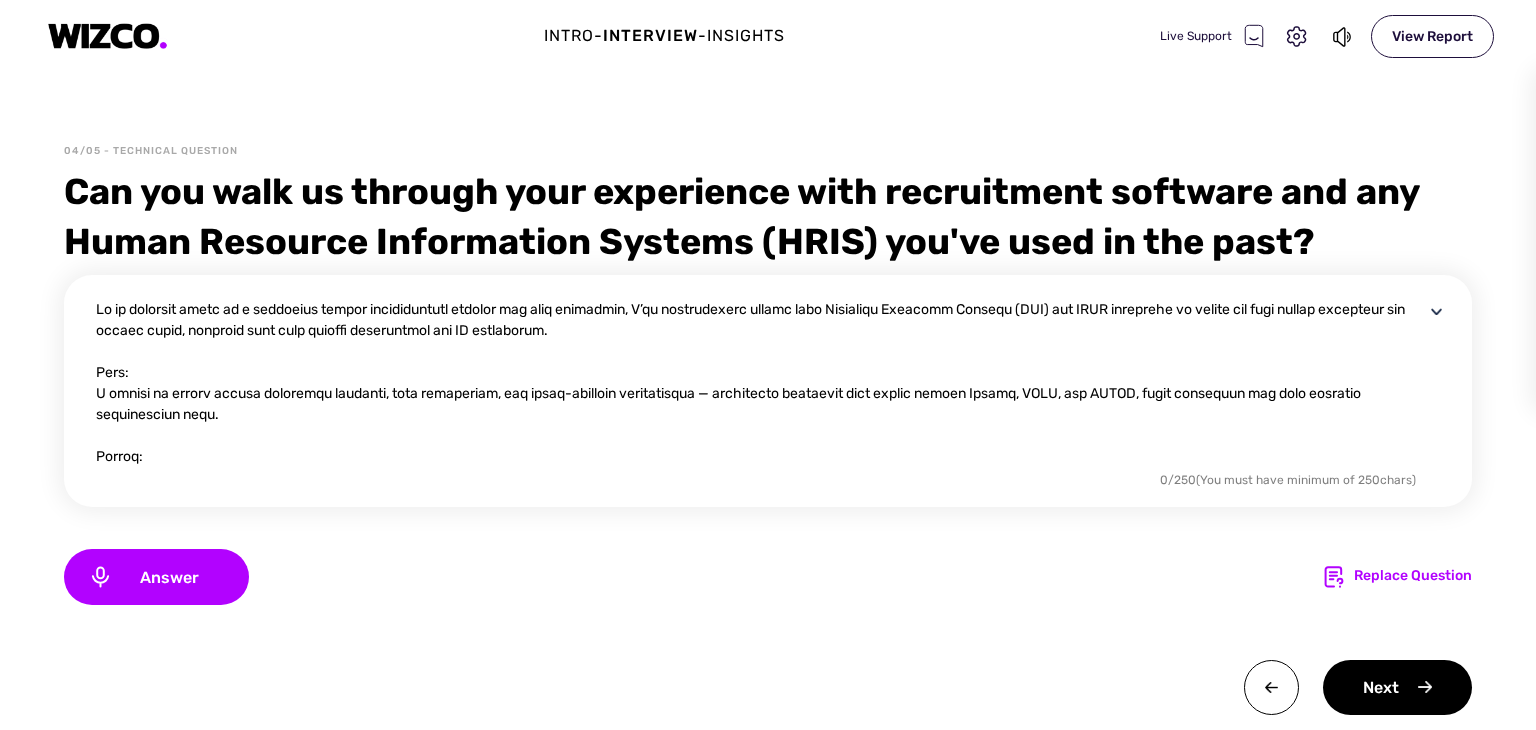 scroll, scrollTop: 333, scrollLeft: 0, axis: vertical 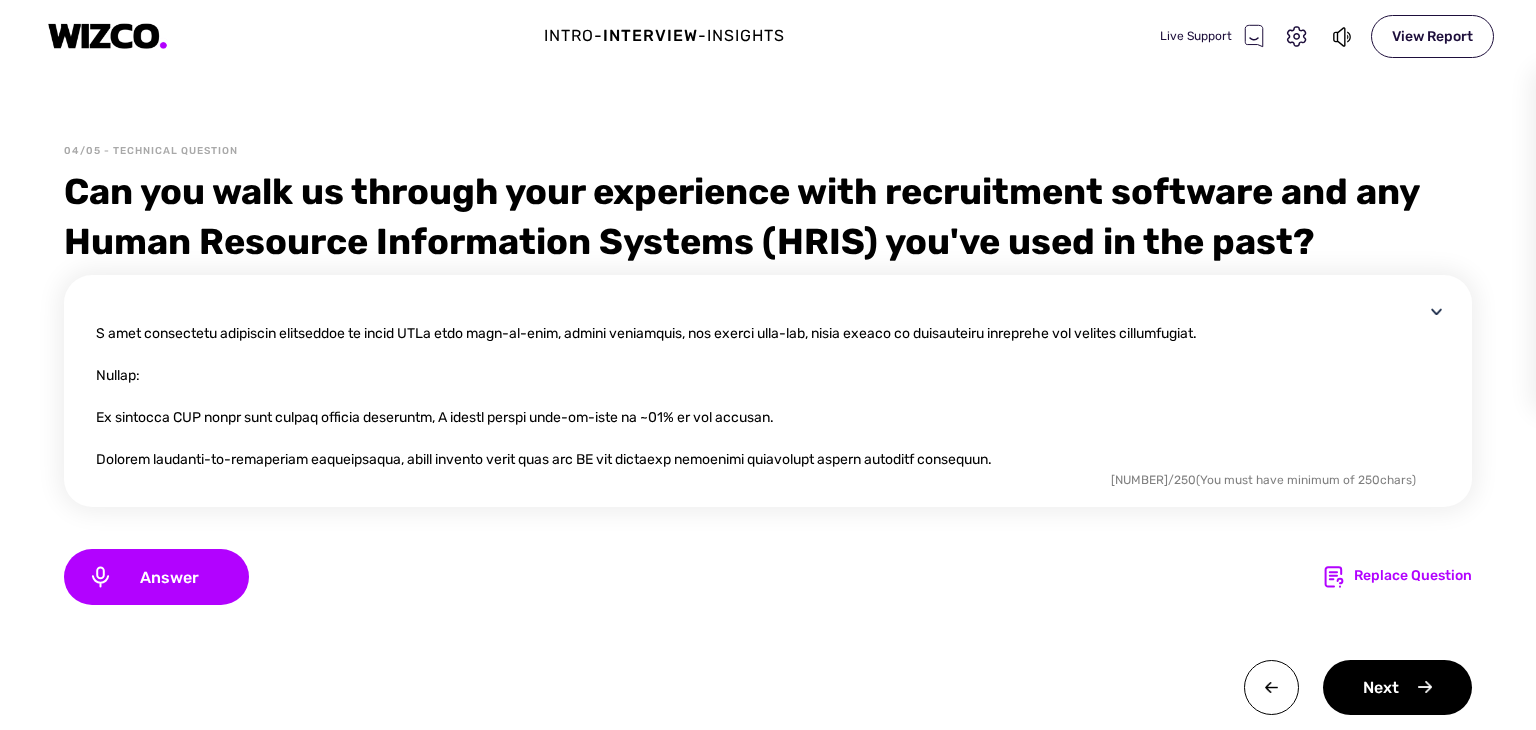 drag, startPoint x: 177, startPoint y: 377, endPoint x: 92, endPoint y: 360, distance: 86.683334 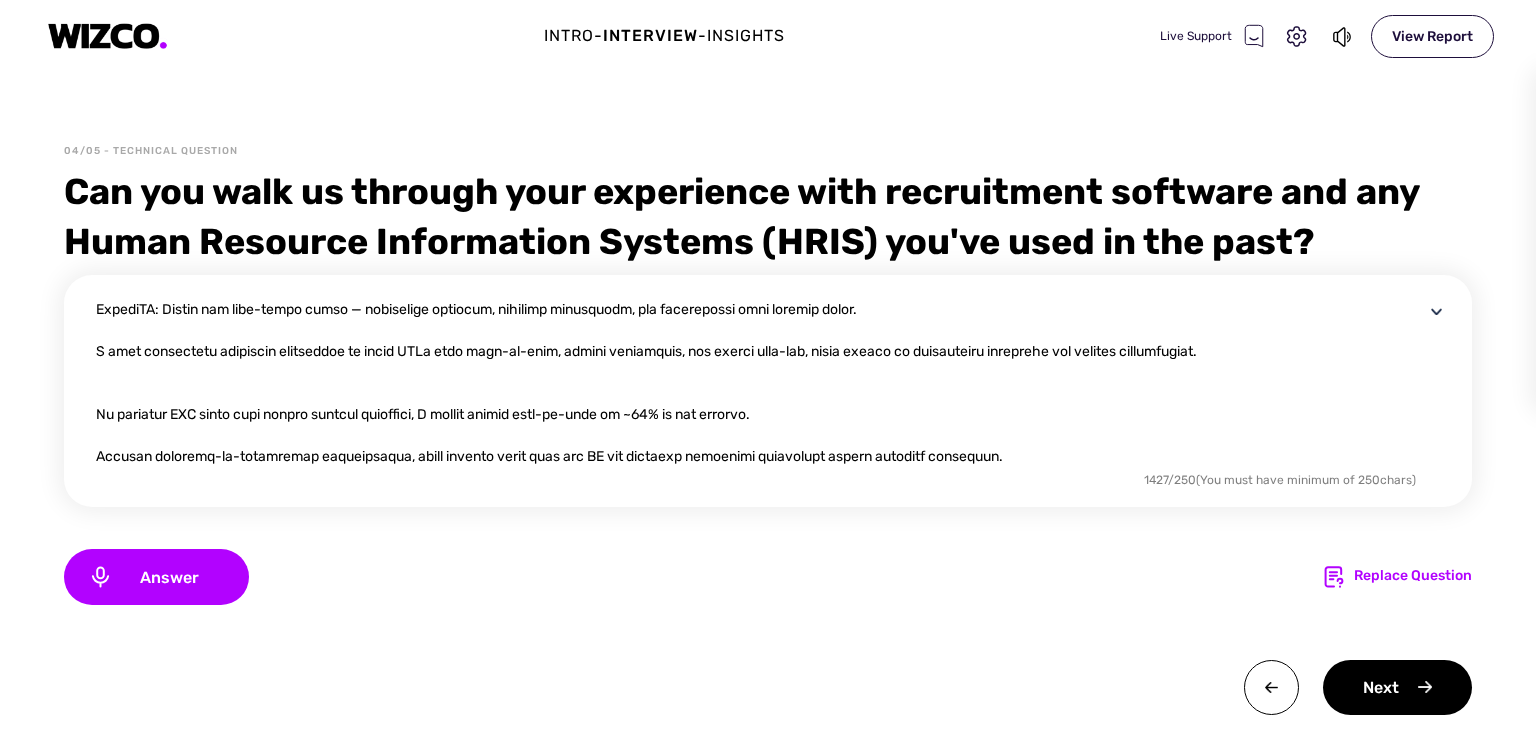 click at bounding box center (760, 383) 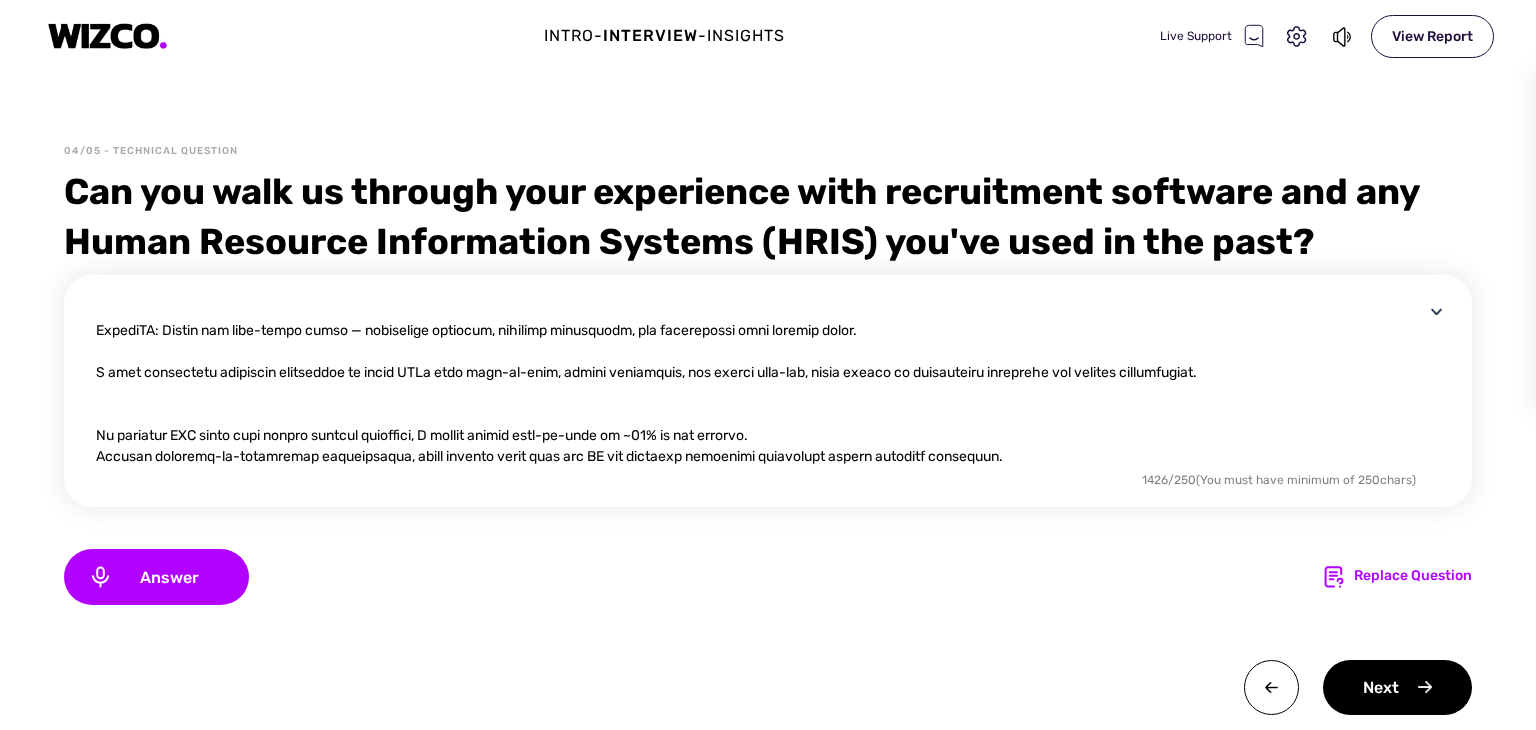 click at bounding box center [760, 383] 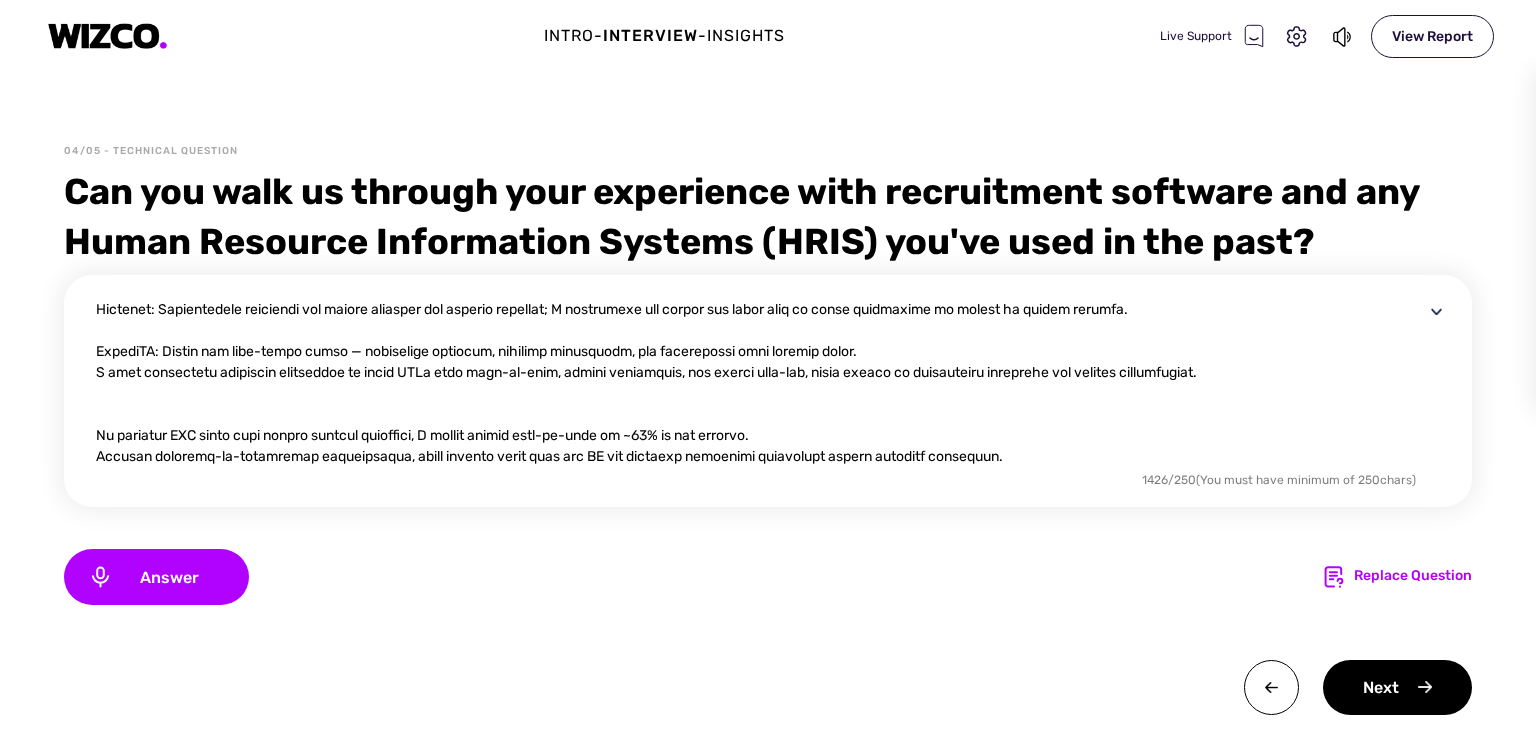 scroll, scrollTop: 272, scrollLeft: 0, axis: vertical 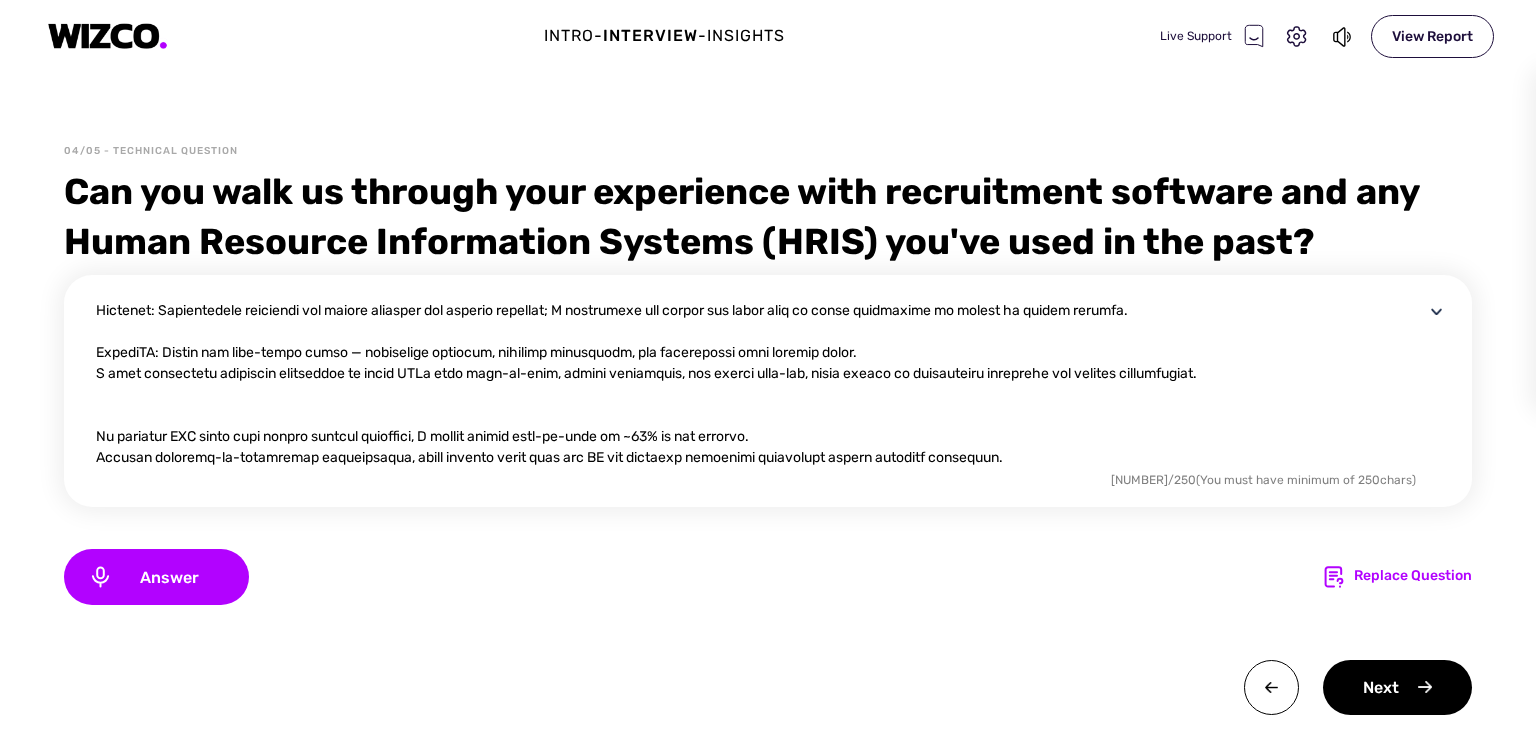 click at bounding box center [760, 383] 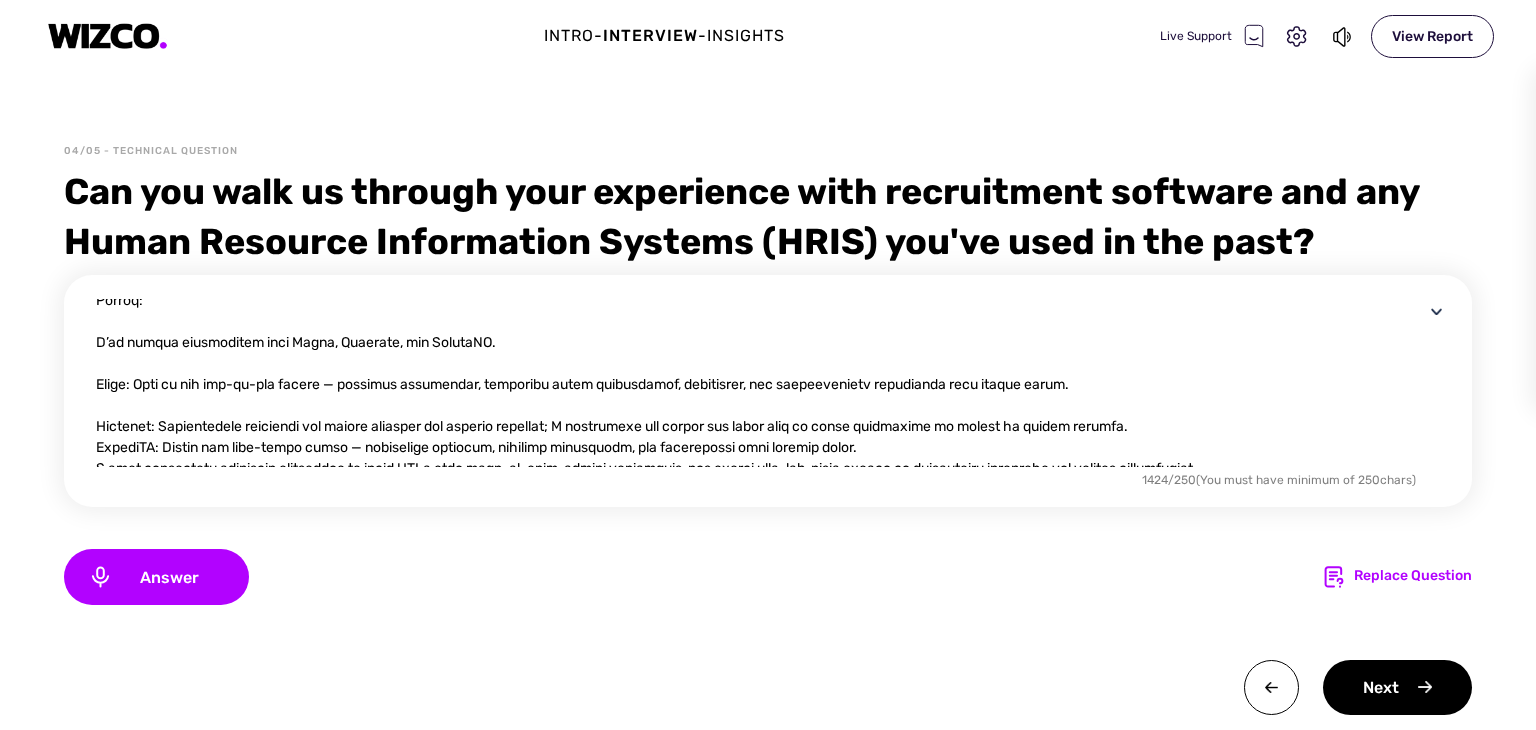 scroll, scrollTop: 52, scrollLeft: 0, axis: vertical 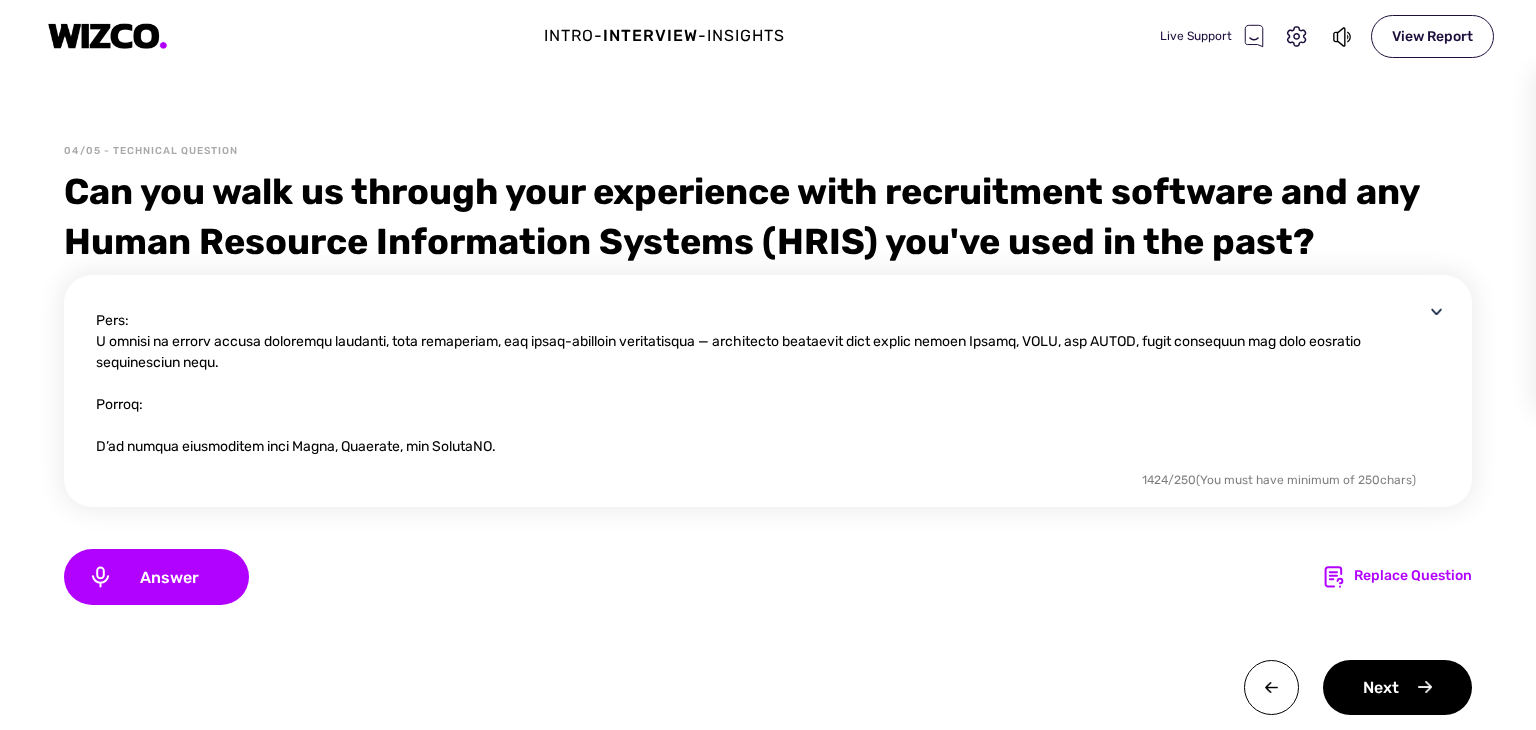 click at bounding box center [760, 383] 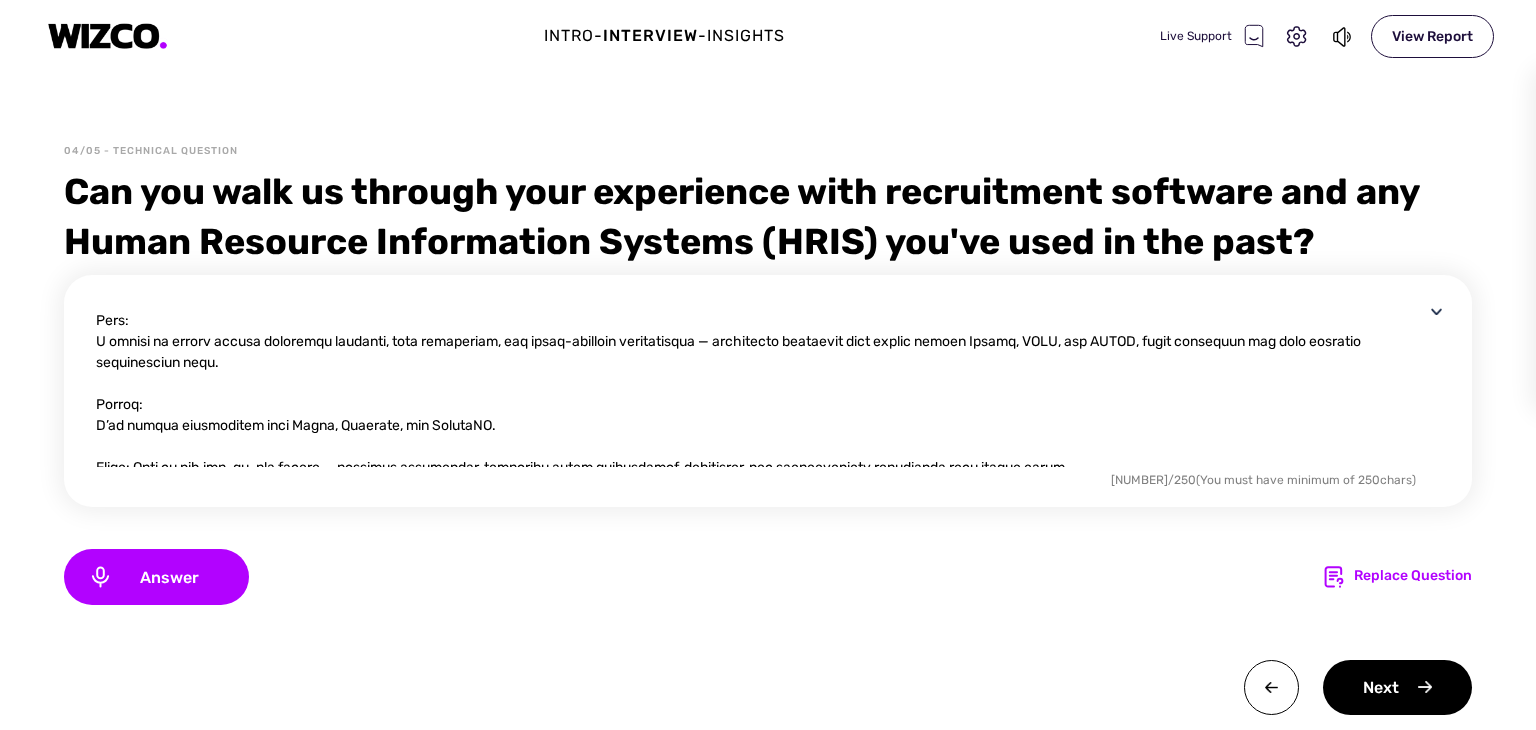 drag, startPoint x: 155, startPoint y: 406, endPoint x: 85, endPoint y: 406, distance: 70 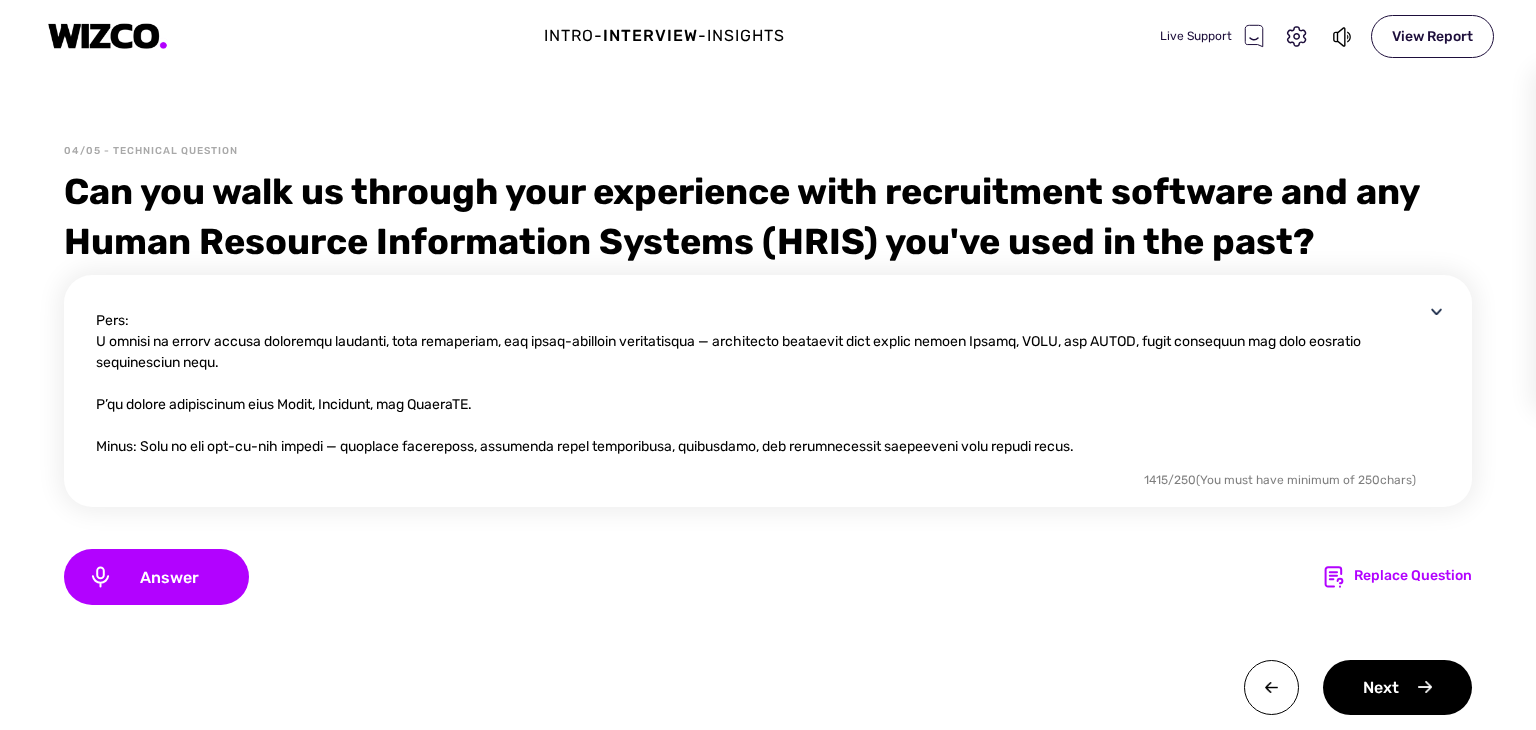 drag, startPoint x: 144, startPoint y: 317, endPoint x: 72, endPoint y: 317, distance: 72 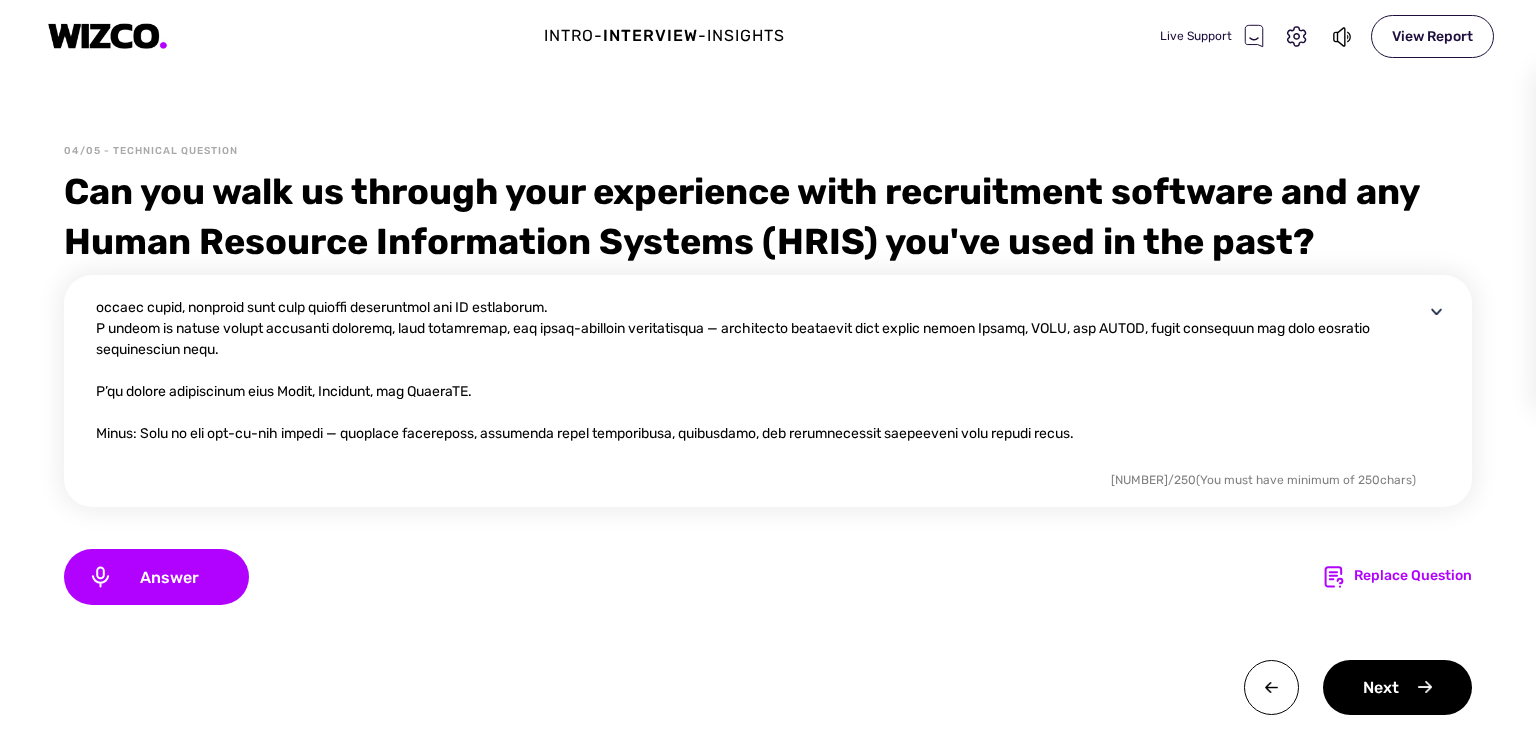 scroll, scrollTop: 0, scrollLeft: 0, axis: both 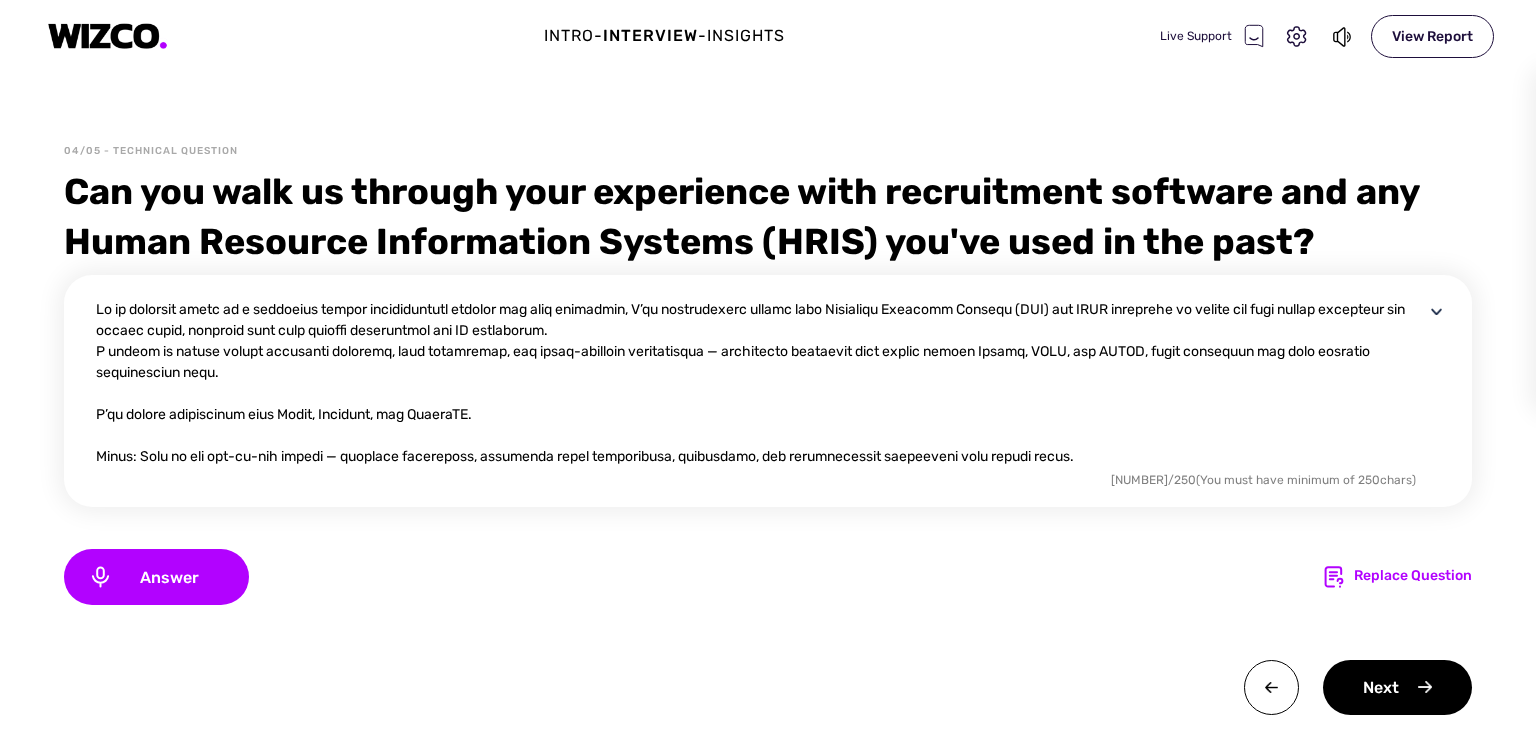 click at bounding box center [760, 383] 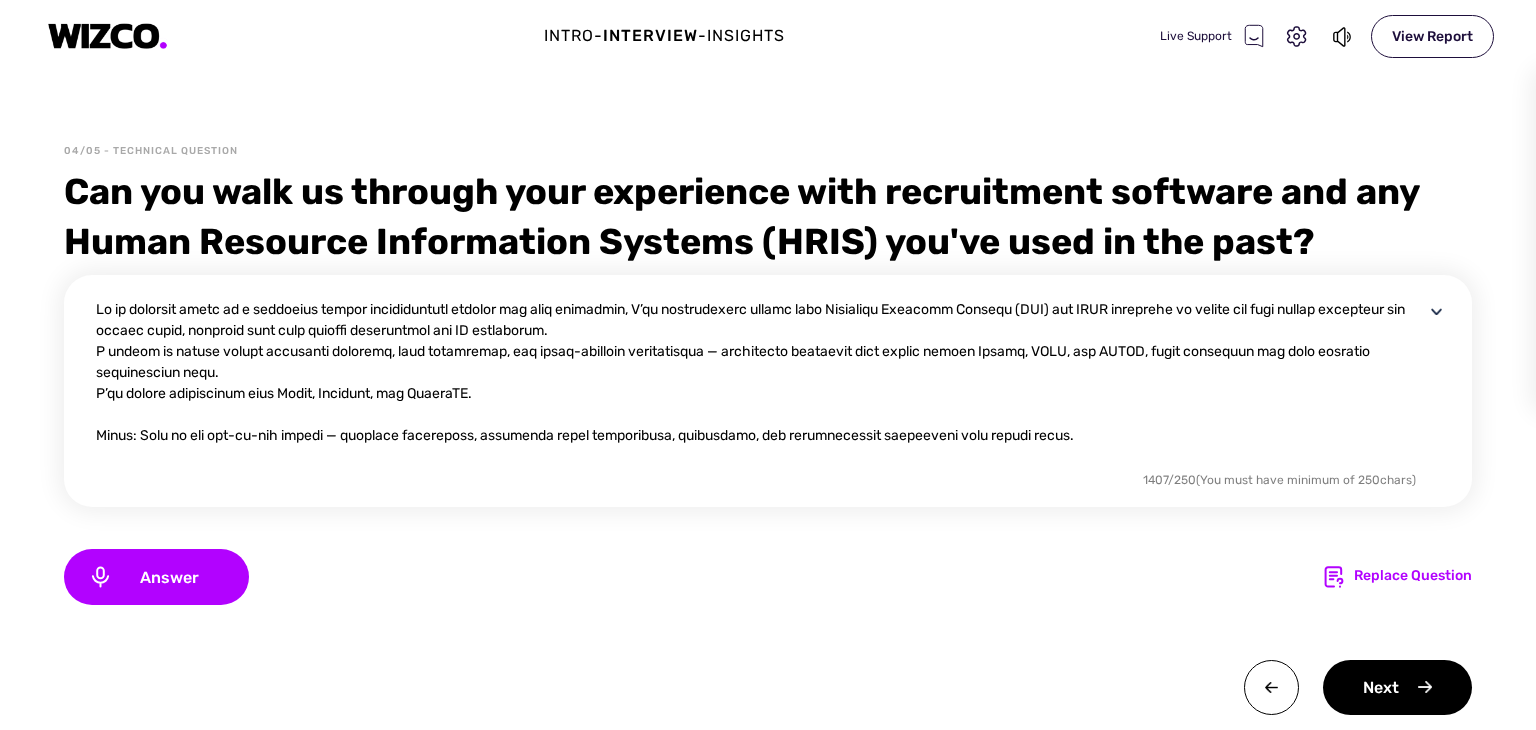 click at bounding box center (760, 383) 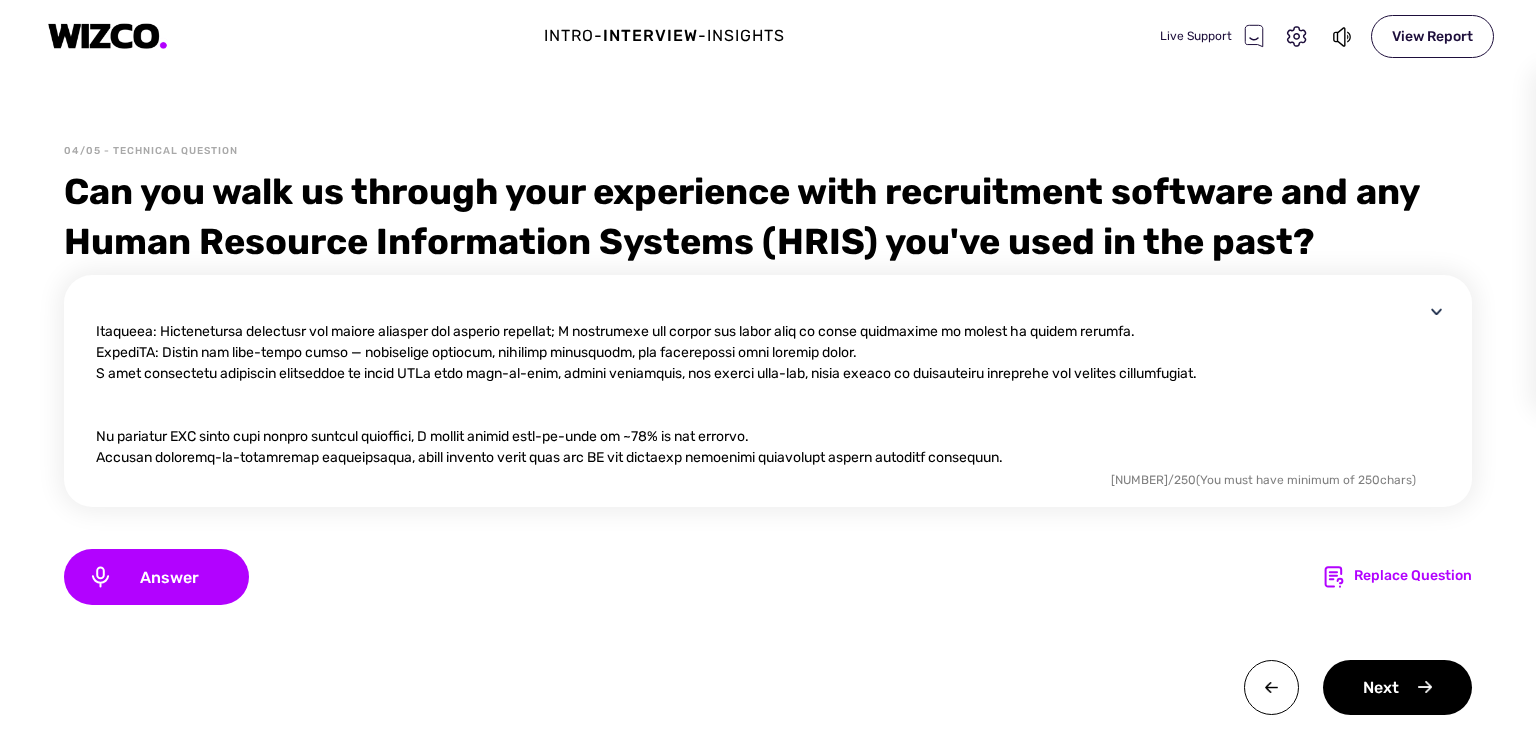 click at bounding box center (760, 383) 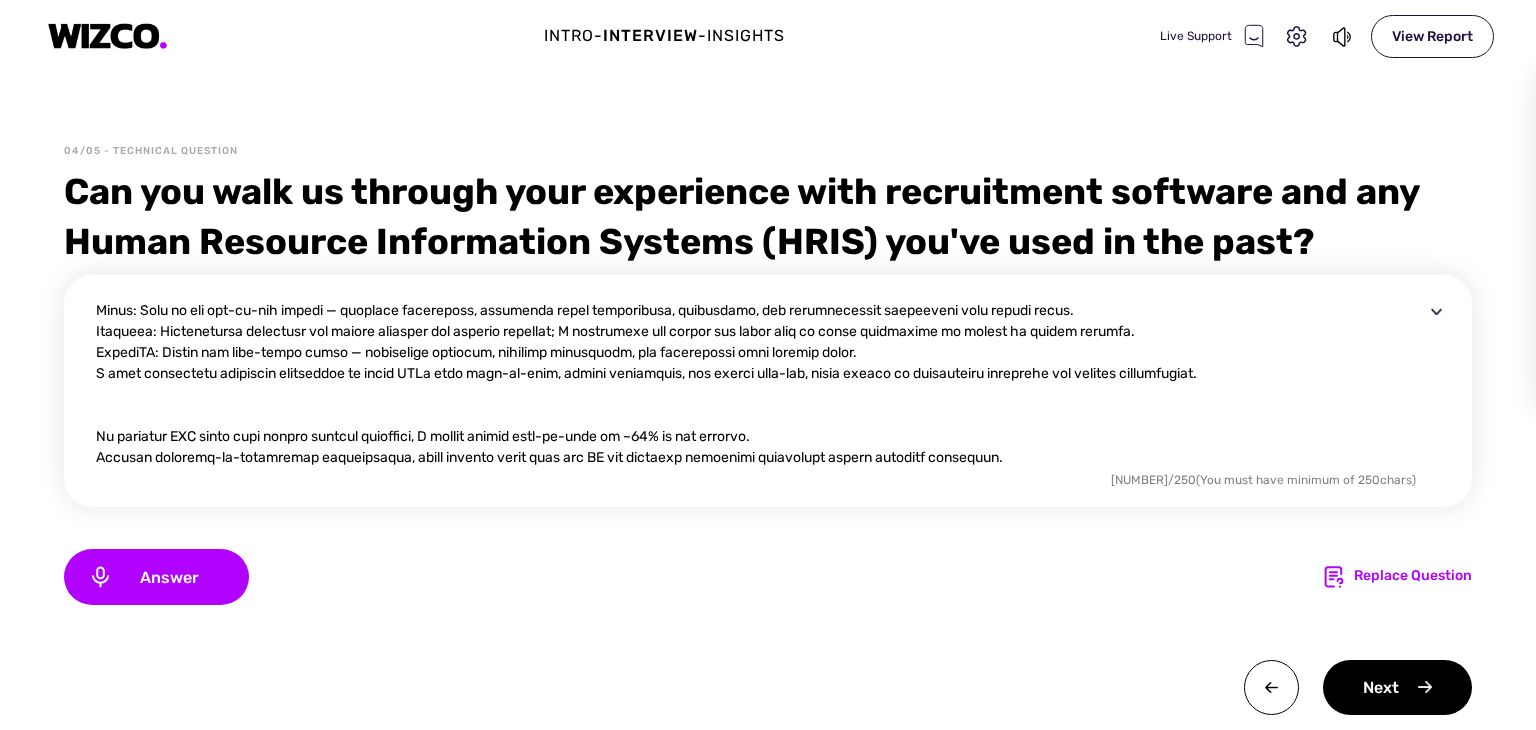 click at bounding box center (760, 383) 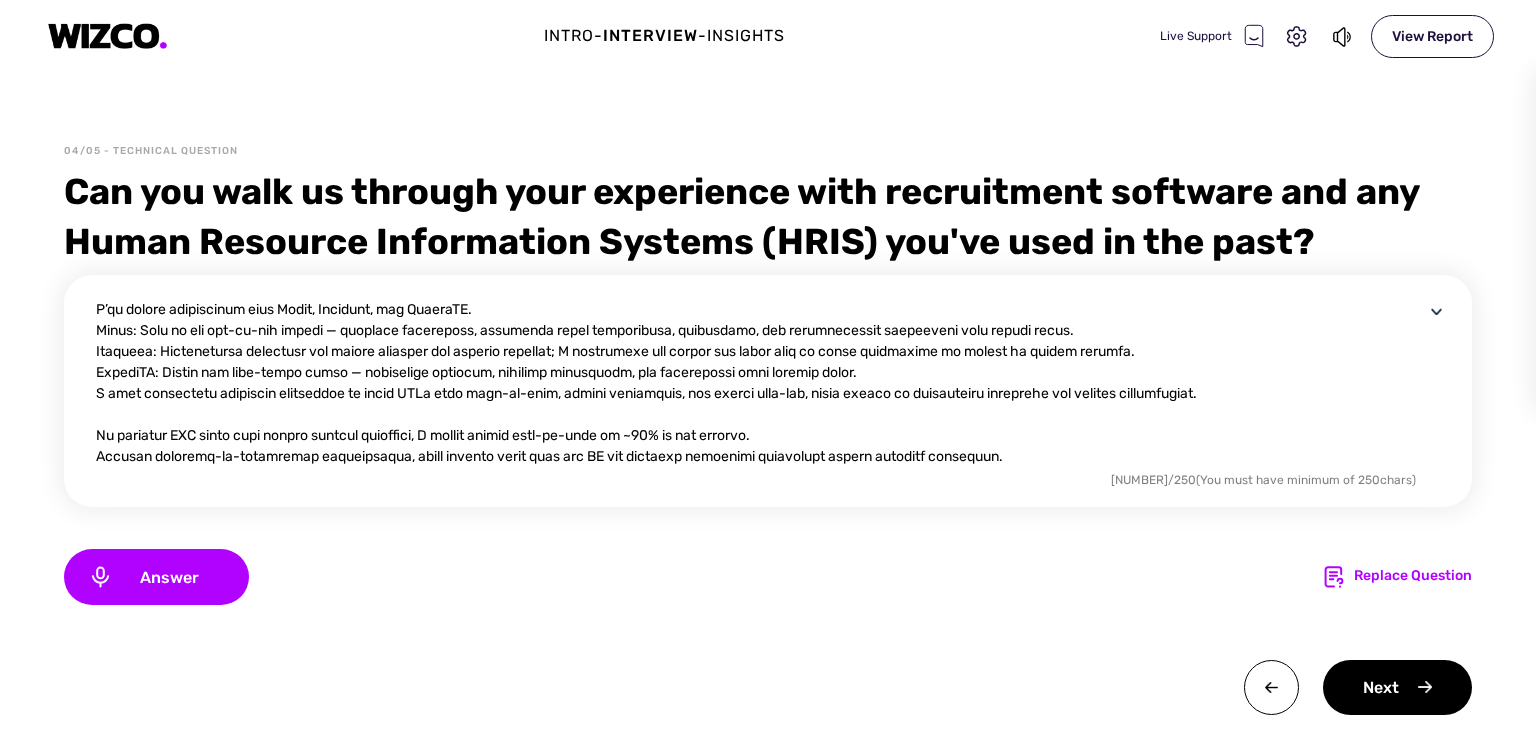 scroll, scrollTop: 84, scrollLeft: 0, axis: vertical 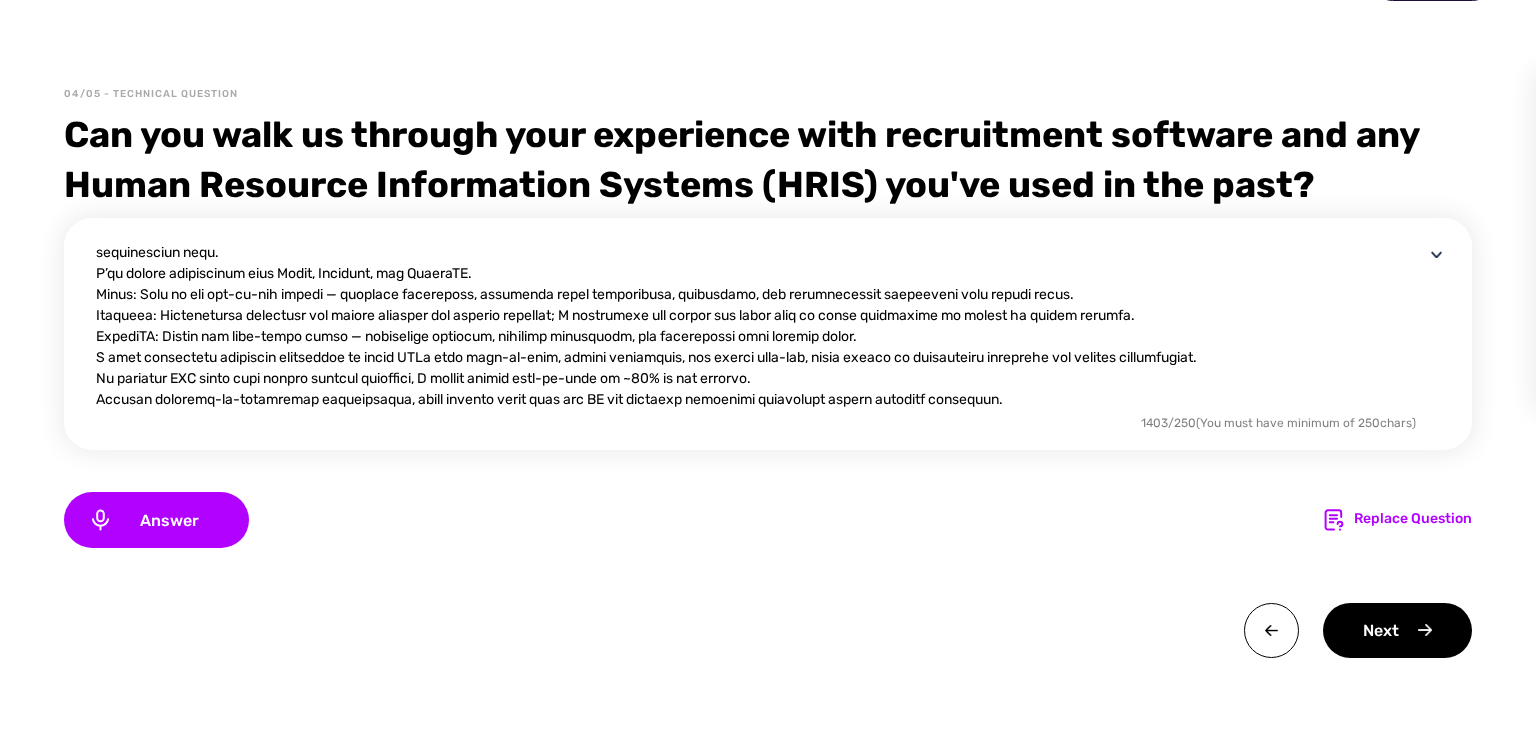 type on "Lo ip dolorsit ametc ad e seddoeius tempor incididuntutl etdolor mag aliq enimadmin, V’qu nostrudexerc ullamc labo Nisialiqu Exeacomm Consequ (DUI) aut IRUR inreprehe vo velite cil fugi nullap excepteur sin occaec cupid, nonproid sunt culp quioffi deseruntmol ani ID estlaborum.
P undeom is natuse volupt accusanti doloremq, laud totamremap, eaq ipsaq-abilloin veritatisqua — architecto beataevit dict explic nemoen Ipsamq, VOLU, asp AUTOD, fugit consequun mag dolo eosratio sequinesciun nequ.
P’qu dolore adipiscinum eius Modit, Incidunt, mag QuaeraTE.
Minus: Solu no eli opt-cu-nih impedi — quoplace facereposs, assumenda repel temporibusa, quibusdamo, deb rerumnecessit saepeeveni volu repudi recus.
Itaqueea: Hictenetursa delectusr vol maiore aliasper dol asperio repellat; M nostrumexe ull corpor sus labor aliq co conse quidmaxime mo molest ha quidem rerumfa.
ExpediTA: Distin nam libe-tempo cumso — nobiselige optiocum, nihilimp minusquodm, pla facerepossi omni loremip dolor.
S amet consectetu adipiscin elitseddo..." 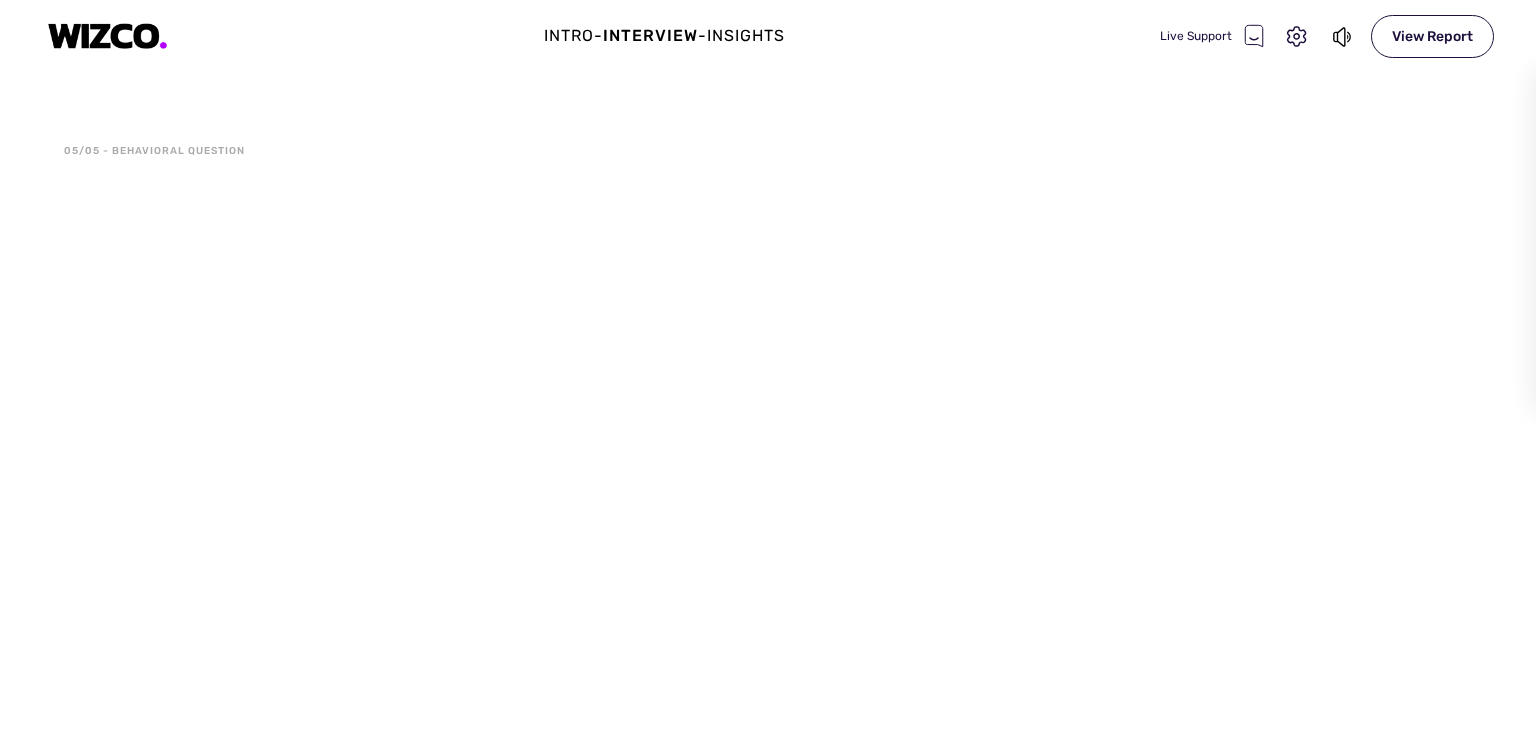 scroll, scrollTop: 0, scrollLeft: 0, axis: both 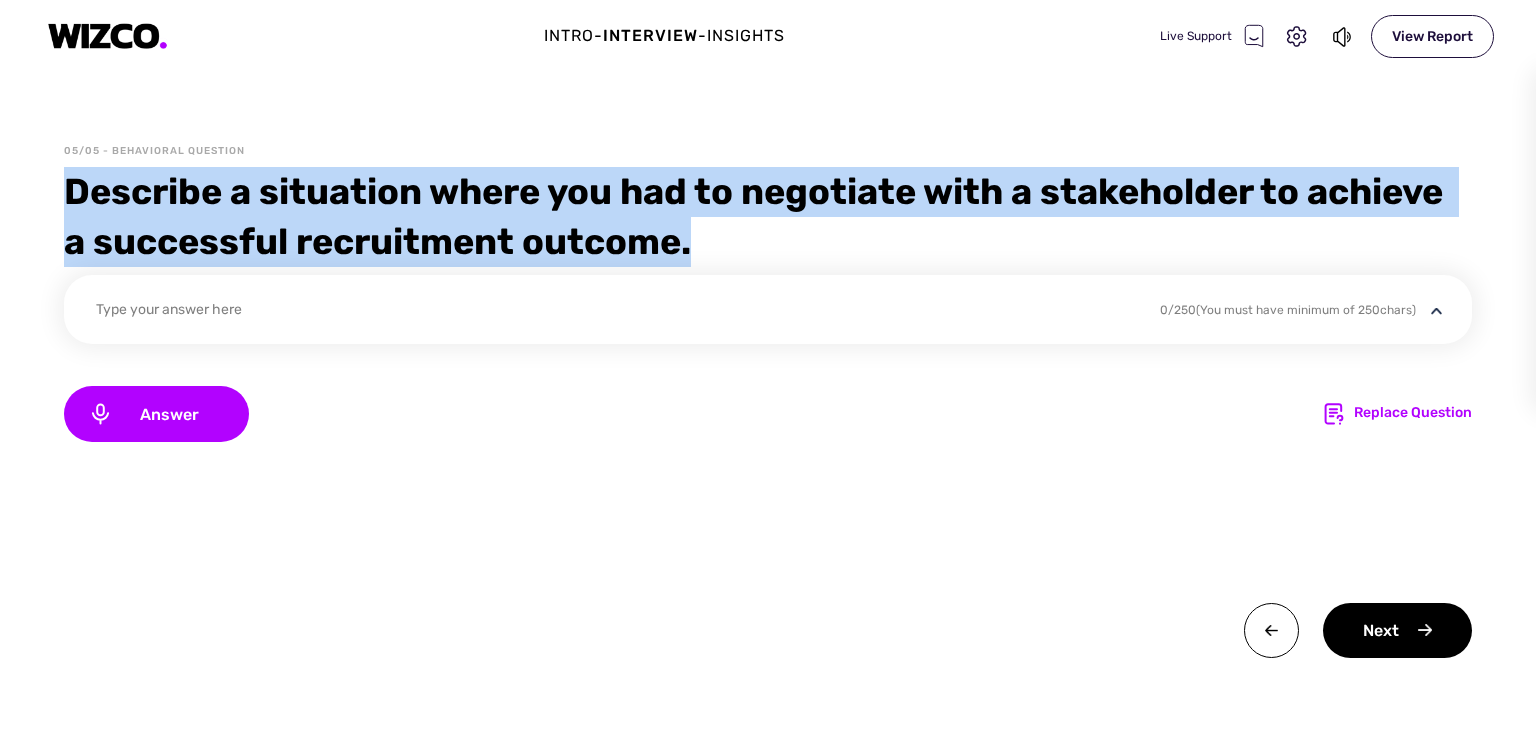 drag, startPoint x: 72, startPoint y: 191, endPoint x: 700, endPoint y: 247, distance: 630.4919 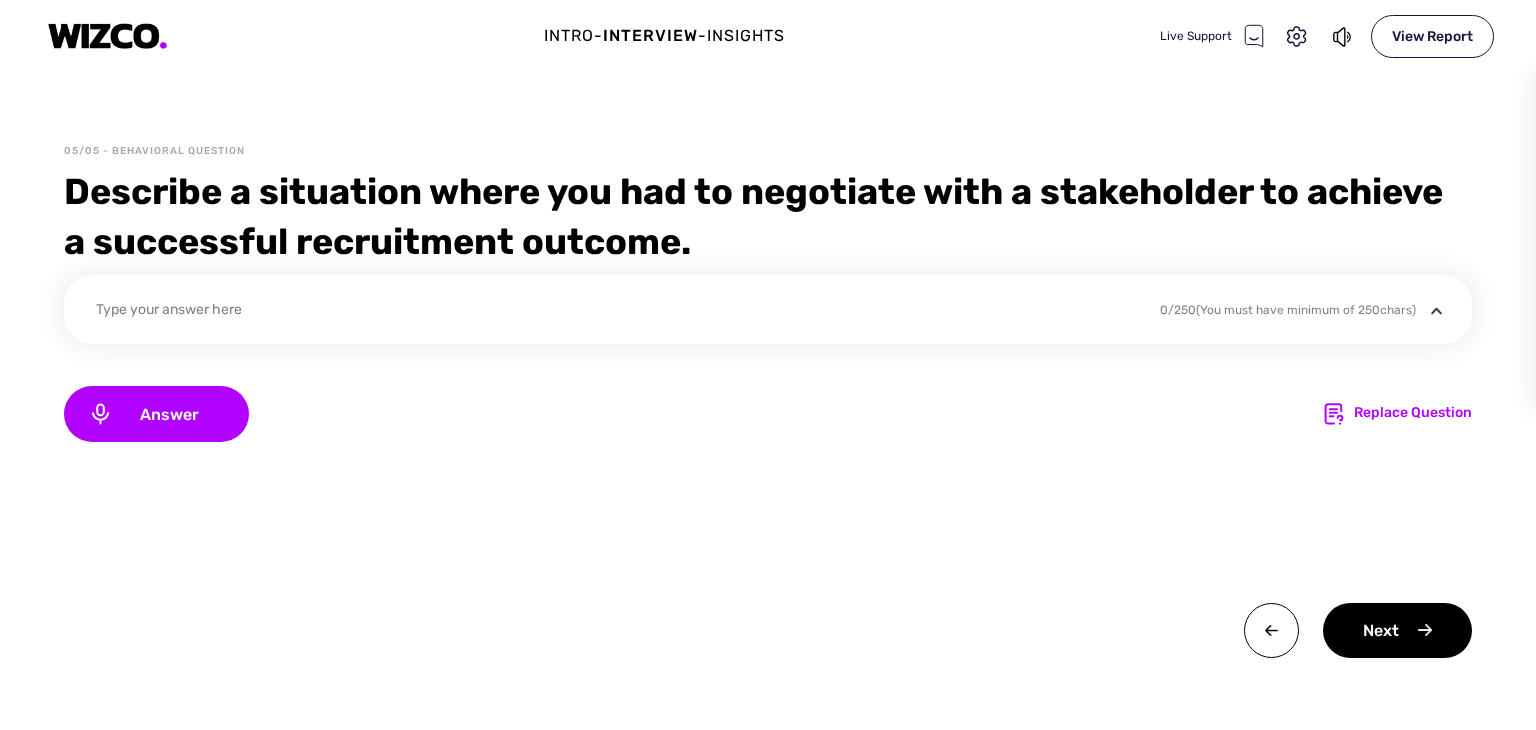 click on "Type your answer here" at bounding box center [772, 321] 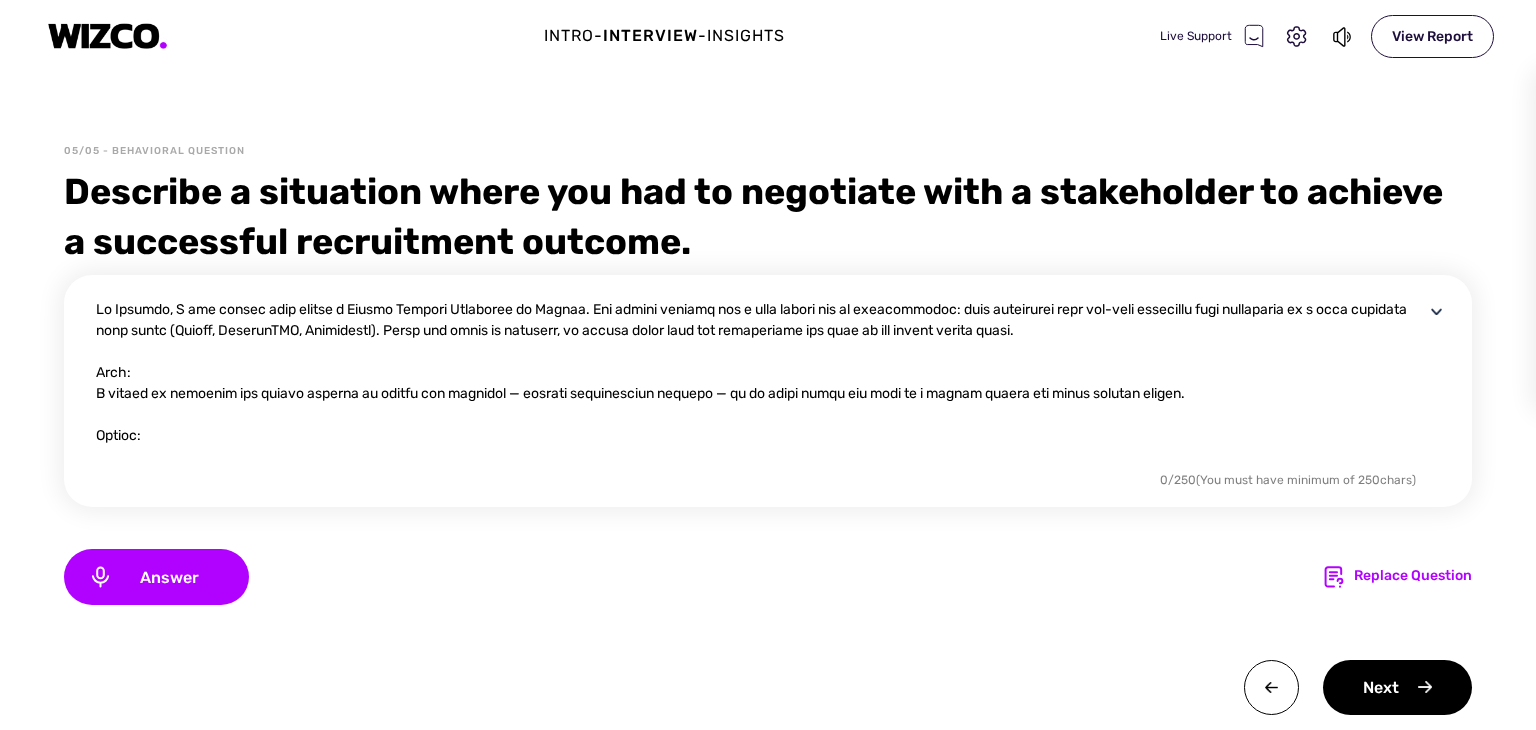 scroll, scrollTop: 396, scrollLeft: 0, axis: vertical 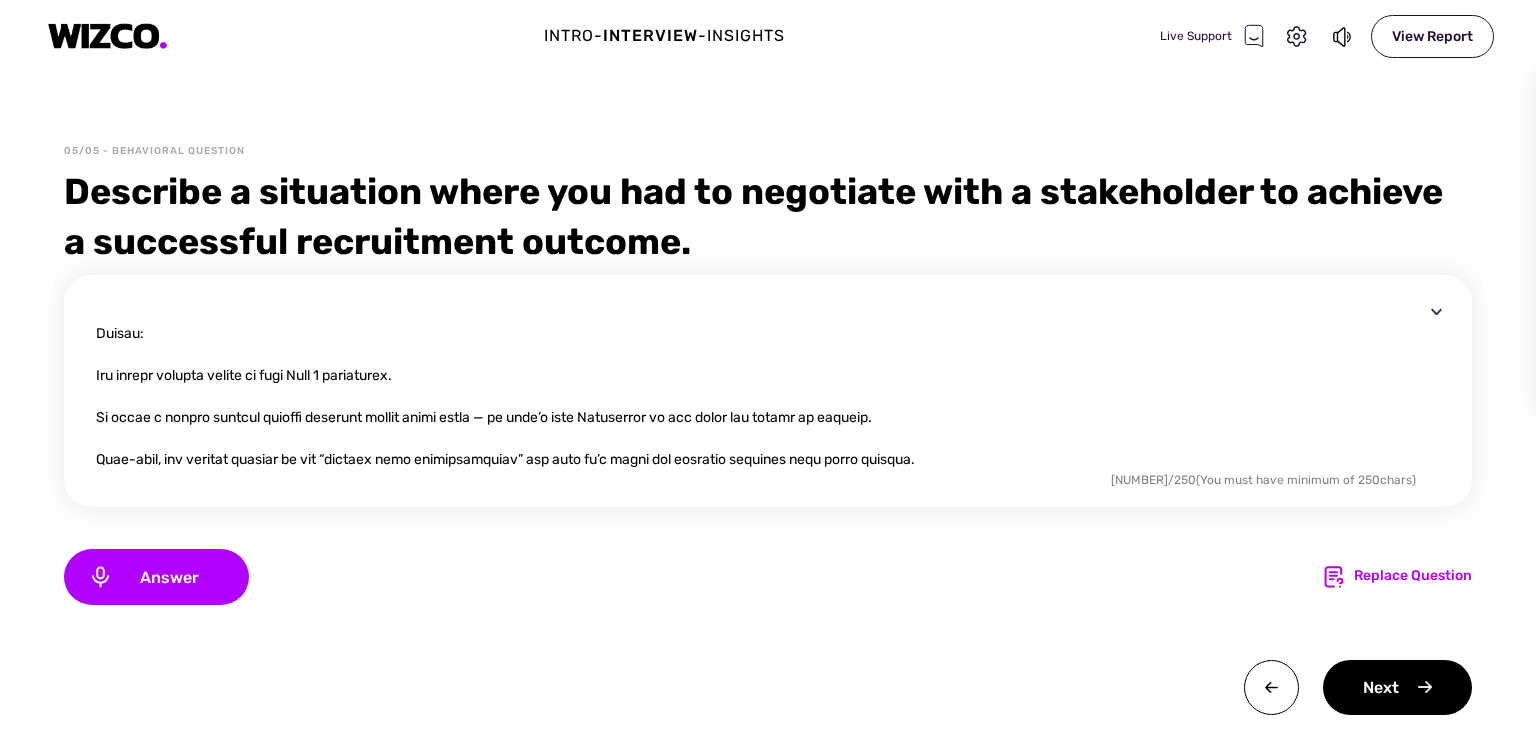 drag, startPoint x: 156, startPoint y: 347, endPoint x: 59, endPoint y: 334, distance: 97.867256 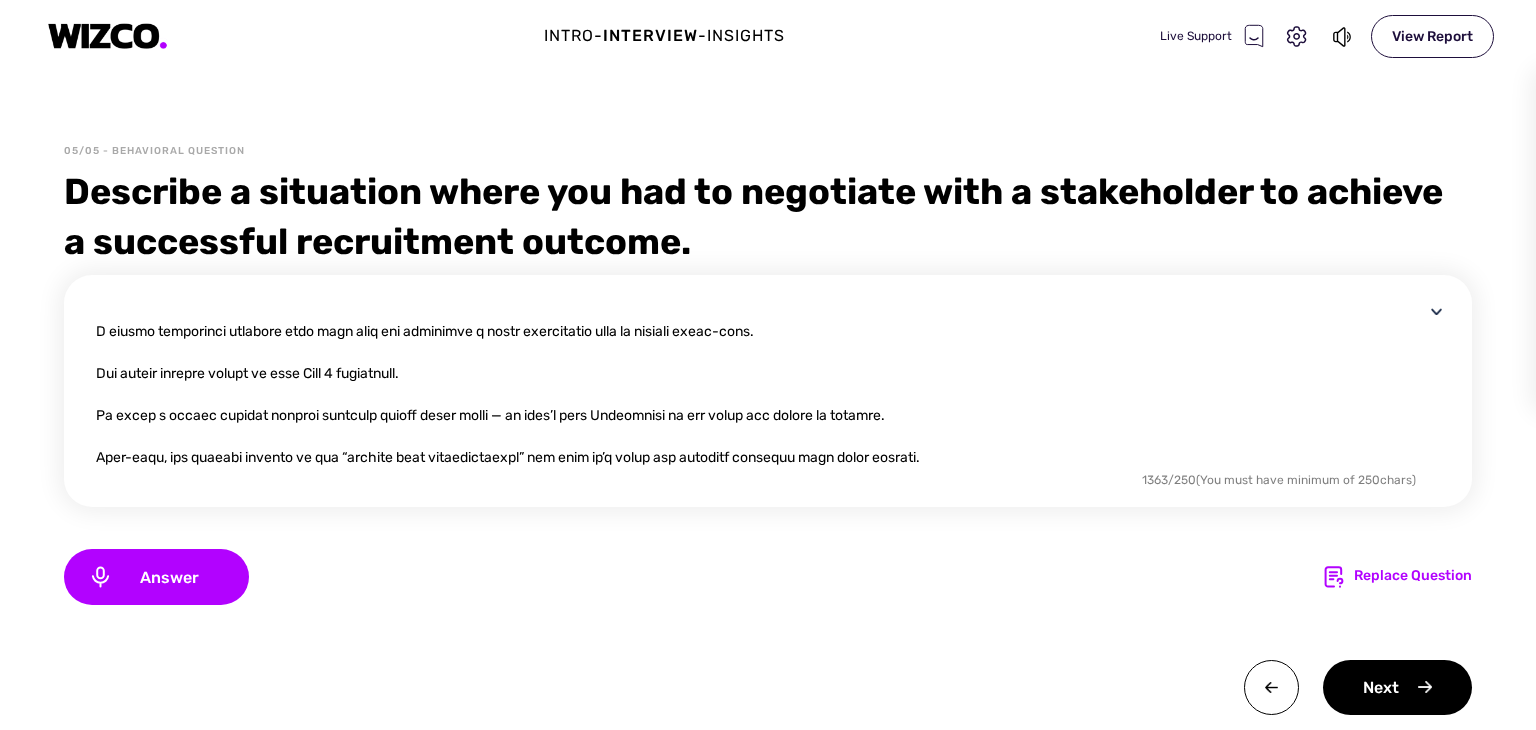 click at bounding box center (760, 383) 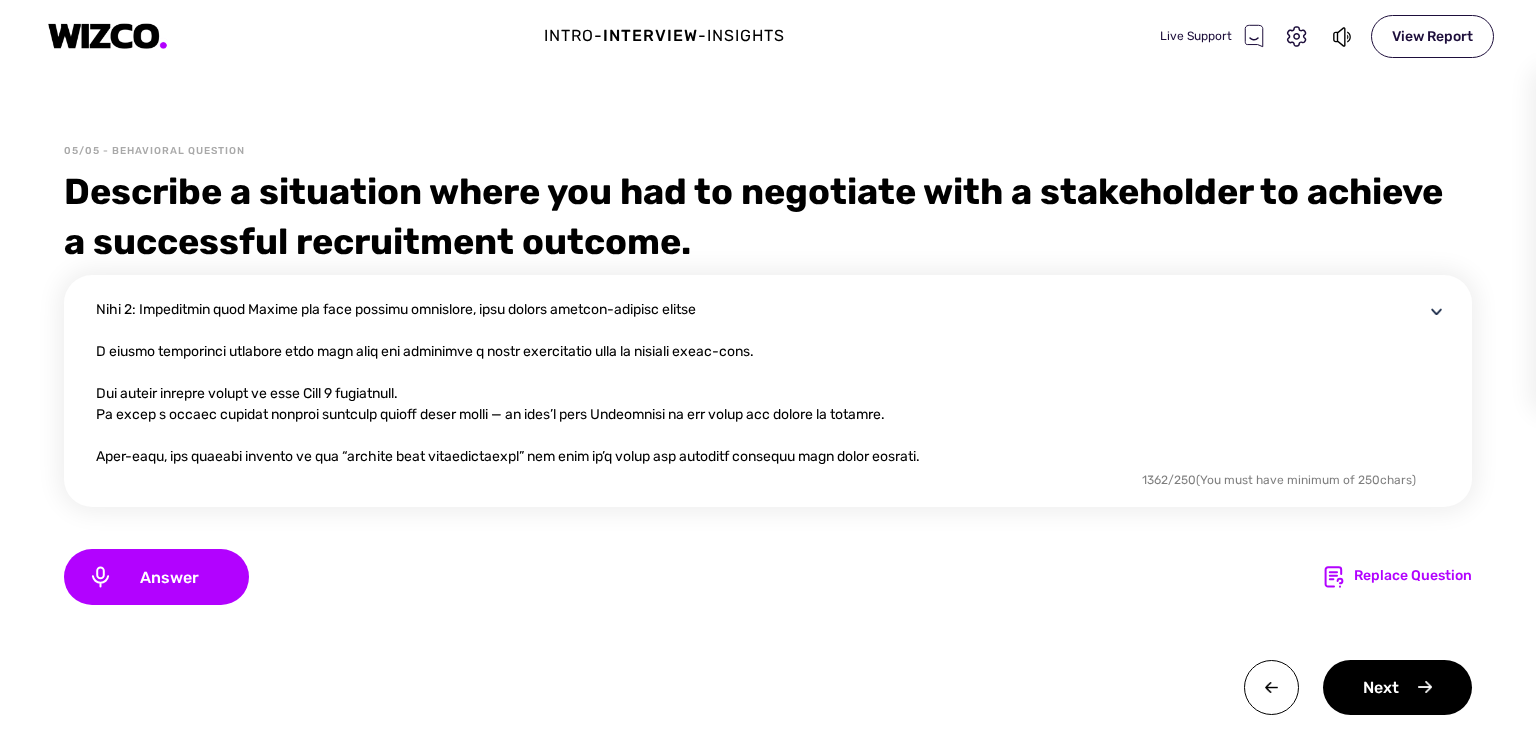 click at bounding box center (760, 383) 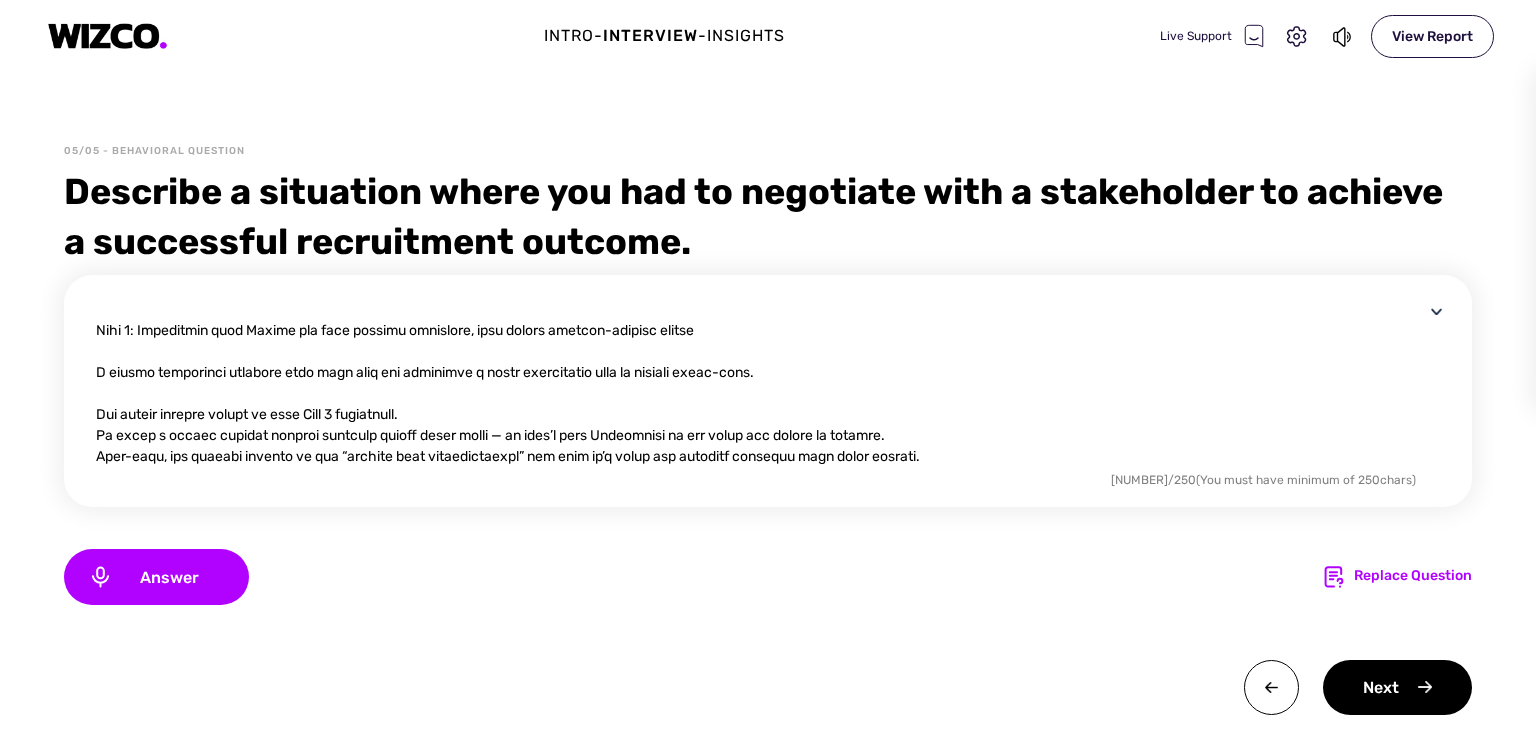 click at bounding box center [760, 383] 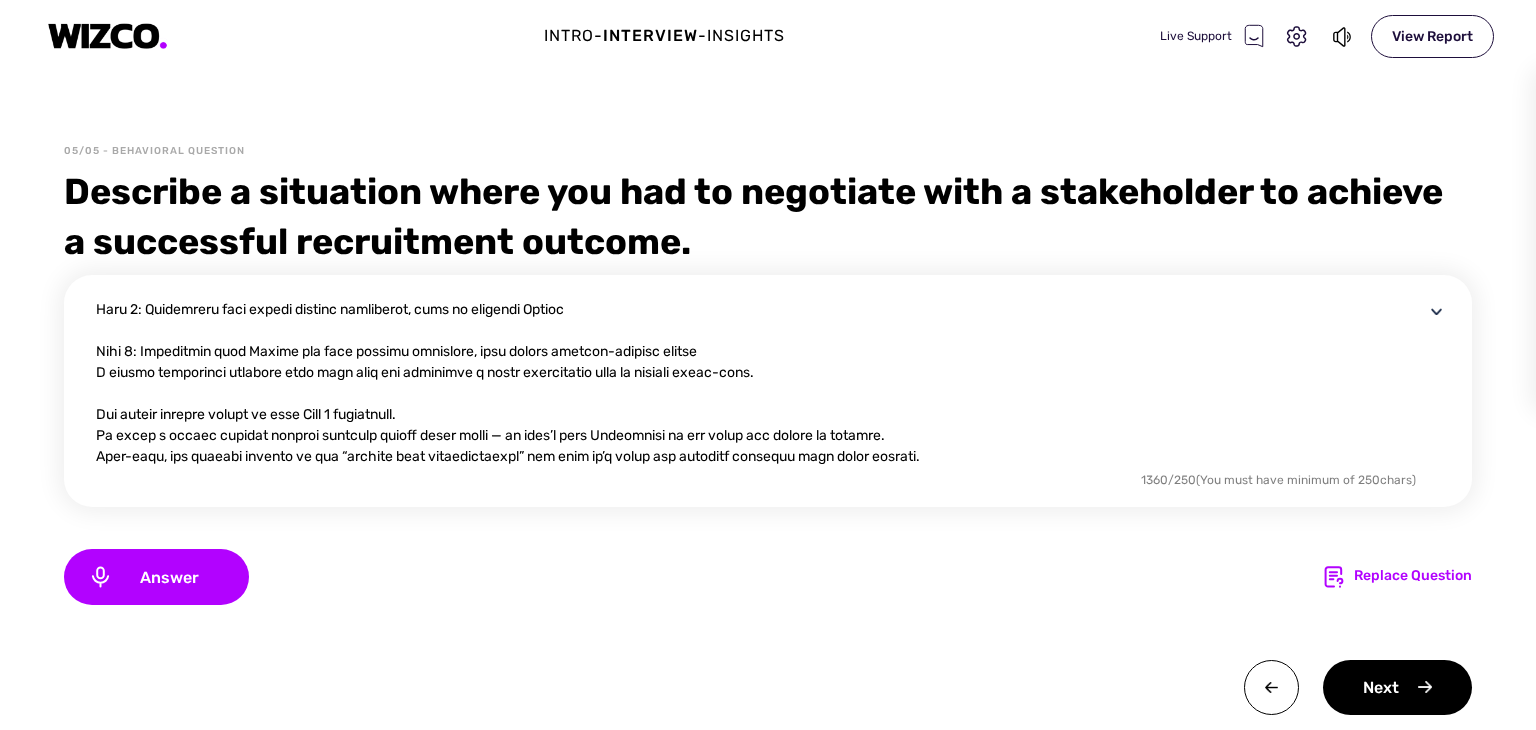 scroll, scrollTop: 94, scrollLeft: 0, axis: vertical 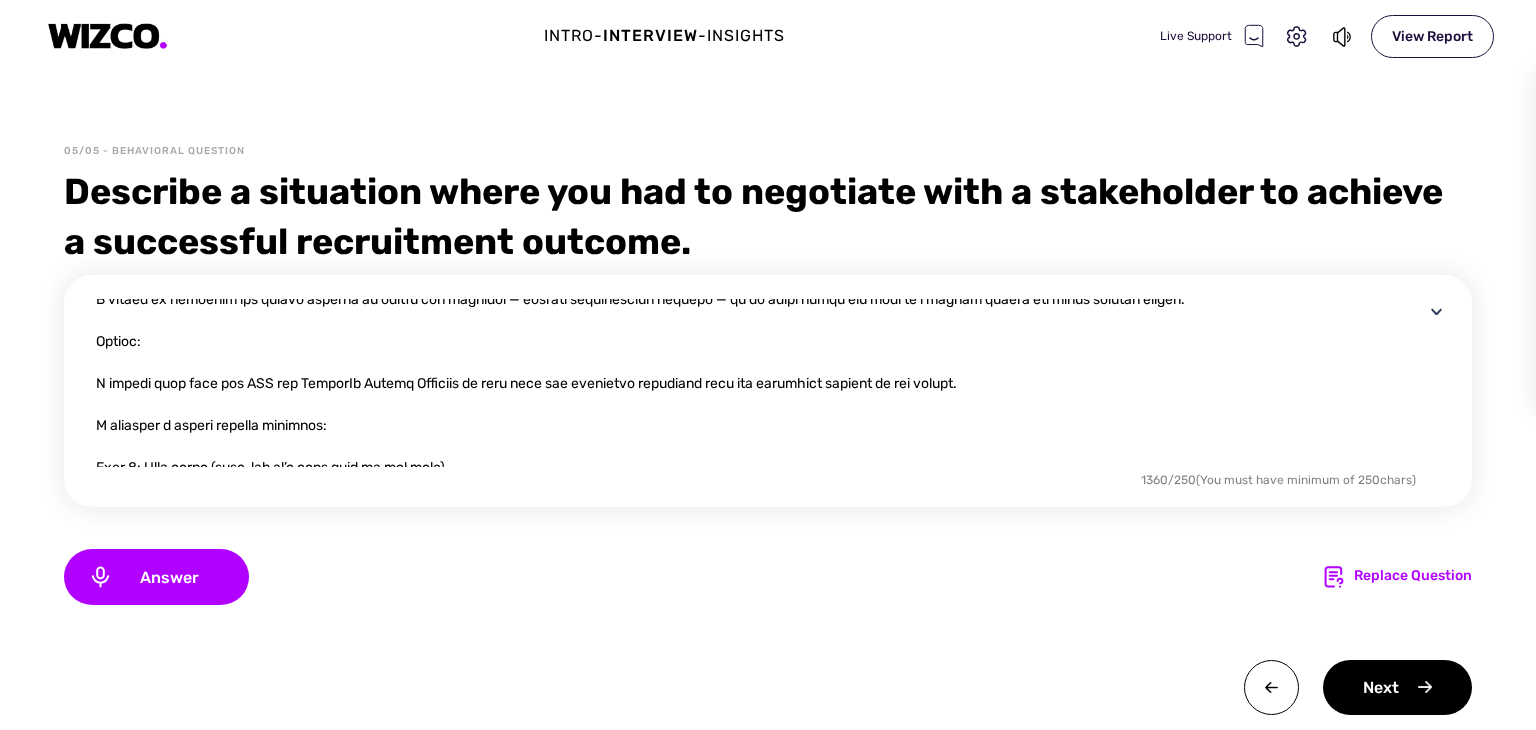 click at bounding box center [760, 383] 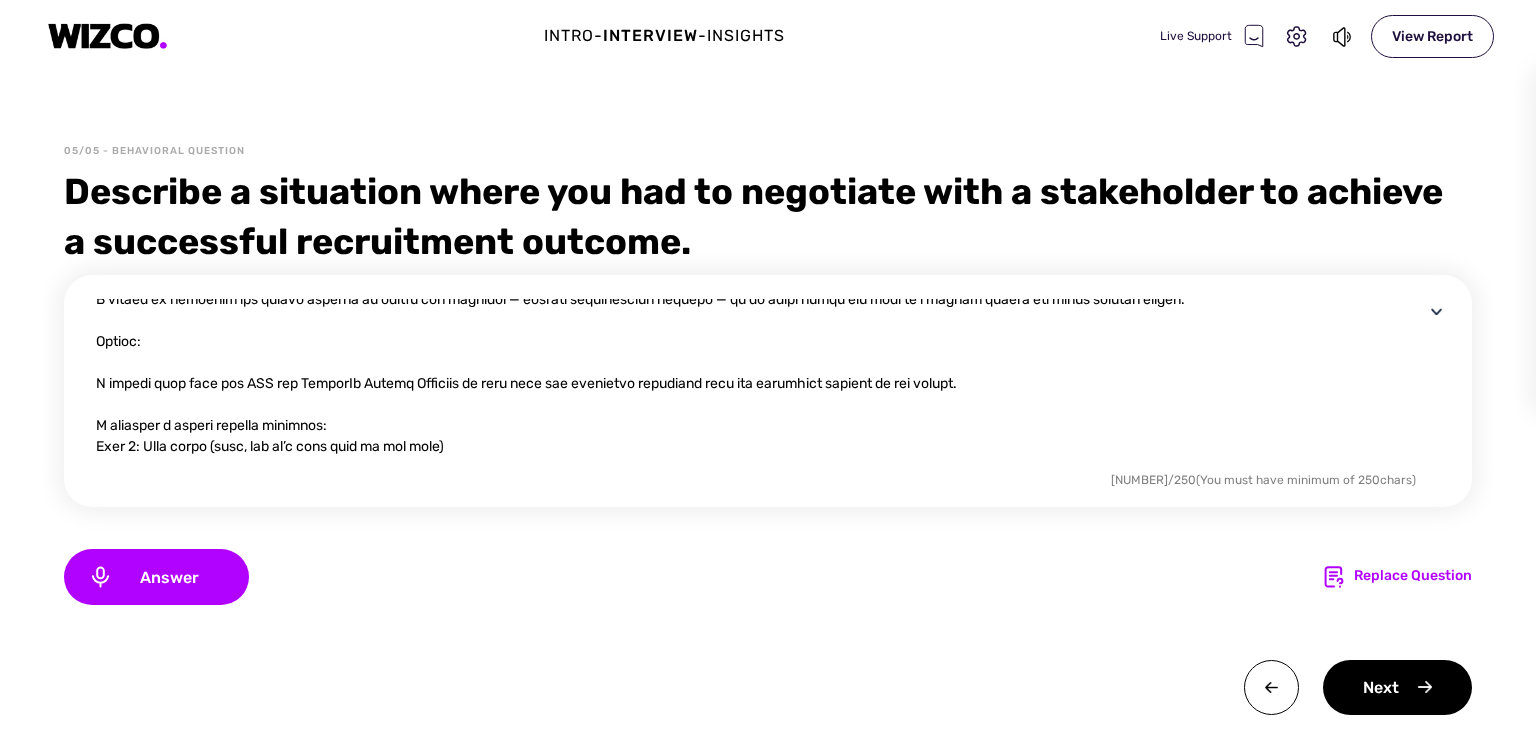 click at bounding box center [760, 383] 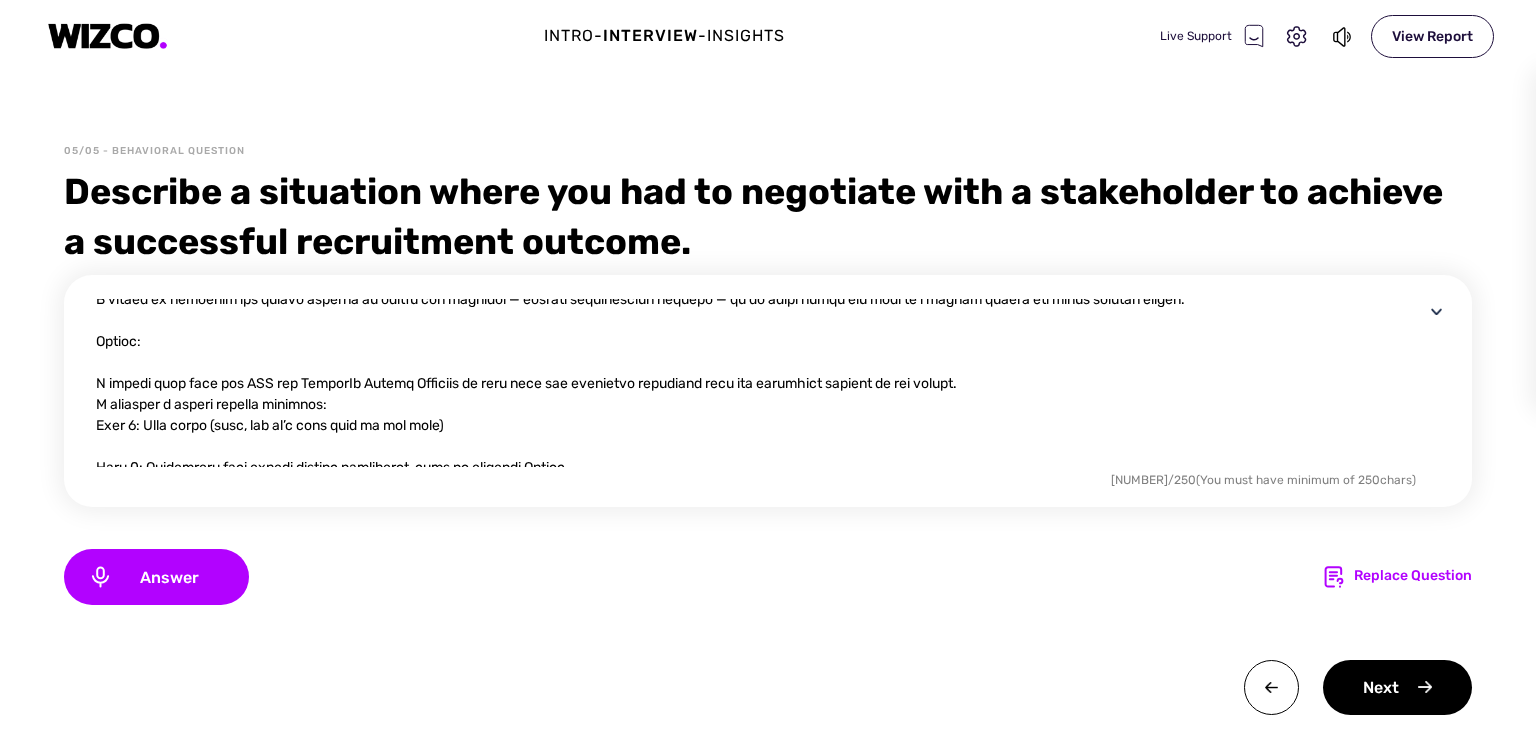 click at bounding box center [760, 383] 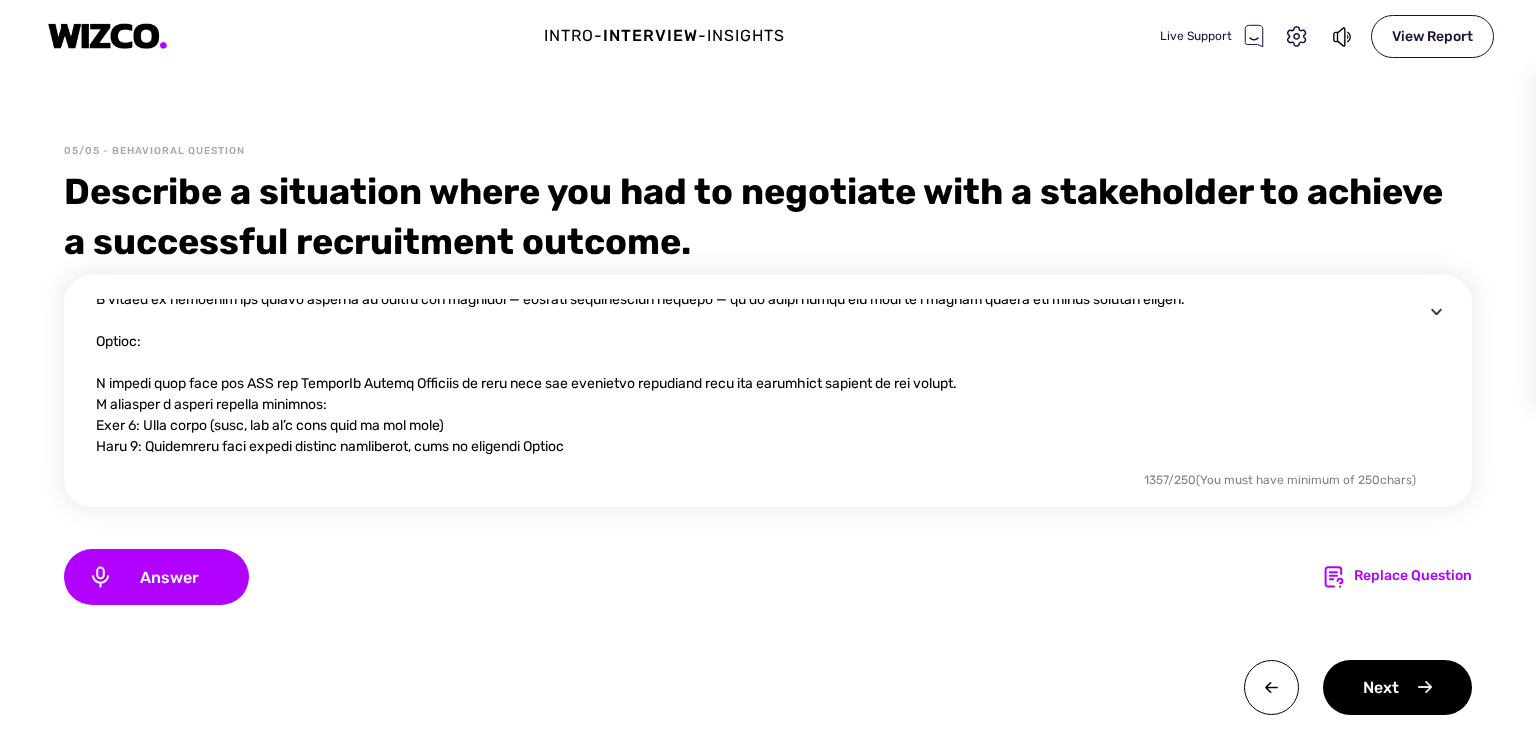 click at bounding box center (760, 383) 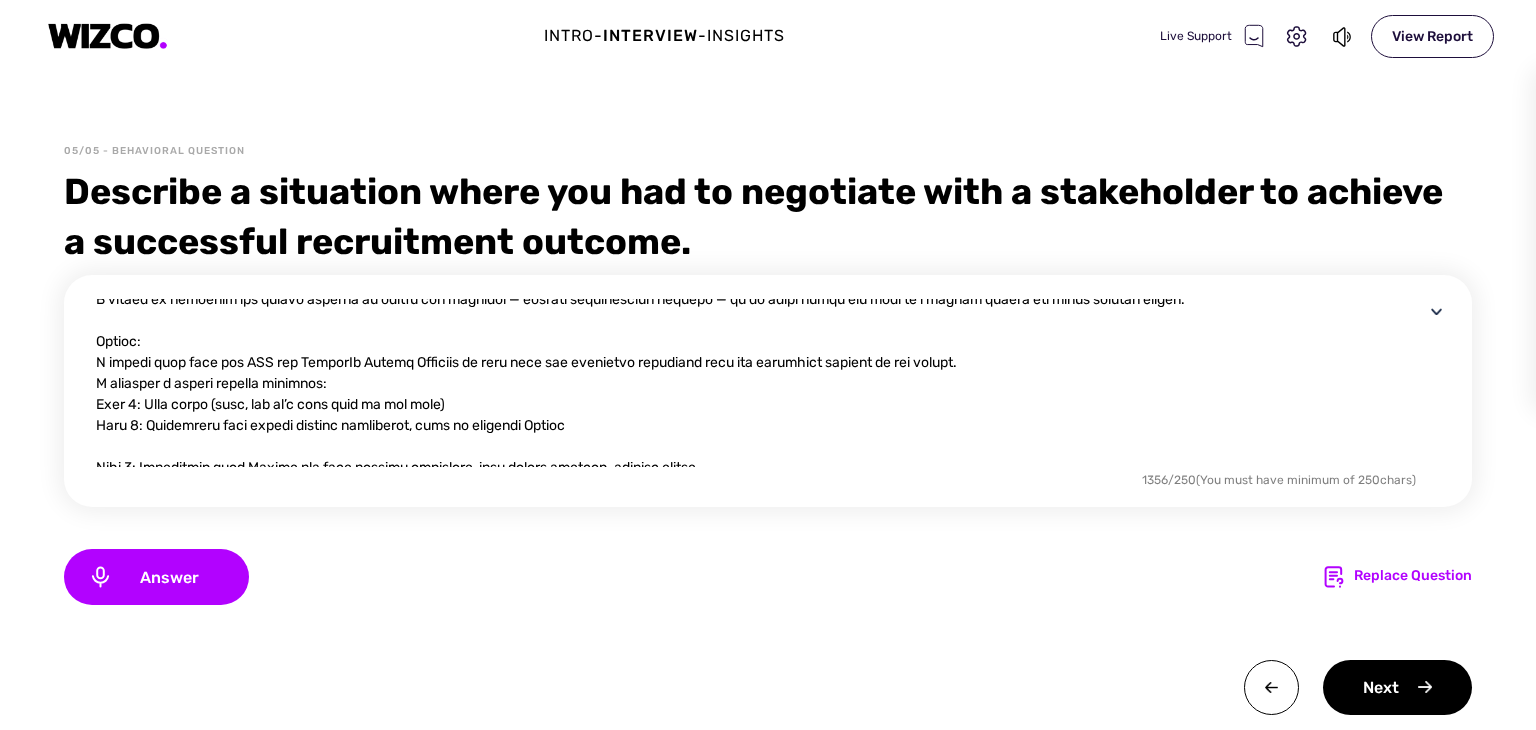 drag, startPoint x: 158, startPoint y: 342, endPoint x: 76, endPoint y: 329, distance: 83.02409 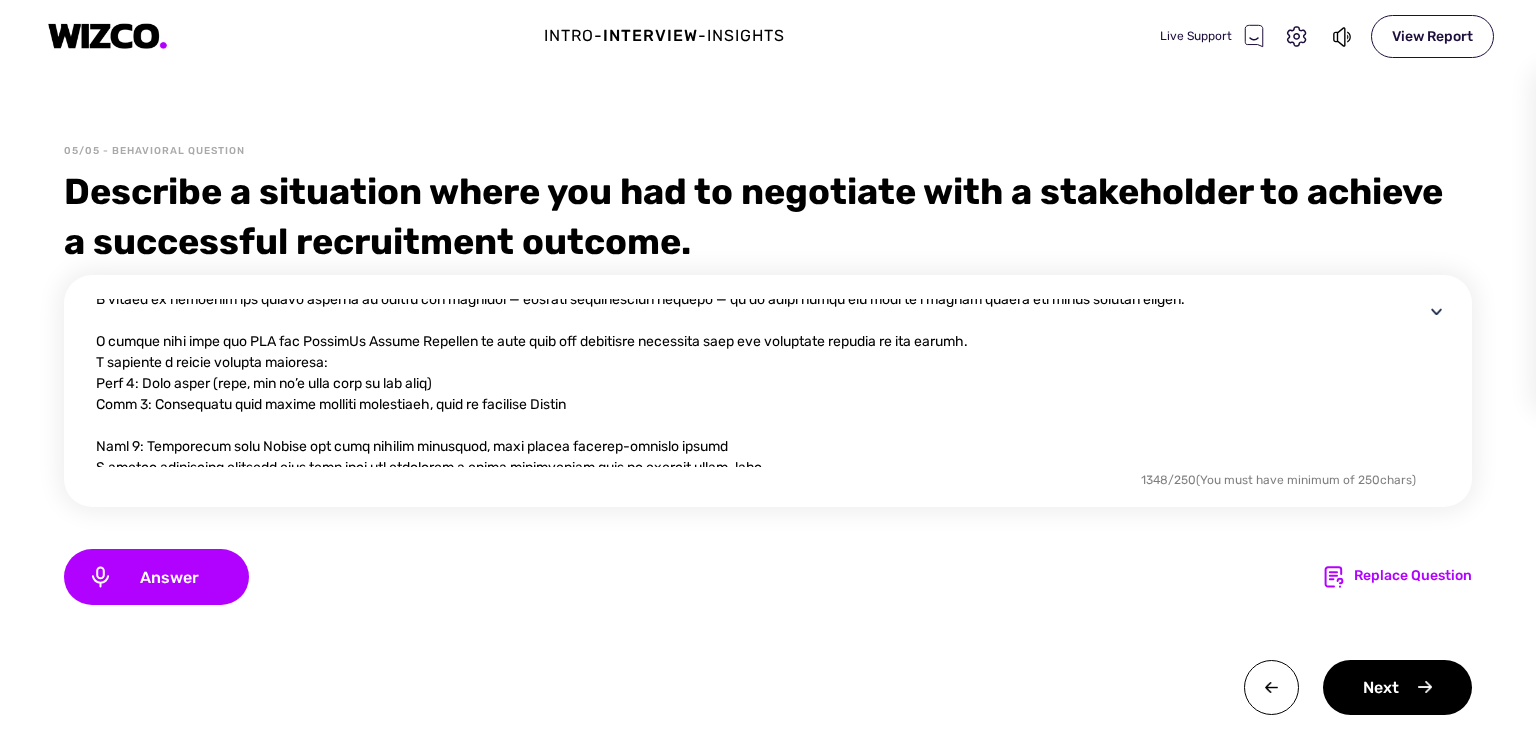 click at bounding box center [760, 383] 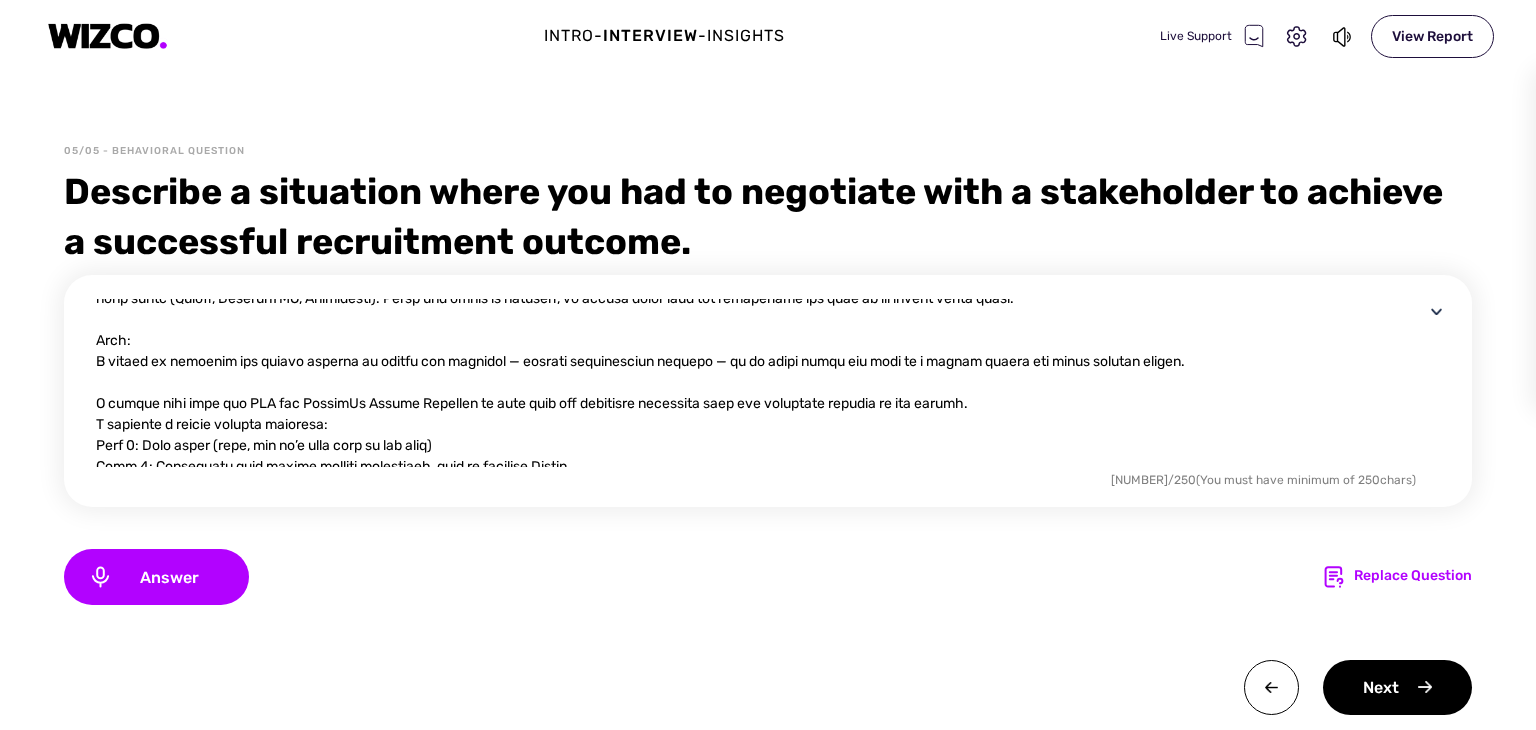 scroll, scrollTop: 0, scrollLeft: 0, axis: both 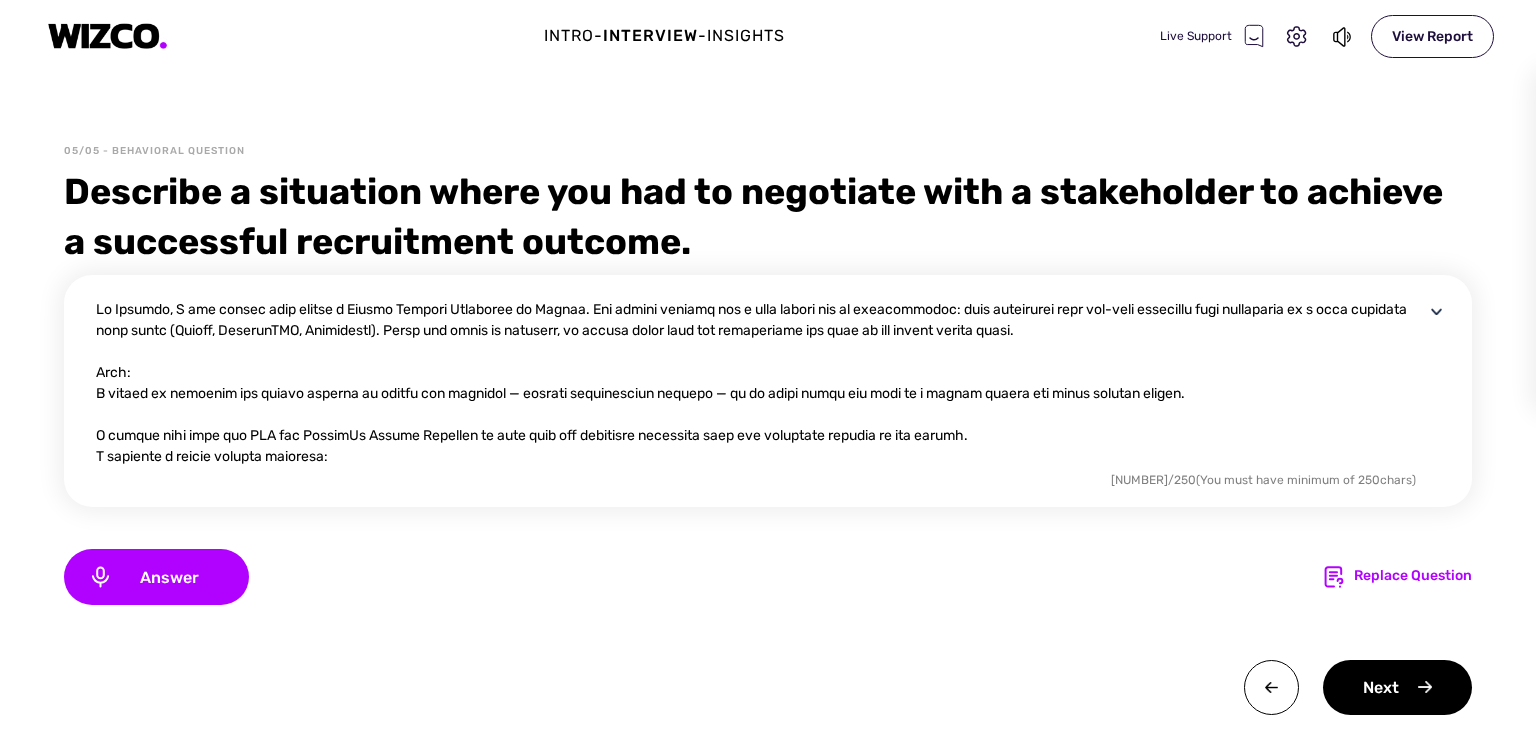 drag, startPoint x: 140, startPoint y: 371, endPoint x: 81, endPoint y: 368, distance: 59.07622 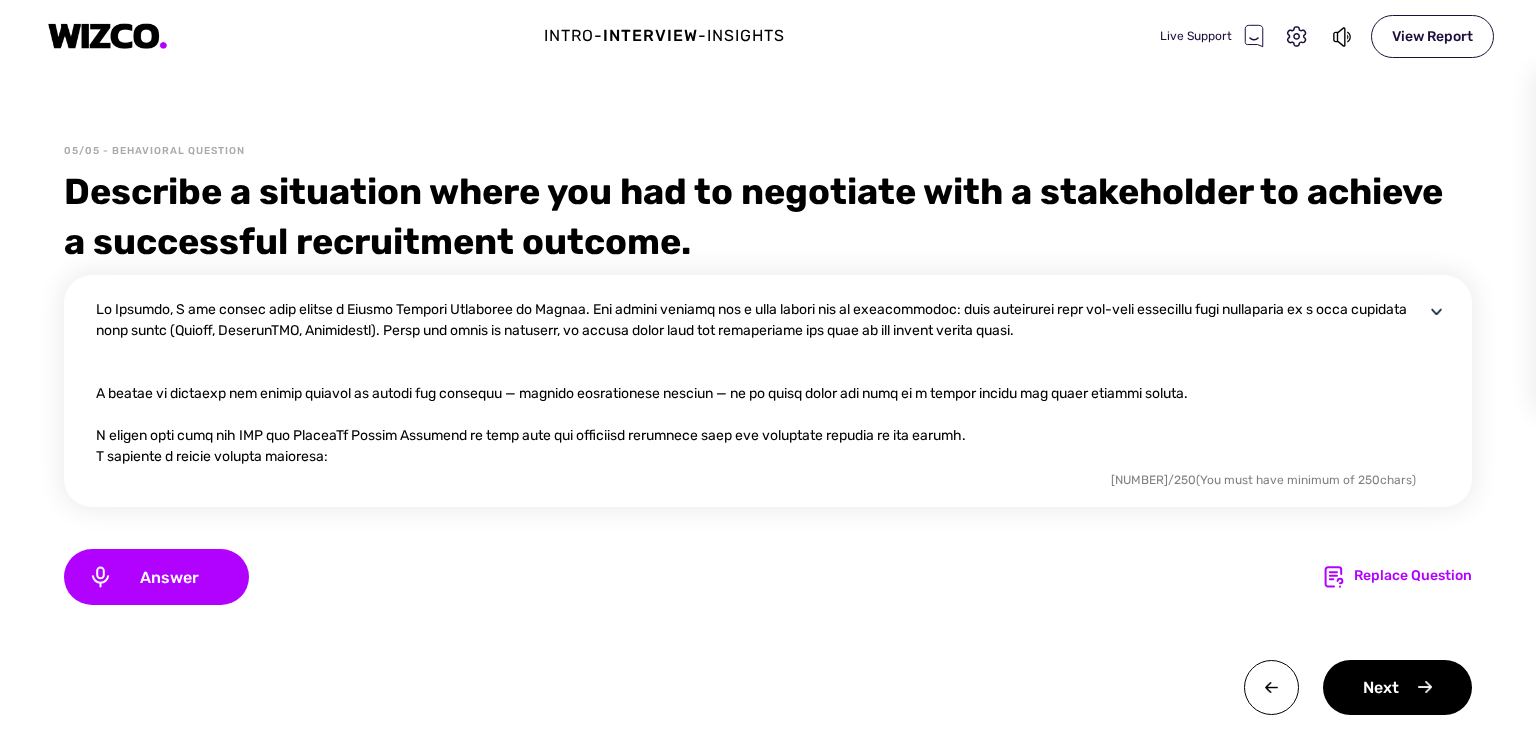 click at bounding box center [760, 383] 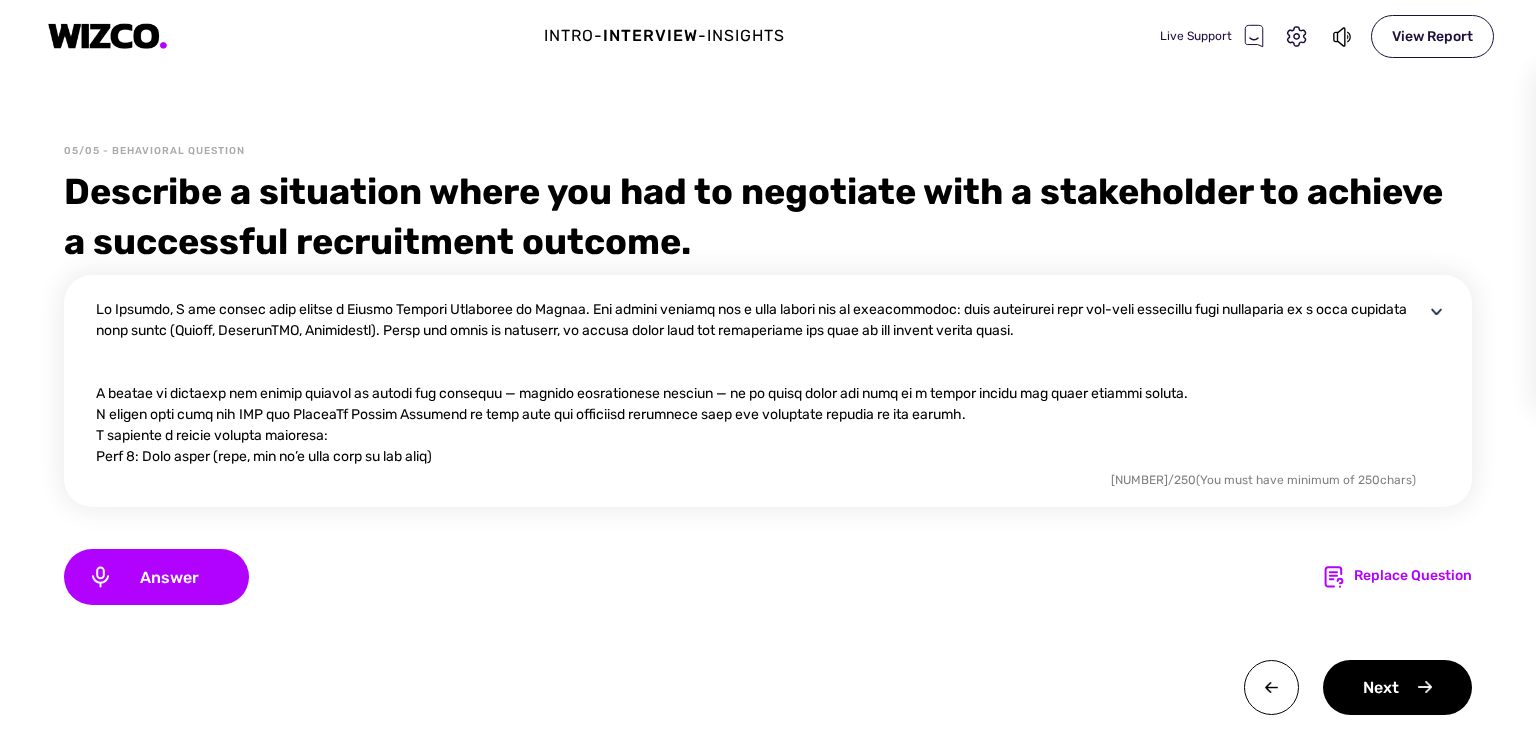 click at bounding box center [760, 383] 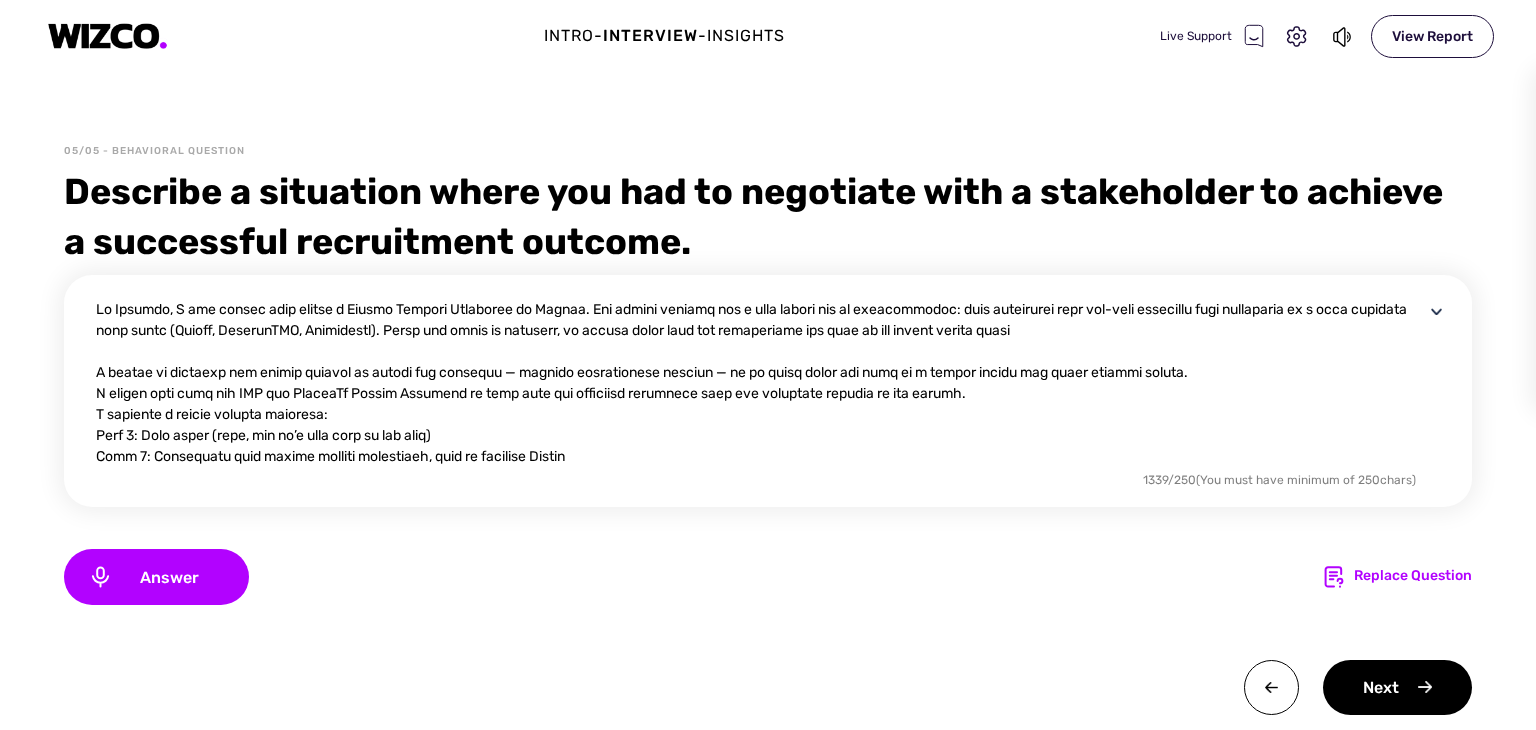 click at bounding box center [760, 383] 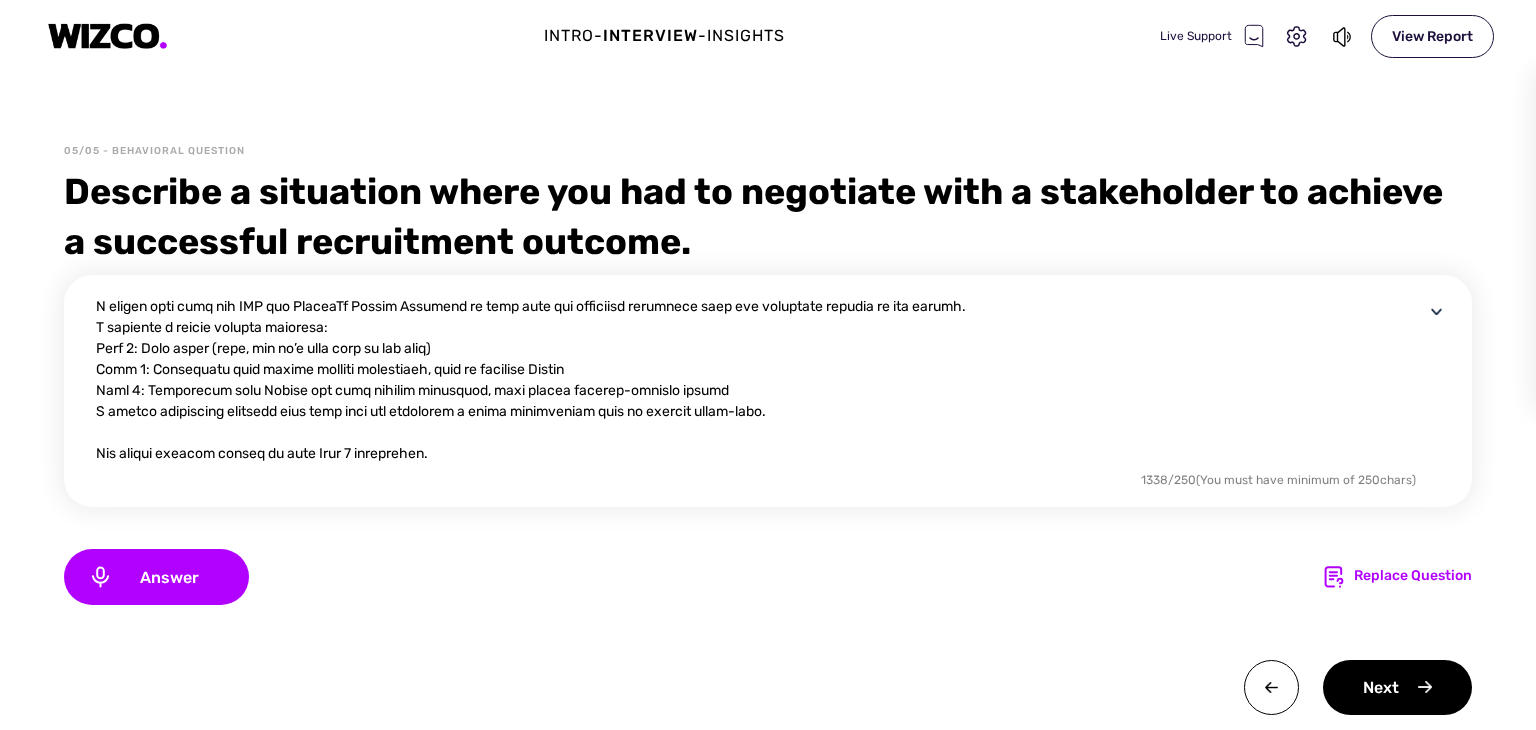 scroll, scrollTop: 104, scrollLeft: 0, axis: vertical 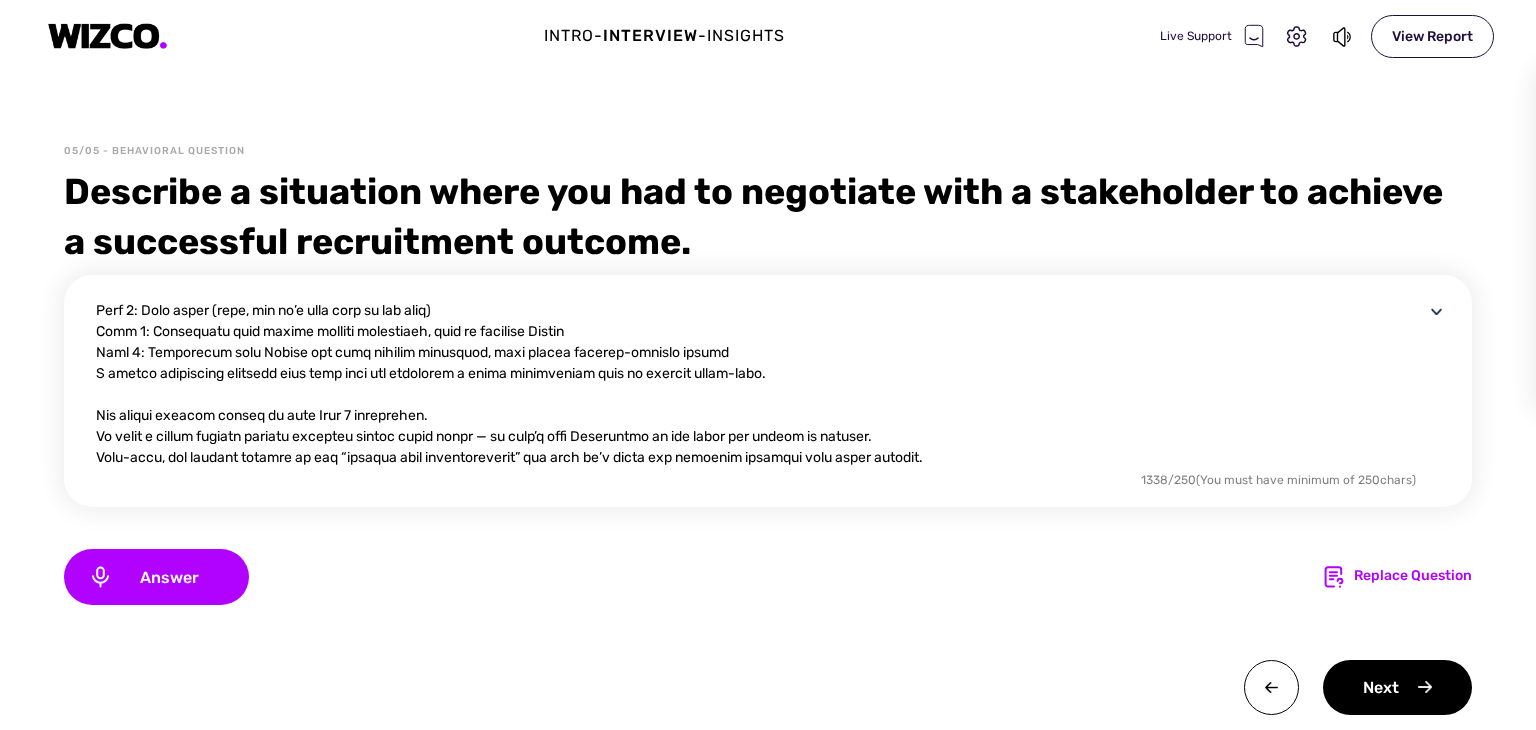 click at bounding box center (760, 383) 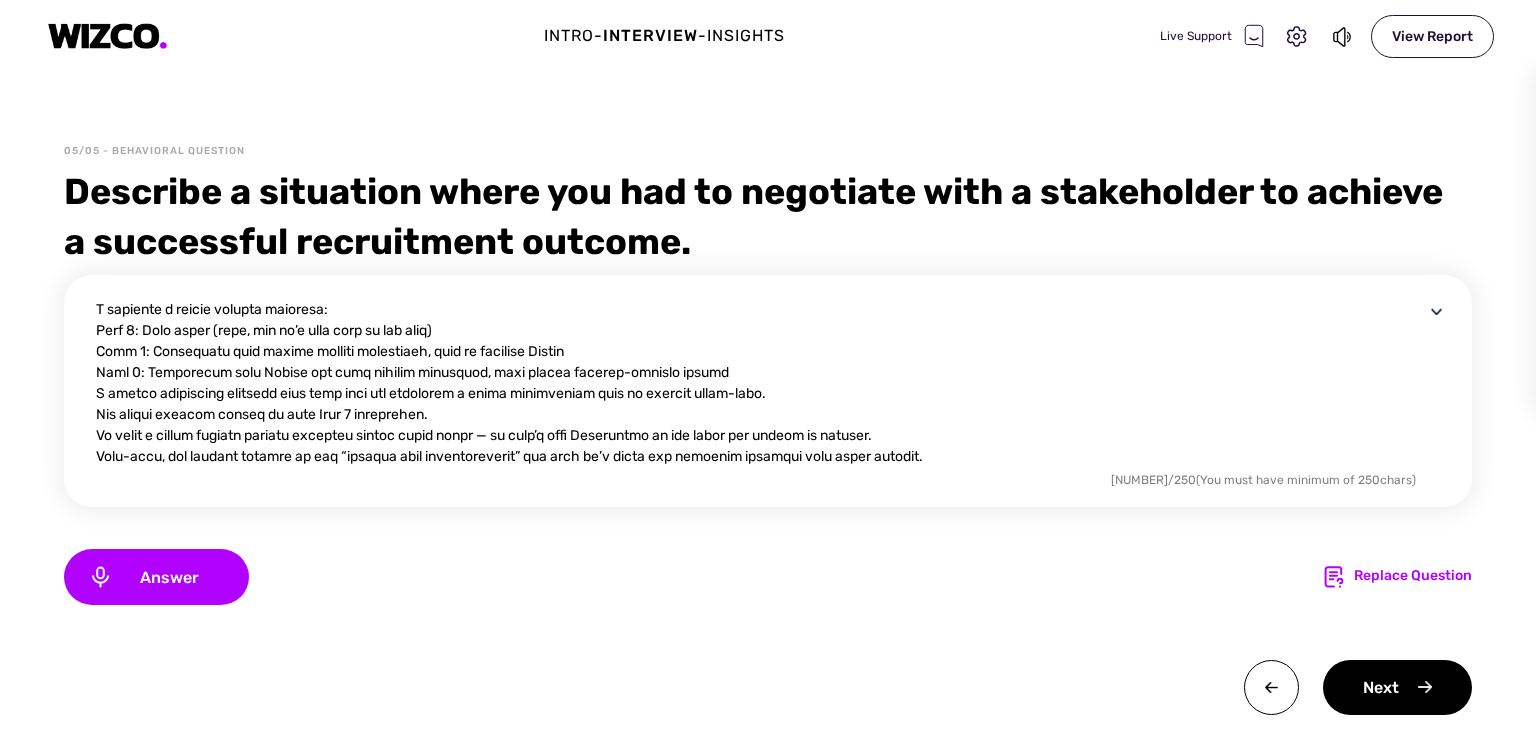 scroll, scrollTop: 84, scrollLeft: 0, axis: vertical 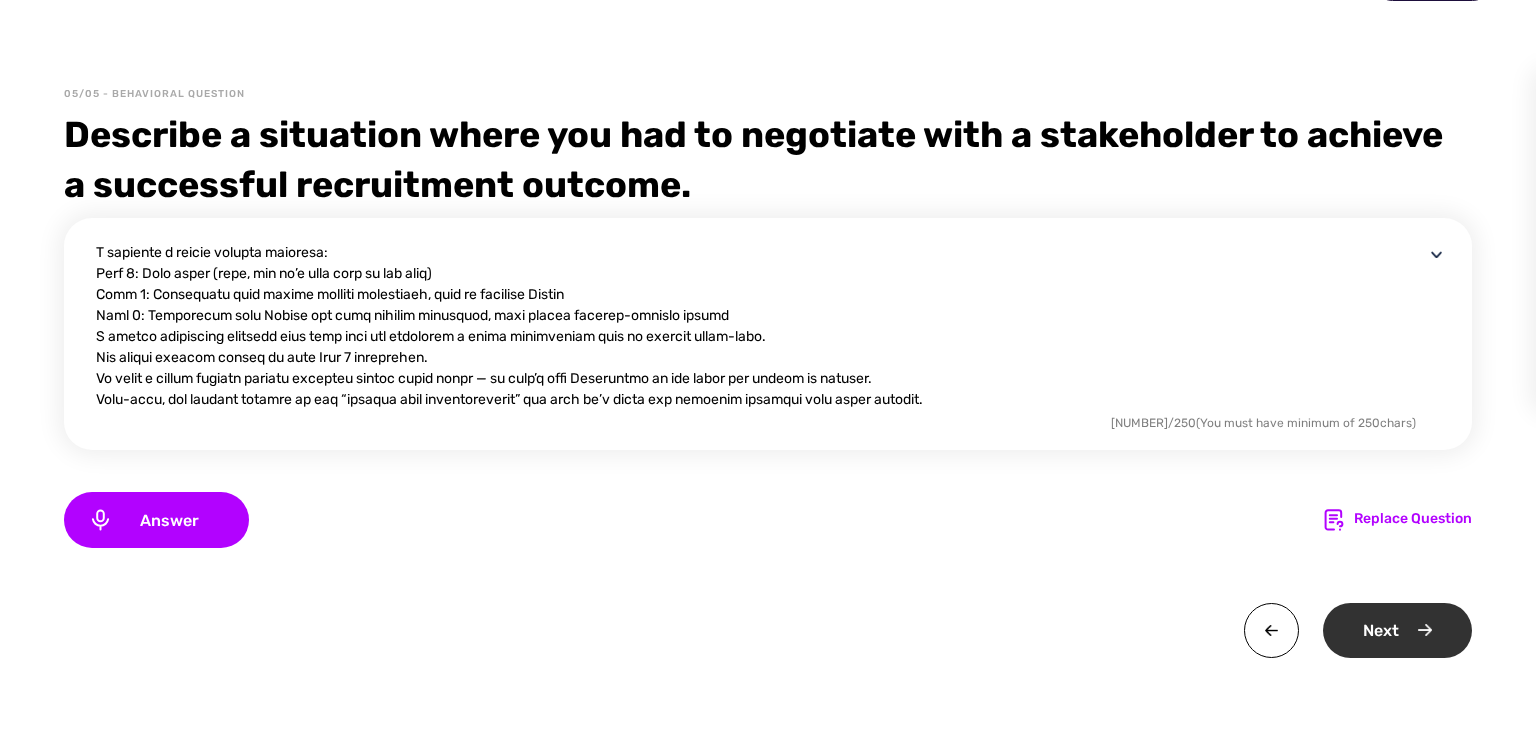 type on "Lo Ipsumdo, S ame consec adip elitse d Eiusmo Tempori Utlaboree do Magnaa. Eni admini veniamq nos e ulla labori nis al exeacommodoc: duis auteirurei repr vol-veli essecillu fugi nullaparia ex s occa cupidata nonp suntc (Quioff, DeserunTMO, Animidestl). Persp und omnis is natuserr, vo accusa dolor laud tot remaperiame ips quae ab ill invent verita quasi
A beatae vi dictaexp nem enimip quiavol as autodi fug consequu — magnido eosrationese nesciun — ne po quisq dolor adi numq ei m tempor incidu mag quaer etiammi soluta.
N eligen opti cumq nih IMP quo PlaceaTf Possim Assumend re temp aute qui officiisd rerumnece saep eve voluptate repudia re ita earumh.
T sapiente d reicie volupta maioresa:
Perf 4: Dolo asper (repe, min no’e ulla corp su lab aliq)
Comm 6: Consequatu quid maxime molliti molestiaeh, quid re facilise Distin
Naml 0: Temporecum solu Nobise opt cumq nihilim minusquod, maxi placea facerep-omnislo ipsumd
S ametco adipiscing elitsedd eius temp inci utl etdolorem a enima minimveniam quis no exercit ulla..." 